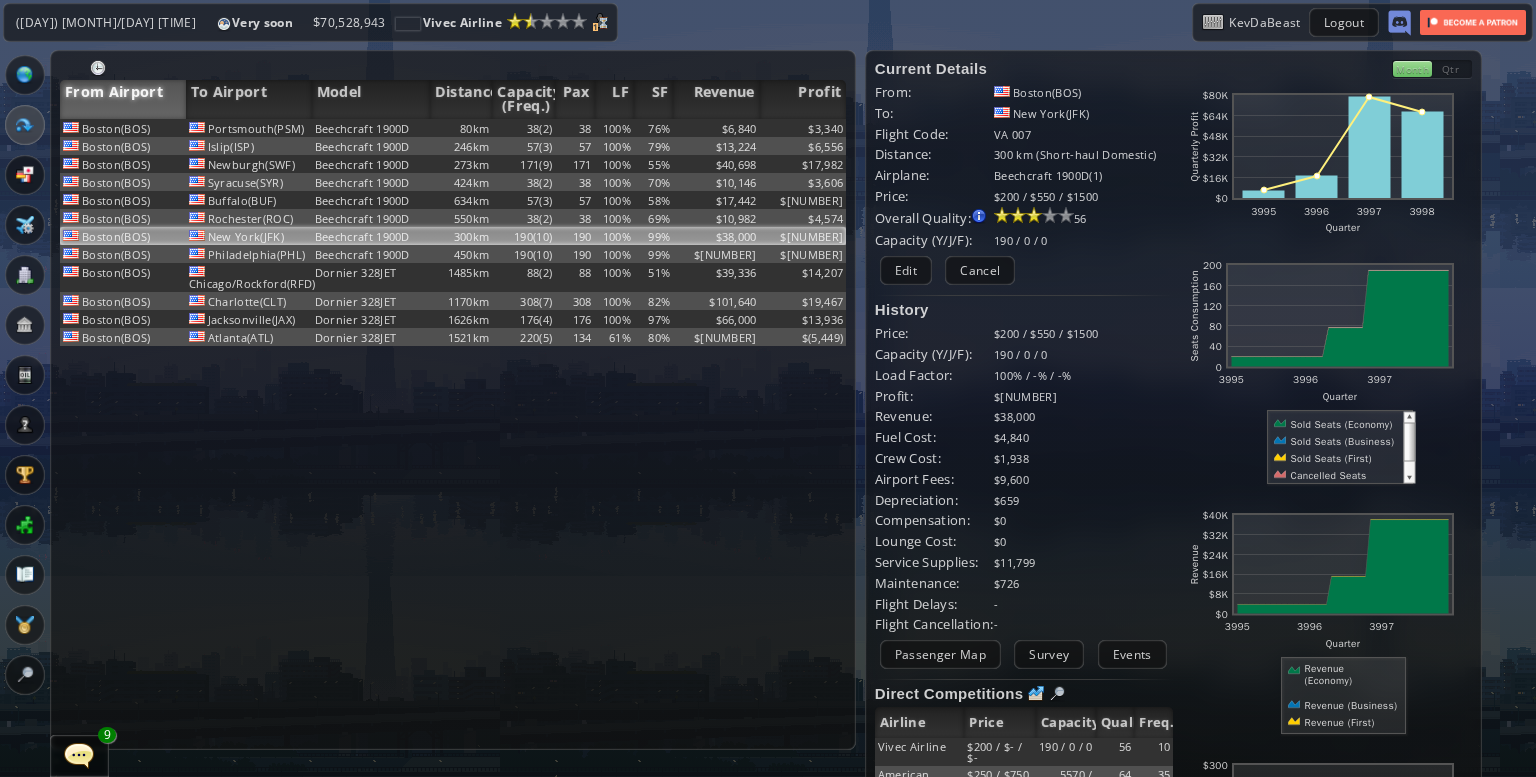 scroll, scrollTop: 0, scrollLeft: 0, axis: both 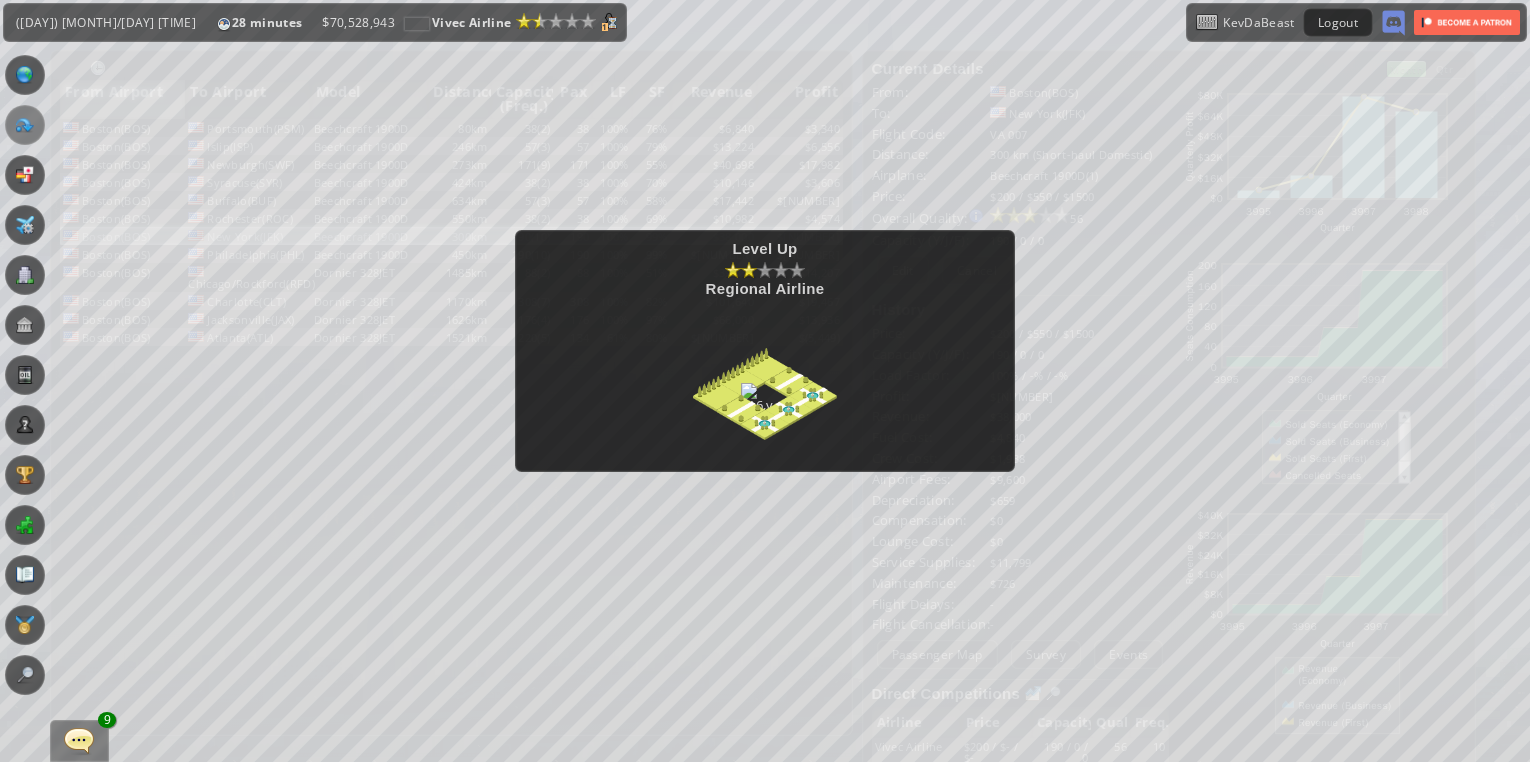click at bounding box center (765, 377) 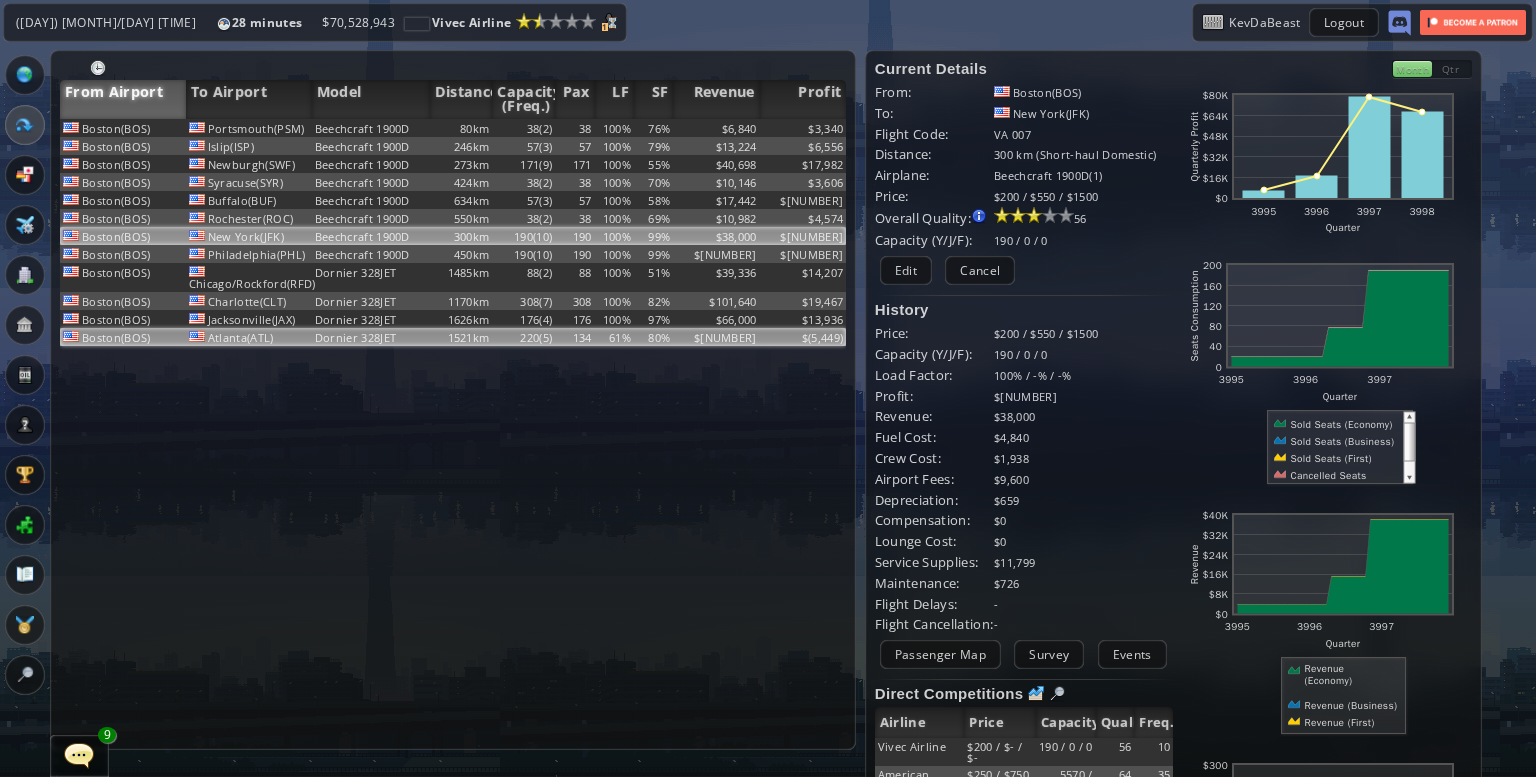click on "1521km" at bounding box center (461, 128) 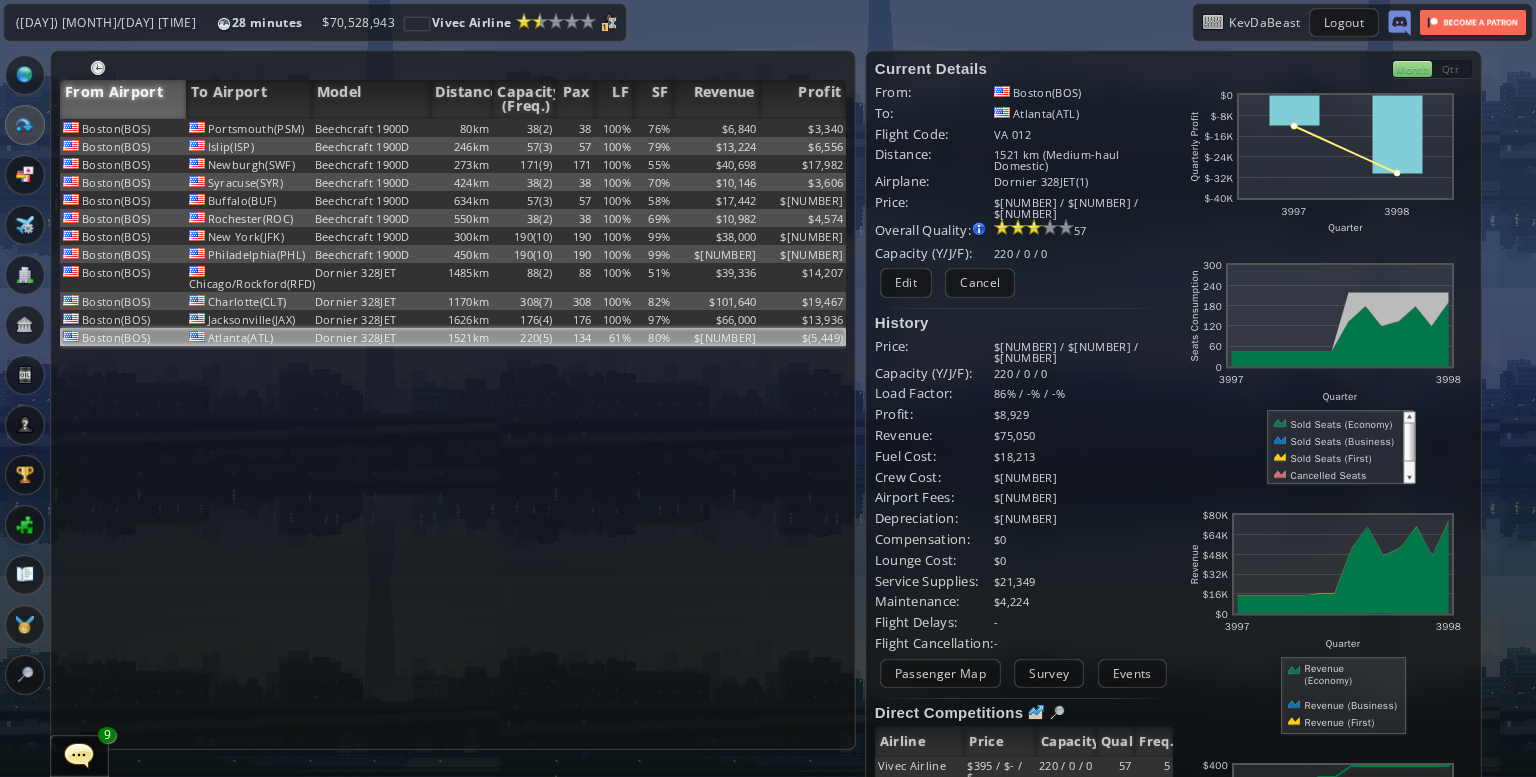 click on "Survey" at bounding box center (1049, 673) 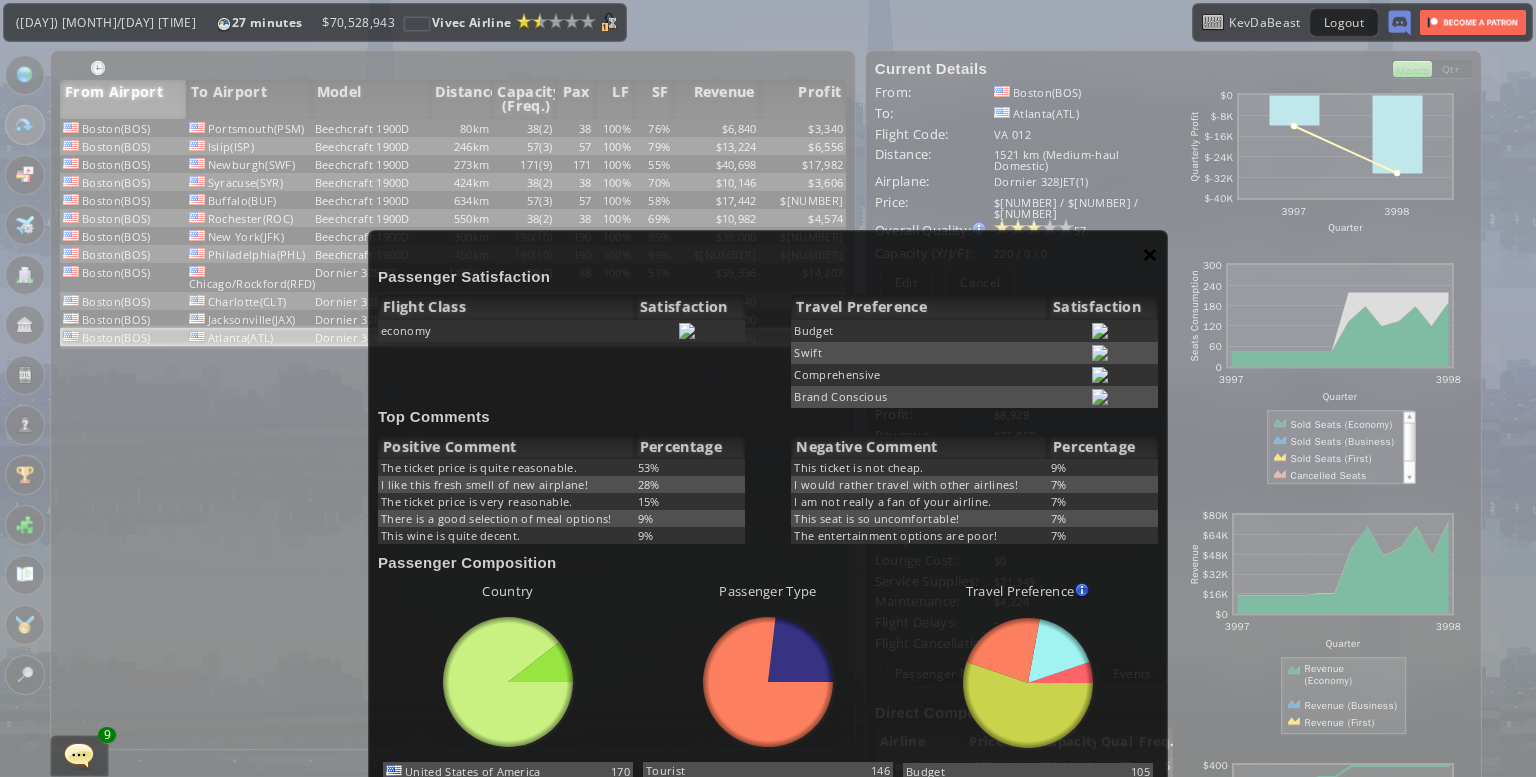 click on "×" at bounding box center [1150, 254] 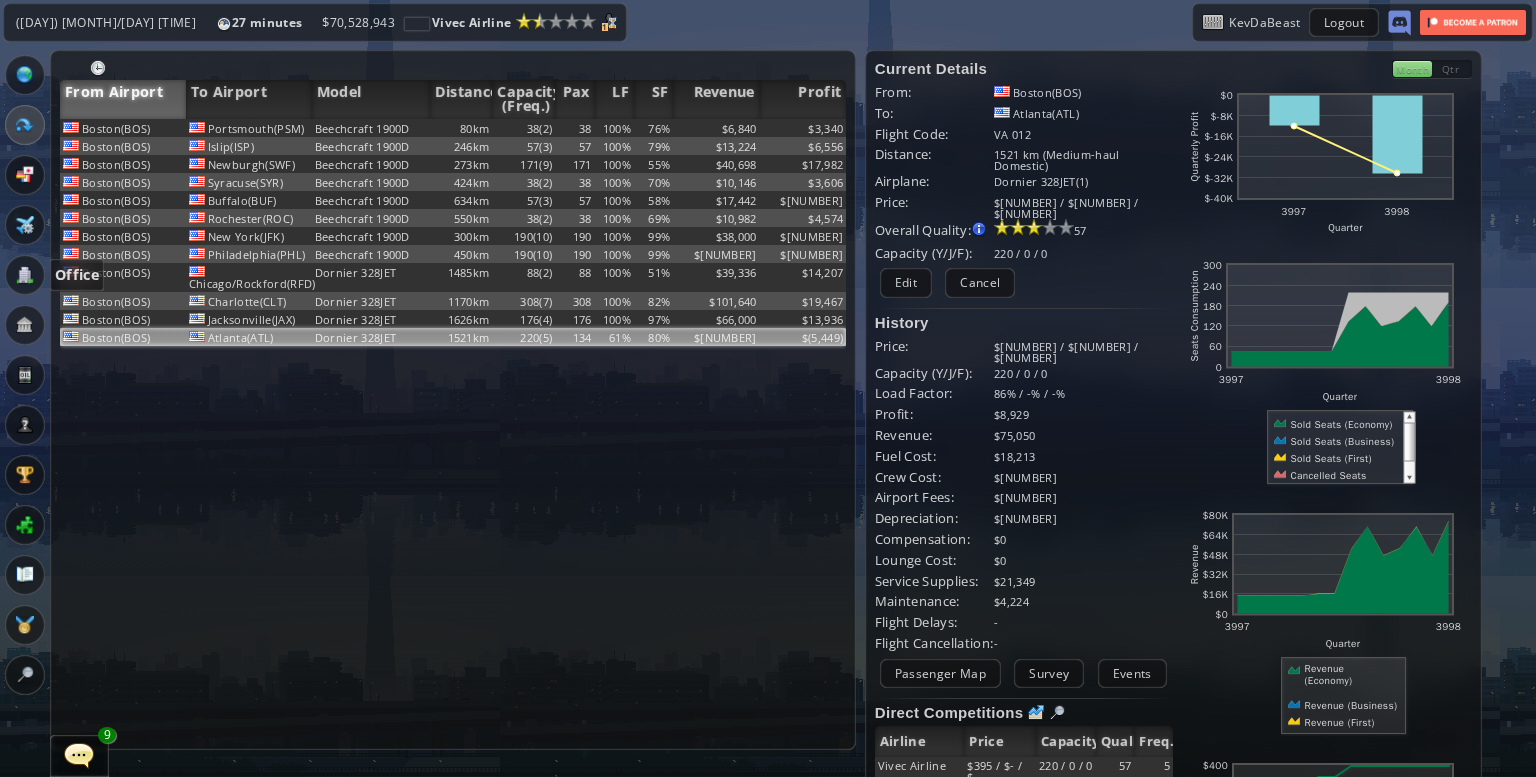 click at bounding box center [25, 275] 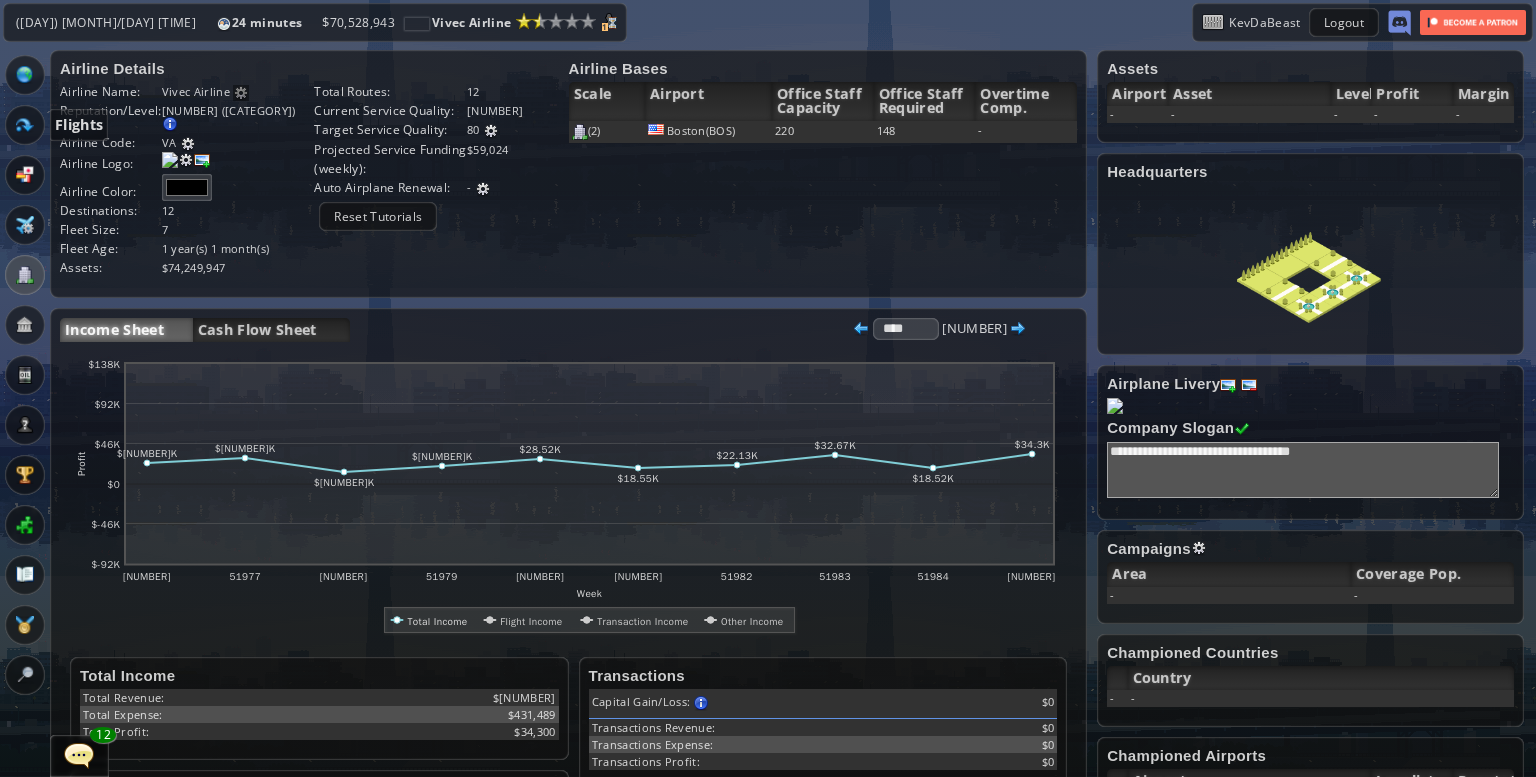 click at bounding box center (25, 125) 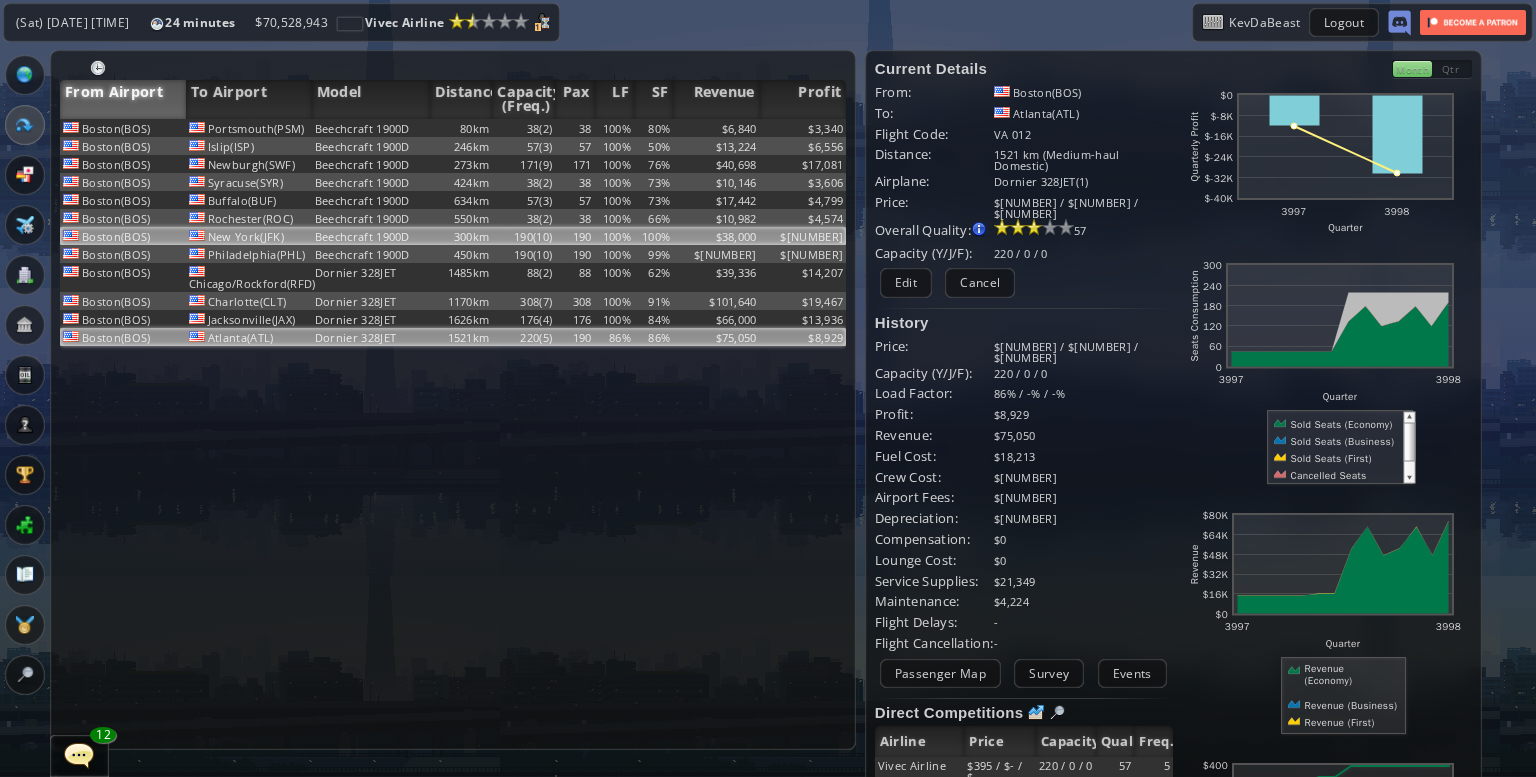 click on "Beechcraft 1900D" at bounding box center [371, 128] 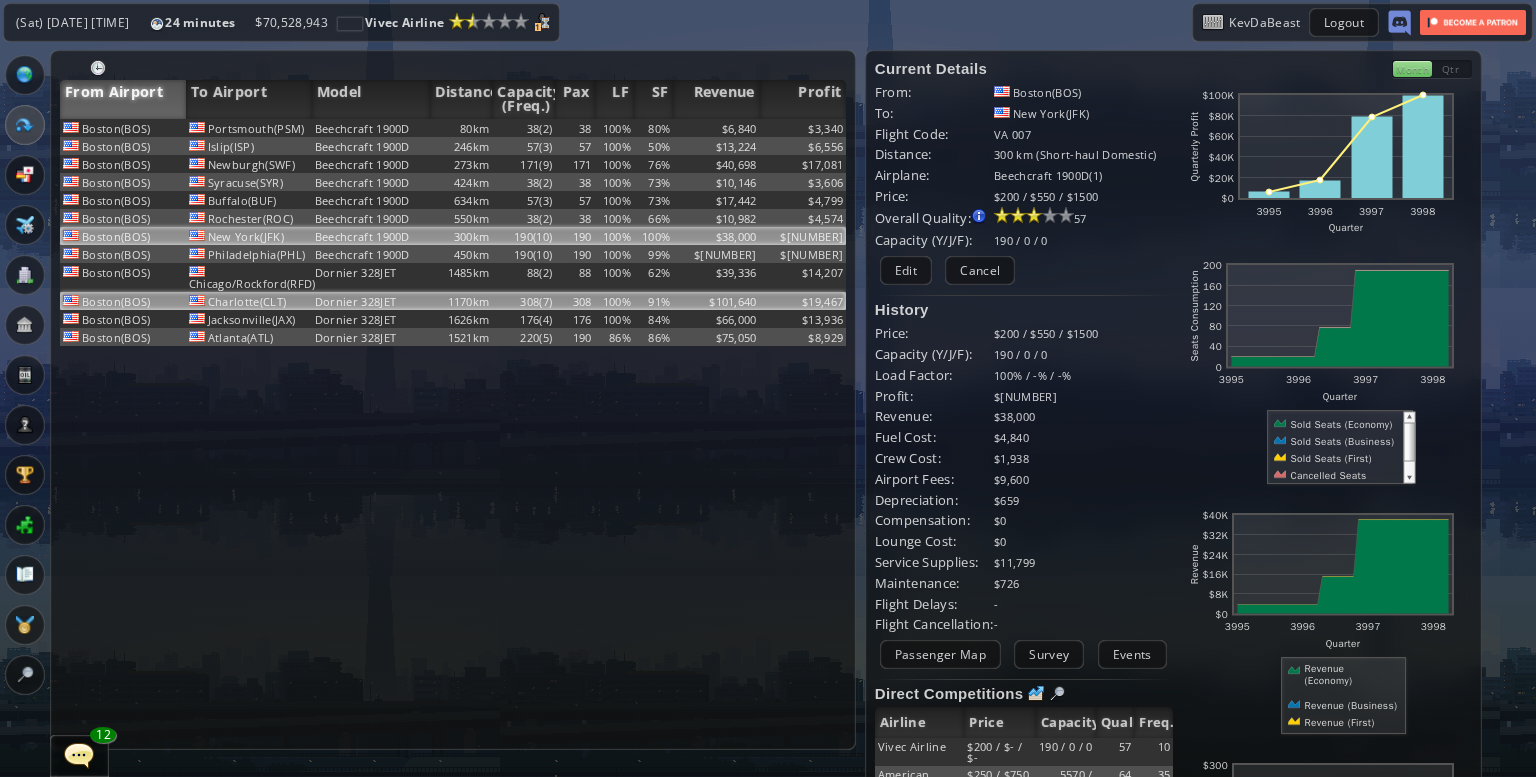 click on "Dornier 328JET" at bounding box center [371, 128] 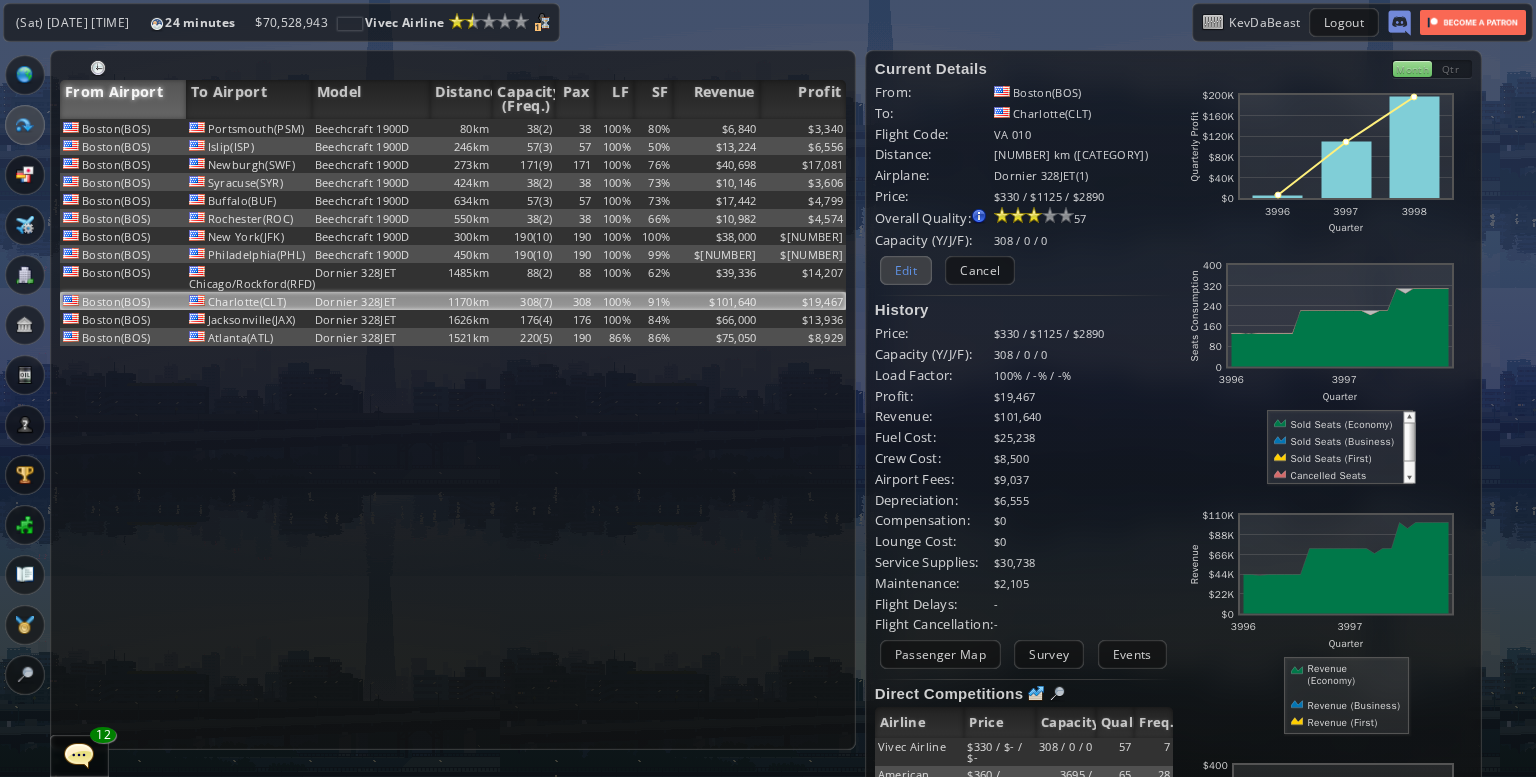 click on "Edit" at bounding box center (906, 270) 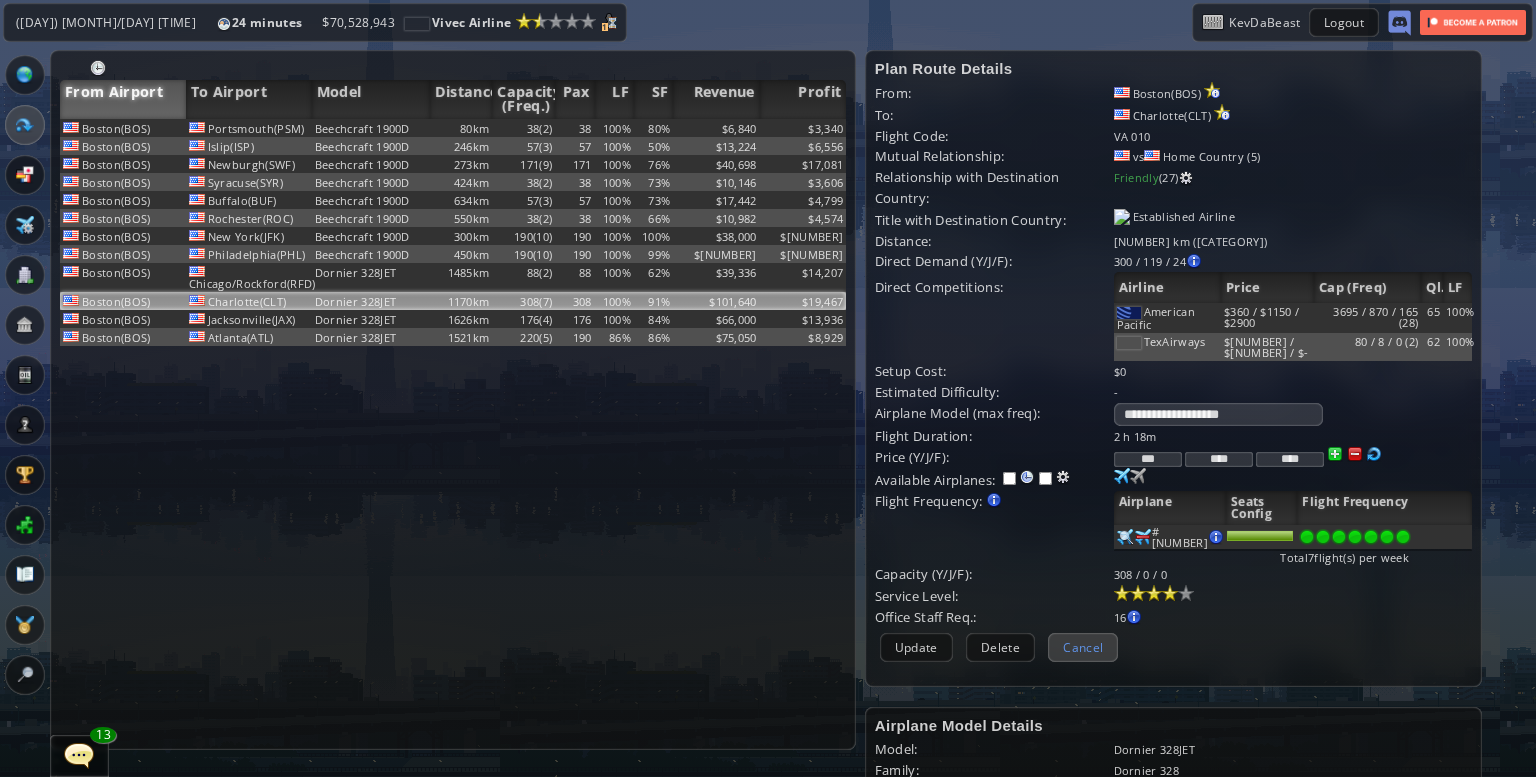click on "Cancel" at bounding box center [1083, 647] 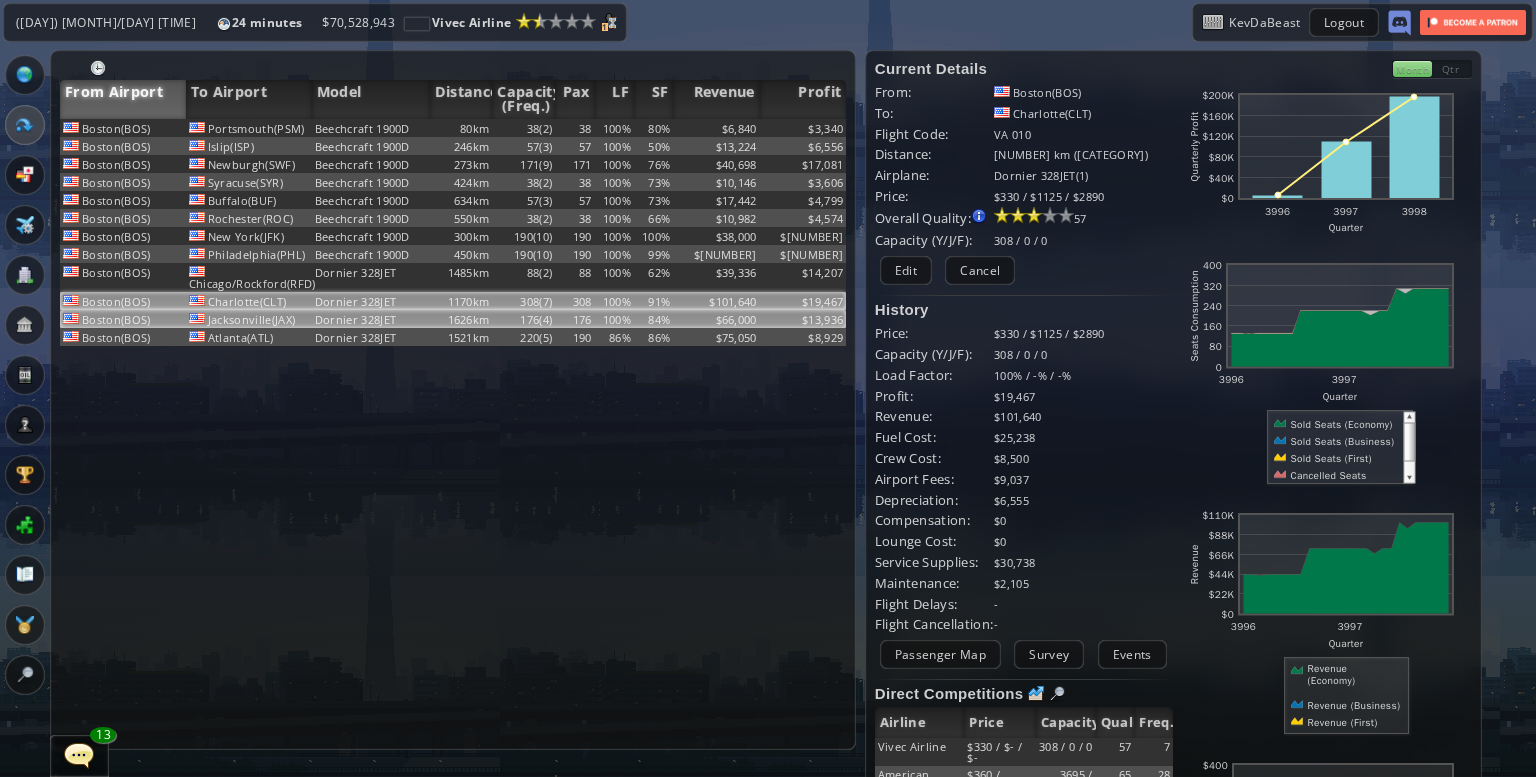click on "176(4)" at bounding box center (523, 128) 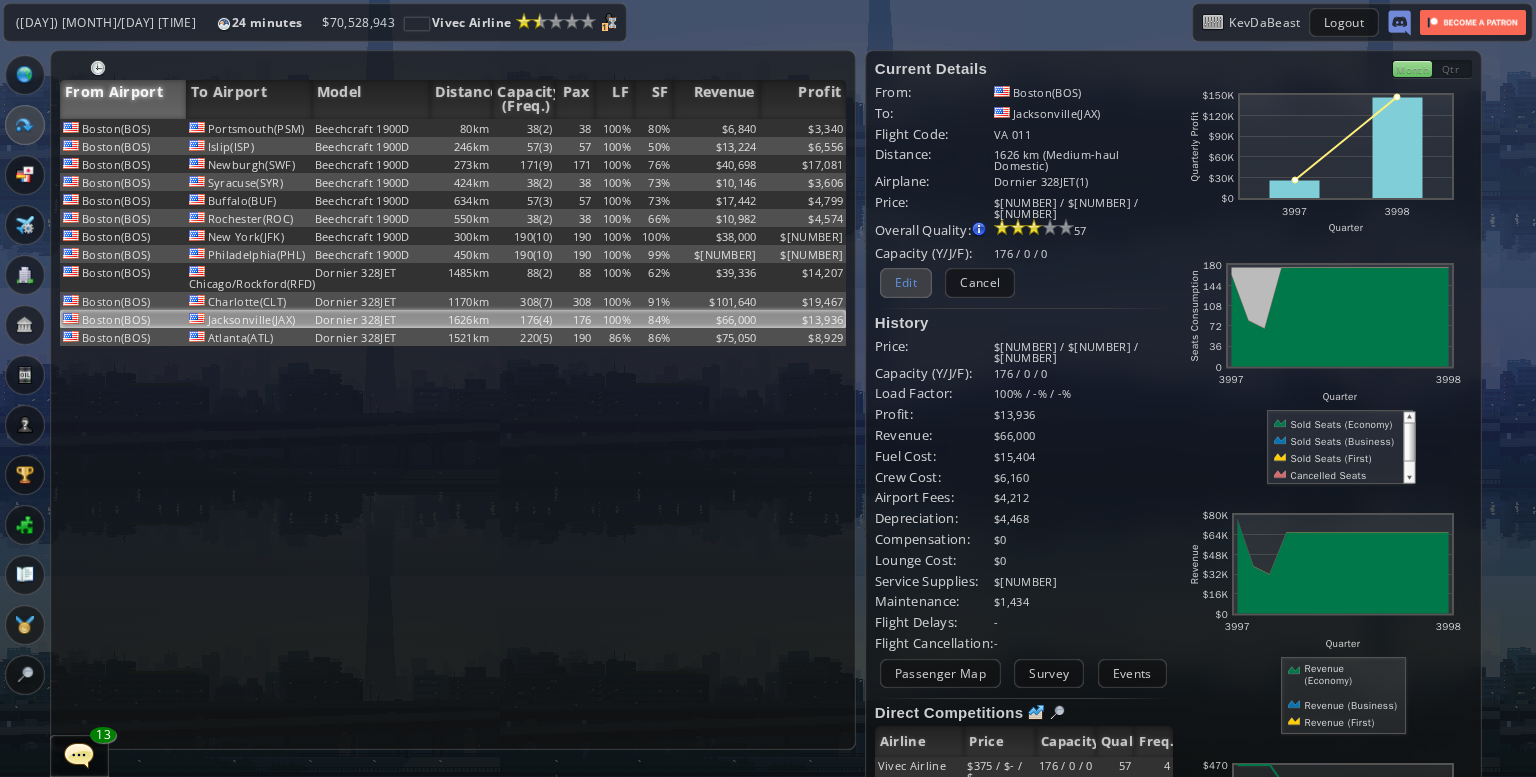 click on "Edit" at bounding box center (906, 282) 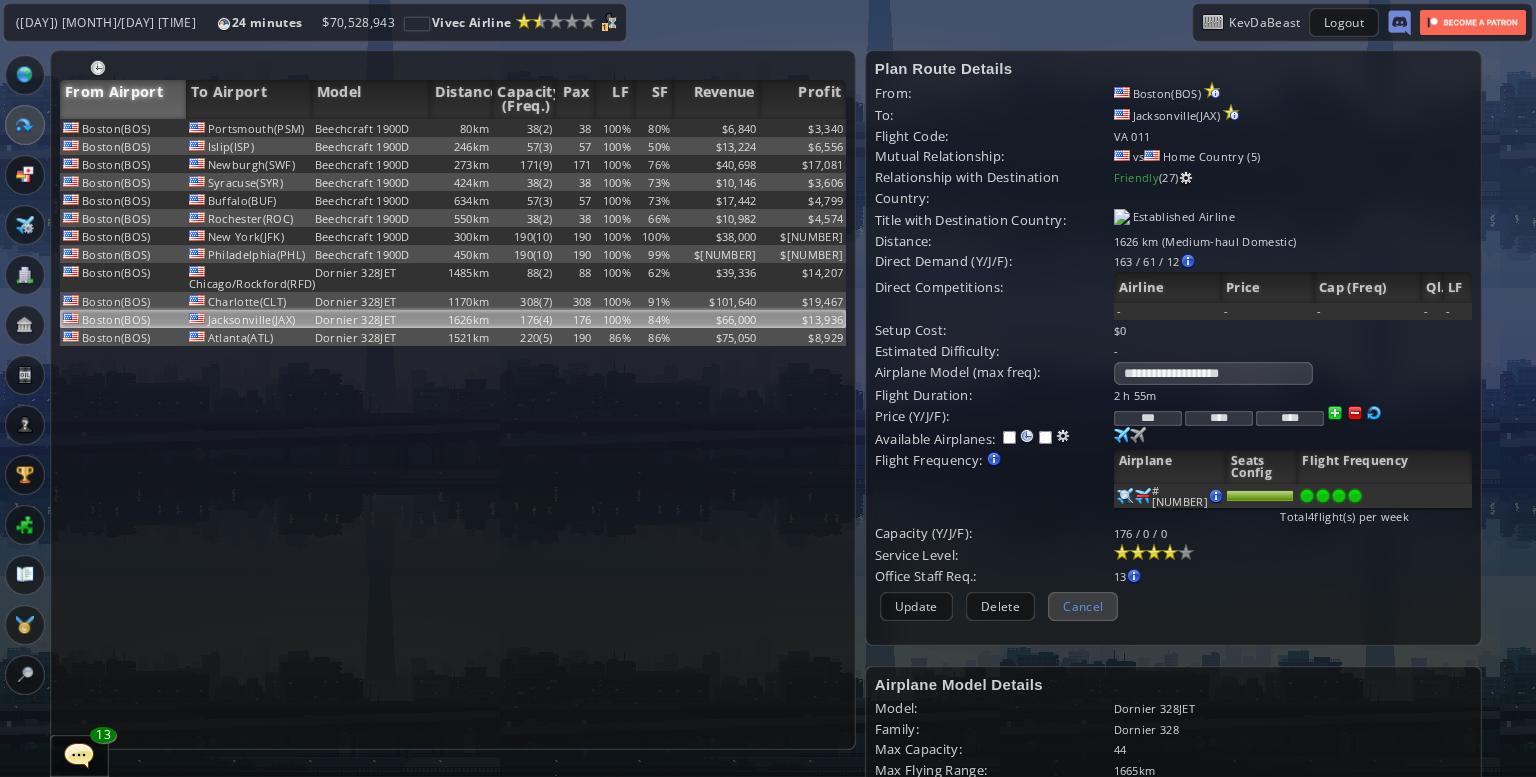 click on "Cancel" at bounding box center (1083, 606) 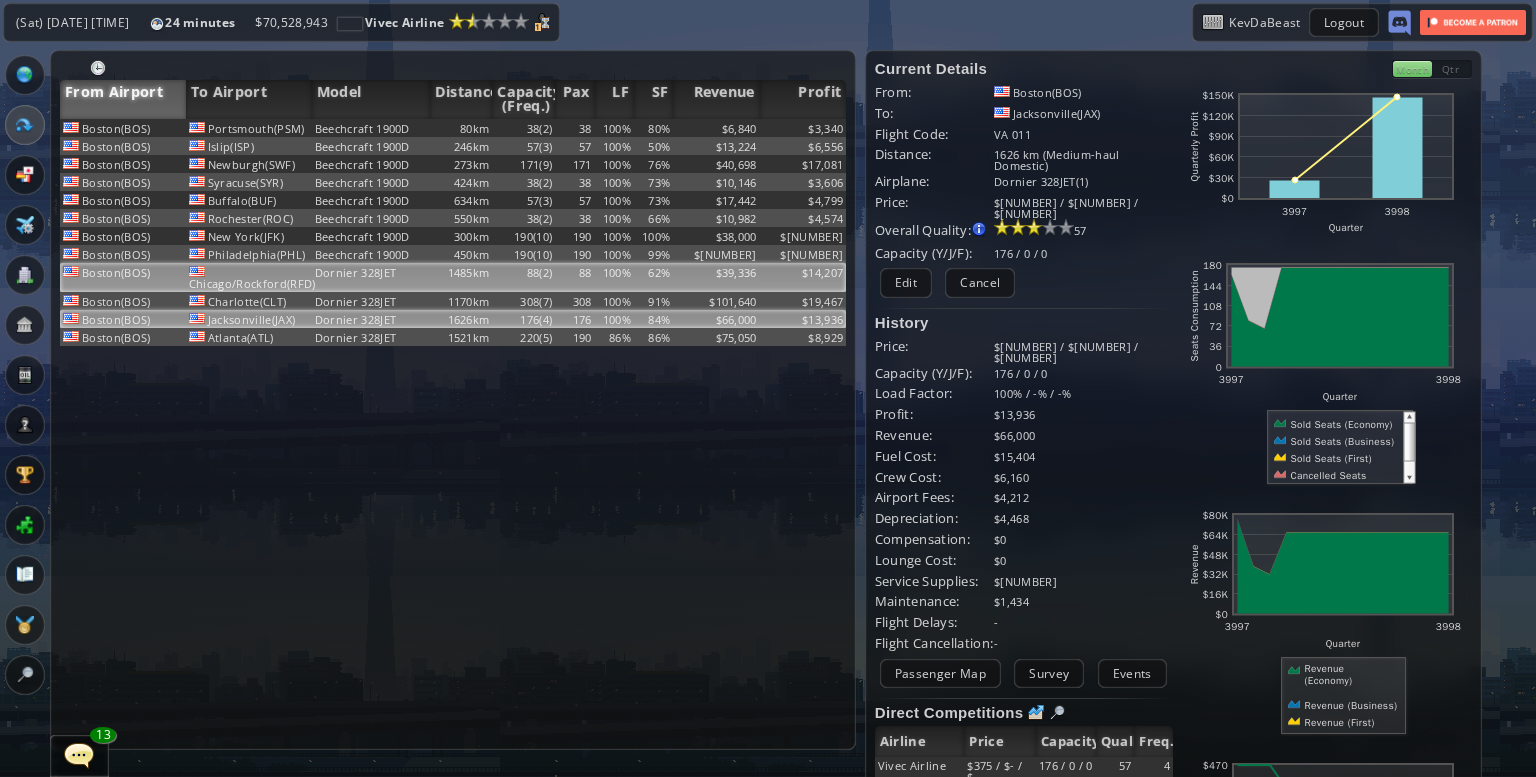 click on "88(2)" at bounding box center [523, 128] 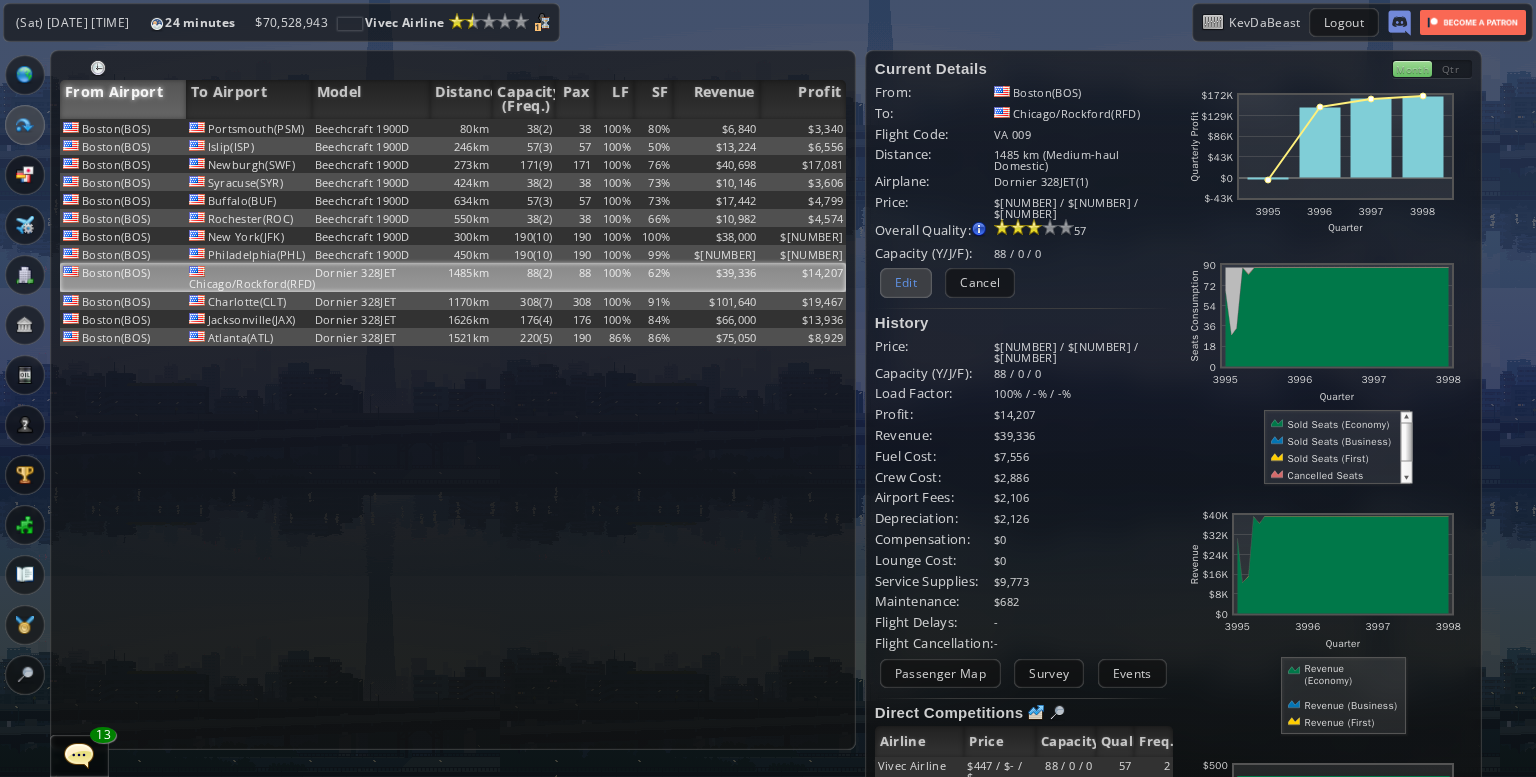 click on "Edit" at bounding box center (906, 282) 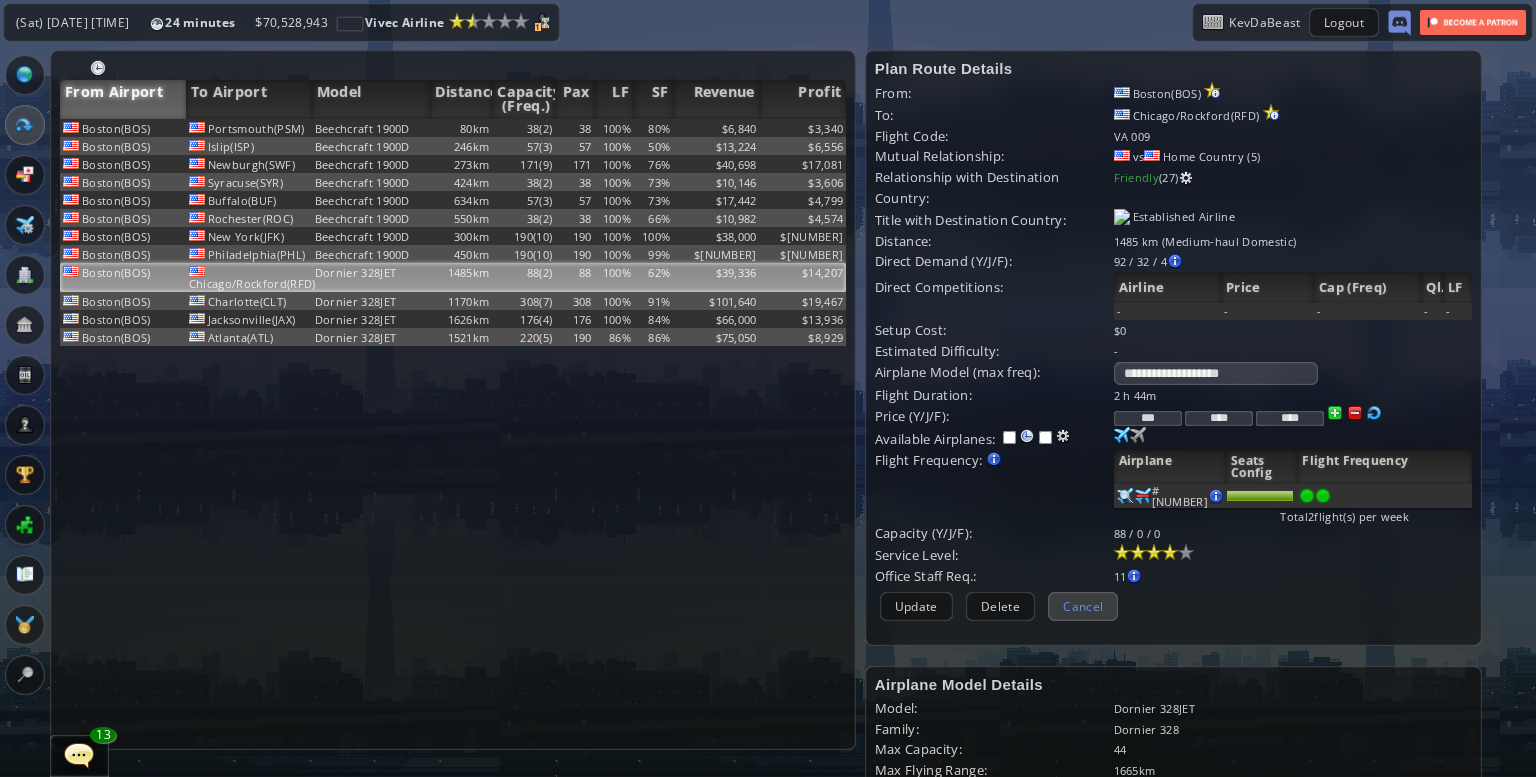 click on "Cancel" at bounding box center (1083, 606) 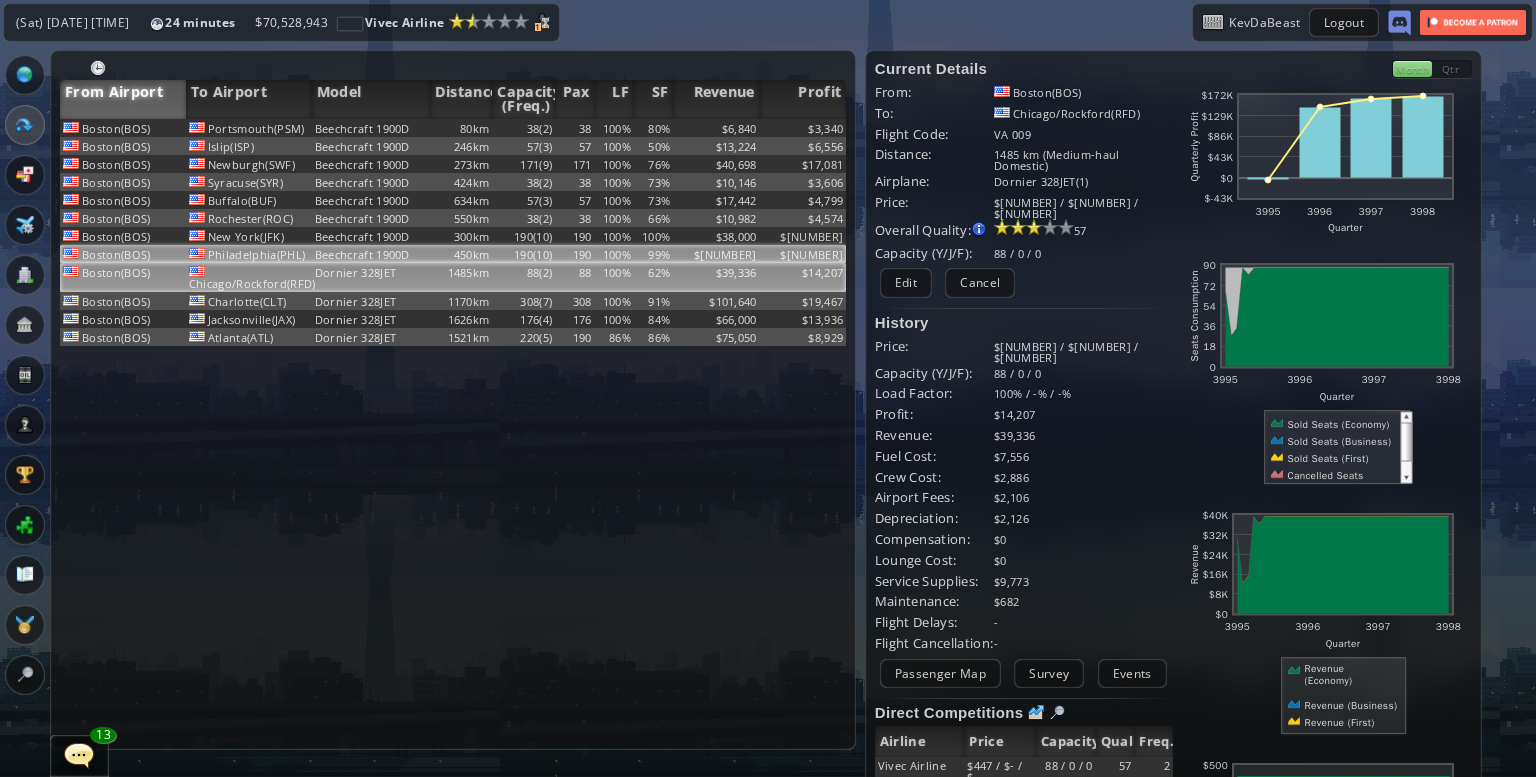 click on "190(10)" at bounding box center [523, 128] 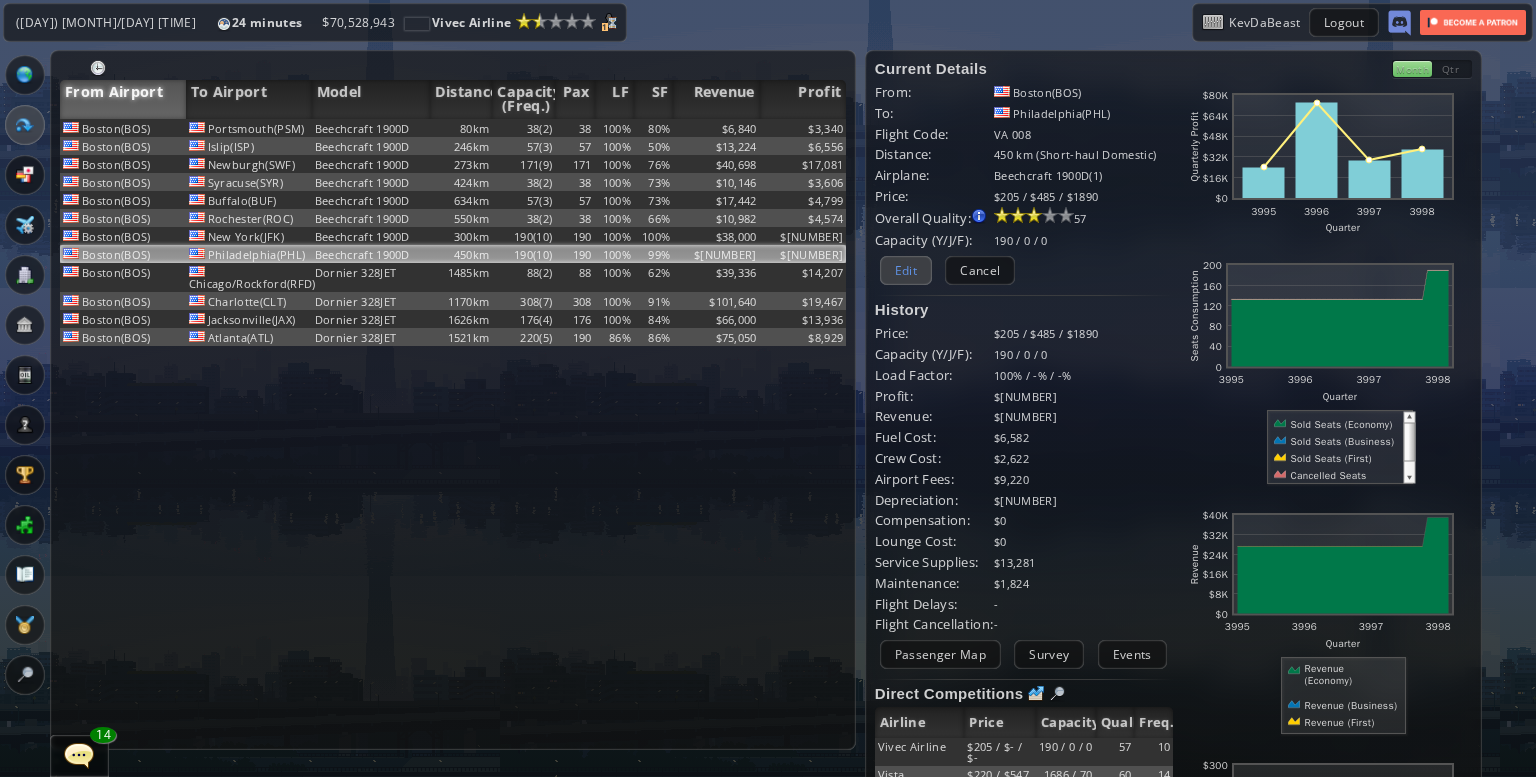 click on "Edit" at bounding box center [906, 270] 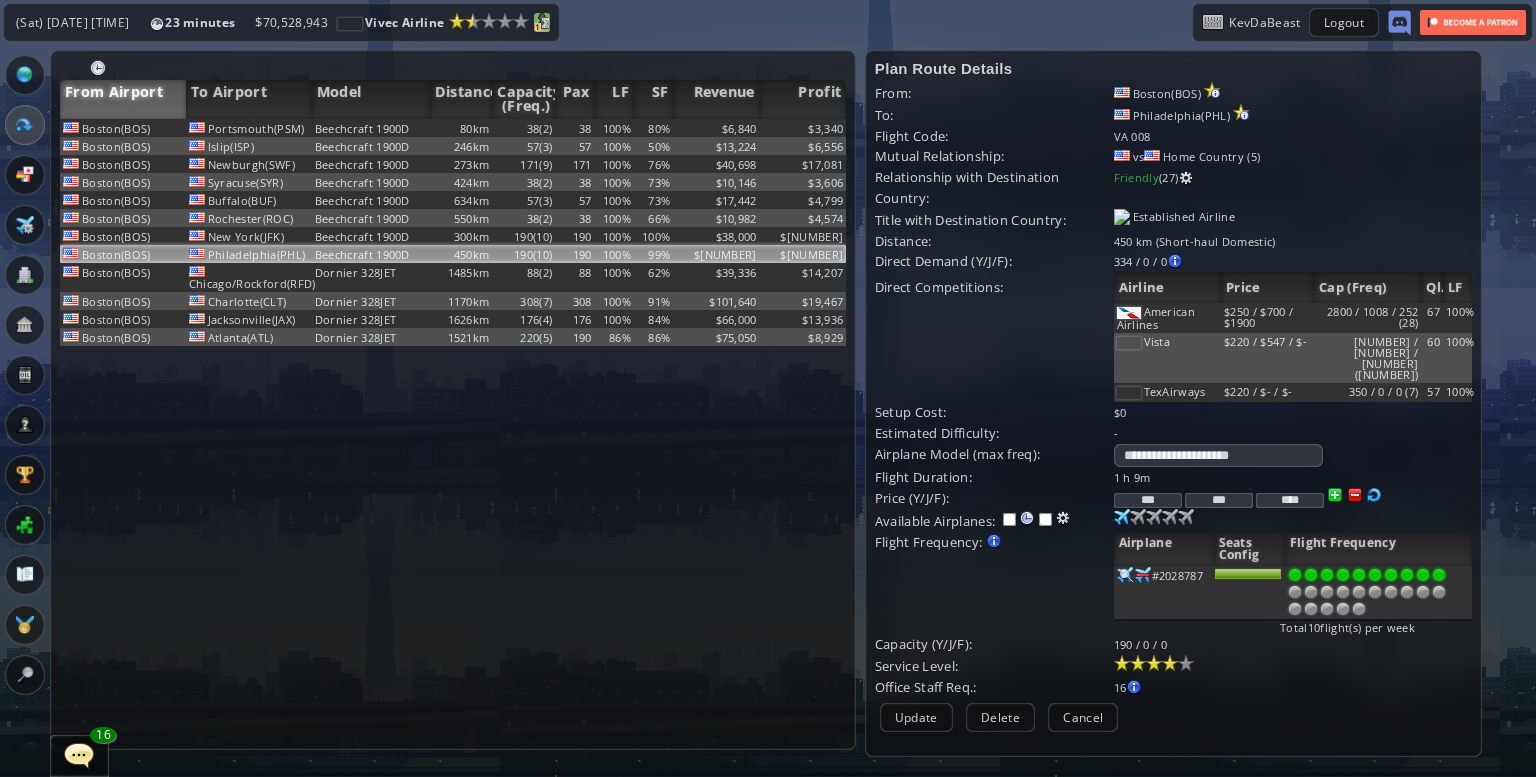 click at bounding box center (542, 21) 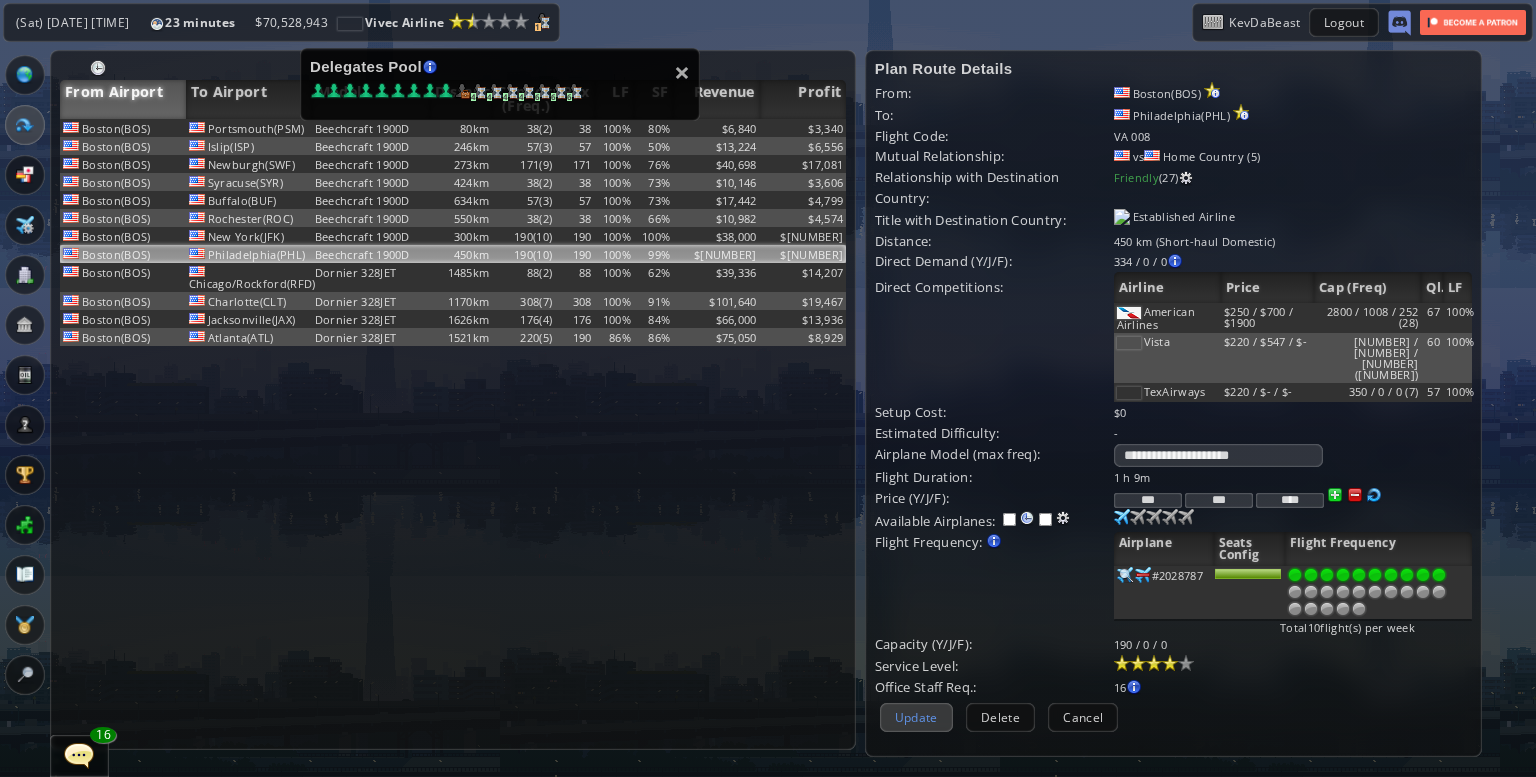 click on "Update" at bounding box center (916, 717) 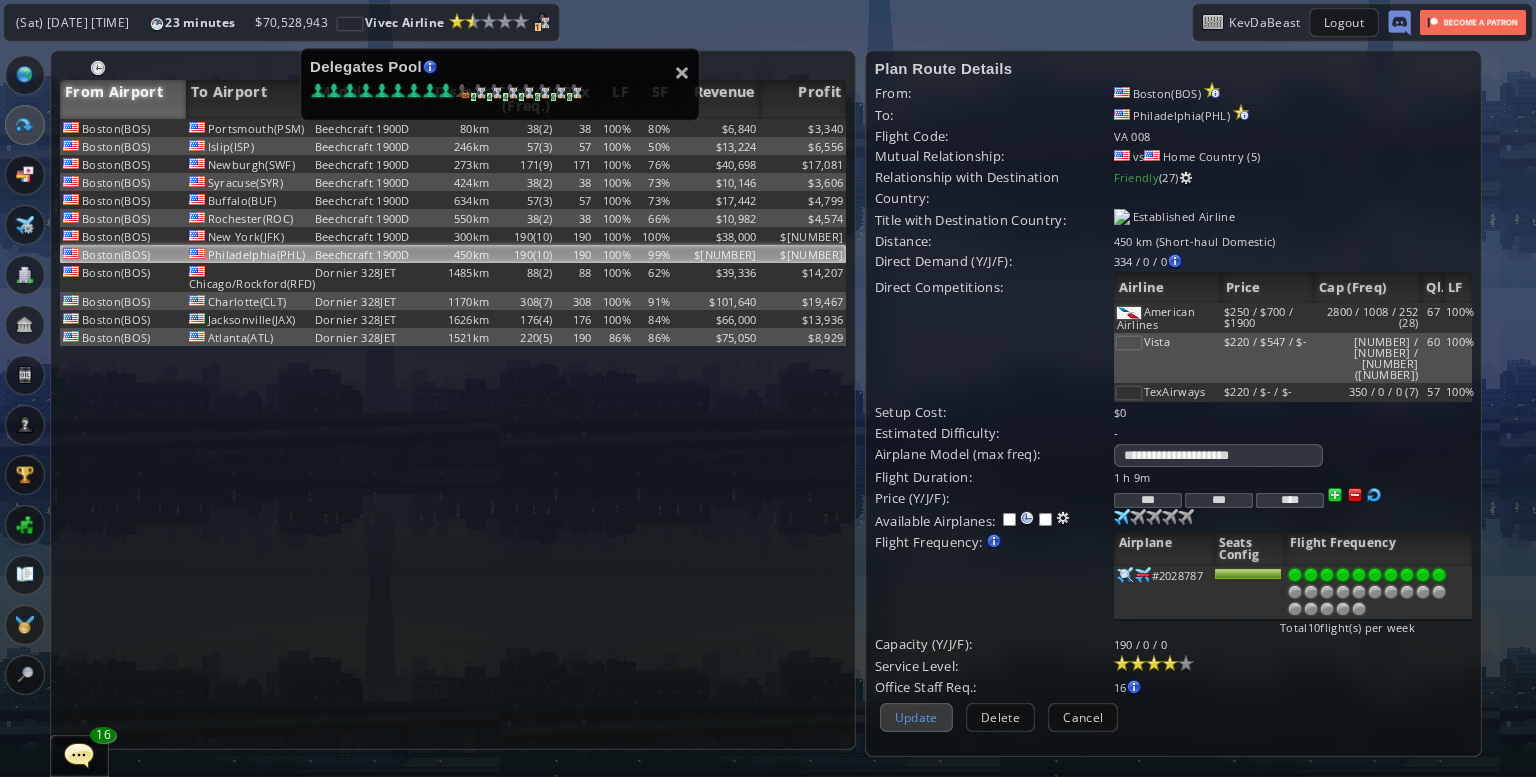 scroll, scrollTop: 112, scrollLeft: 0, axis: vertical 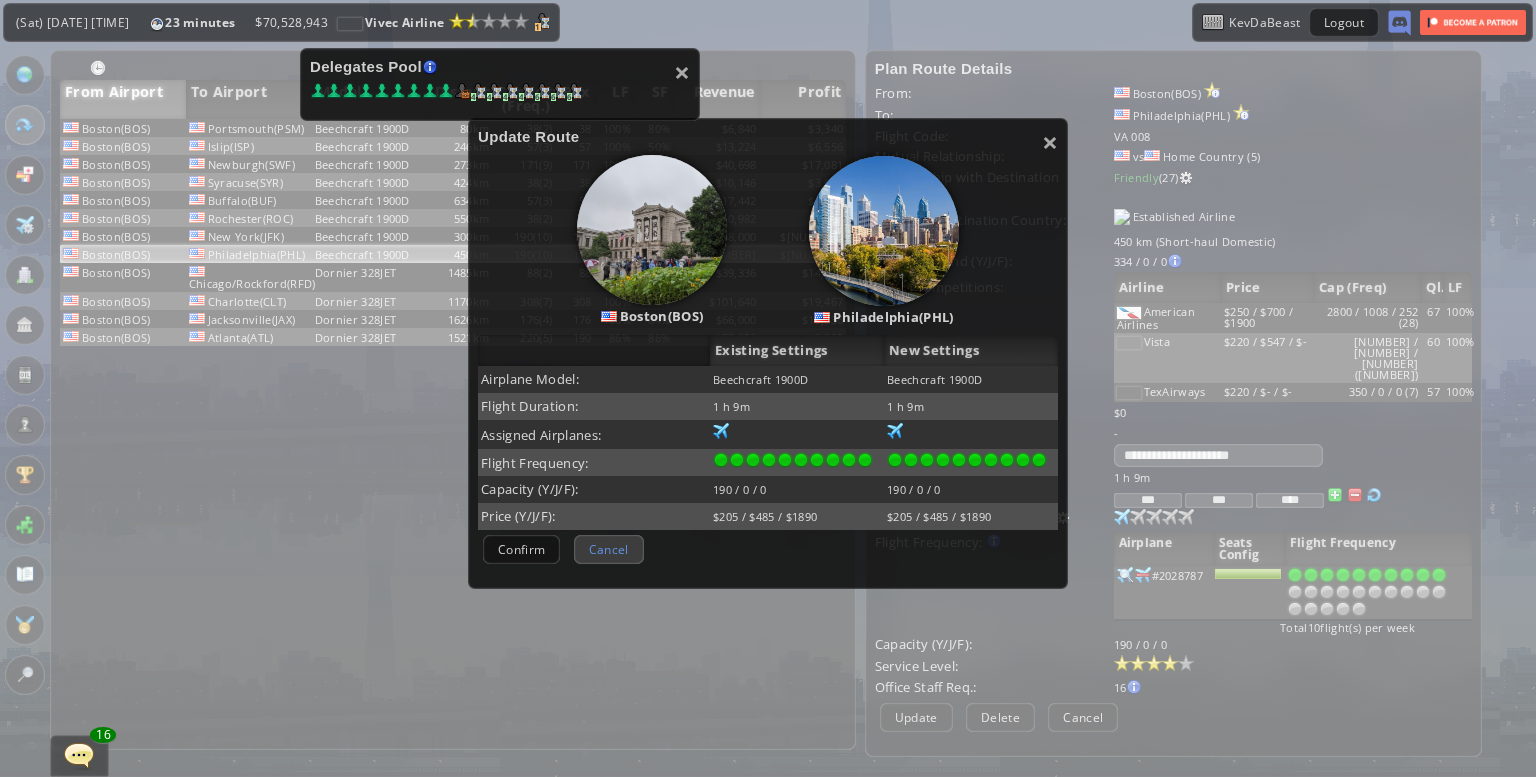 click on "Cancel" at bounding box center [609, 549] 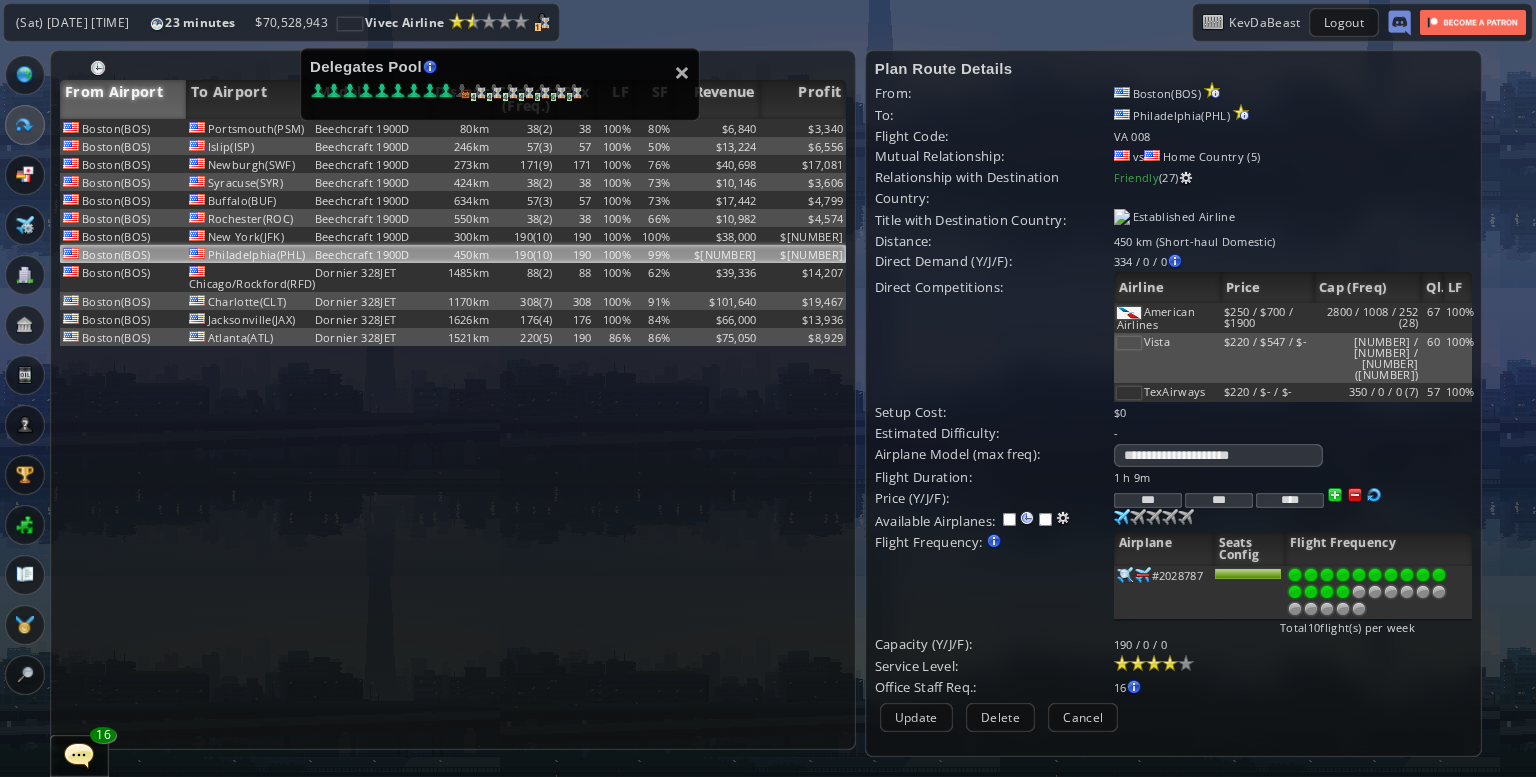 click at bounding box center (1343, 592) 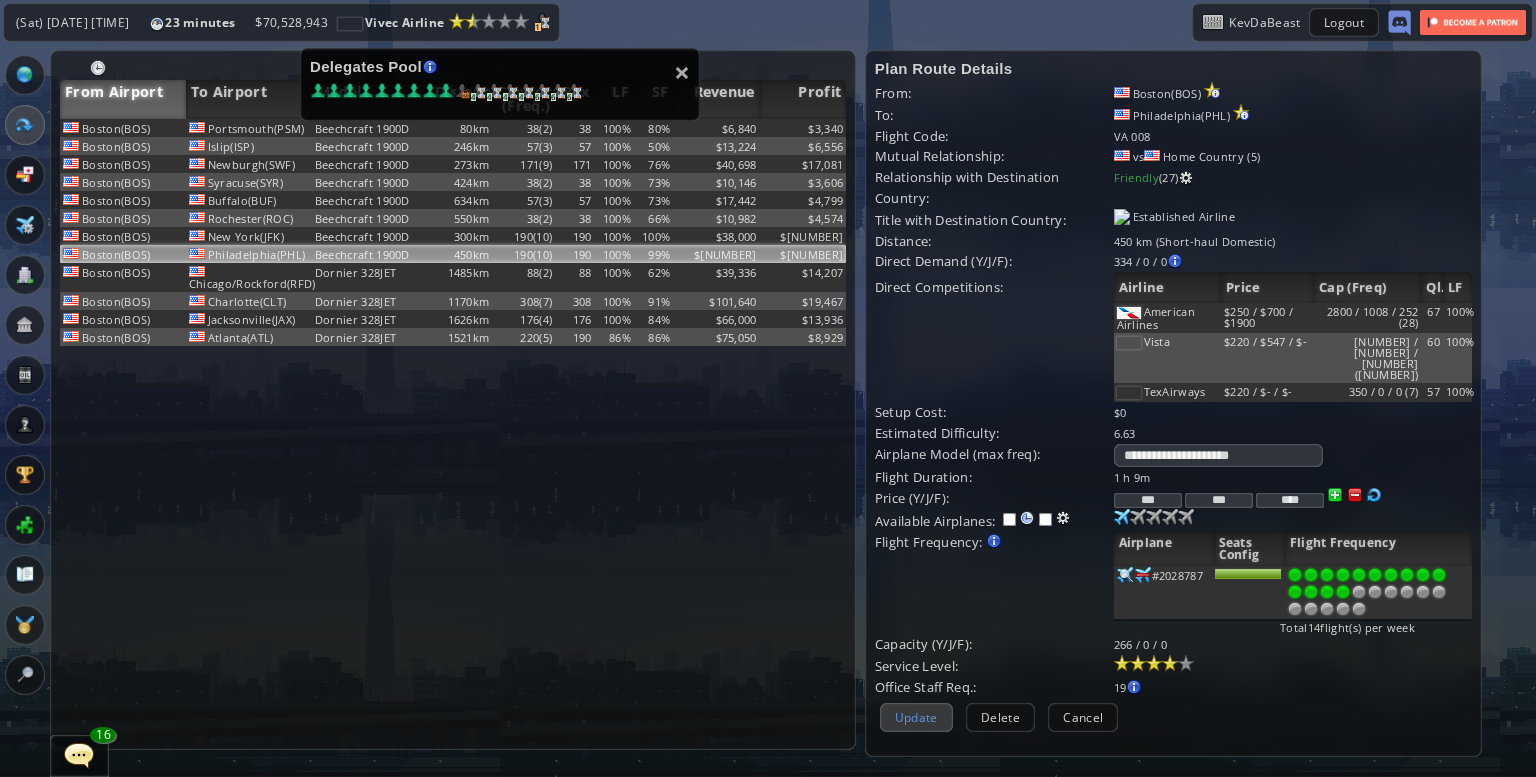 click on "Update" at bounding box center (916, 717) 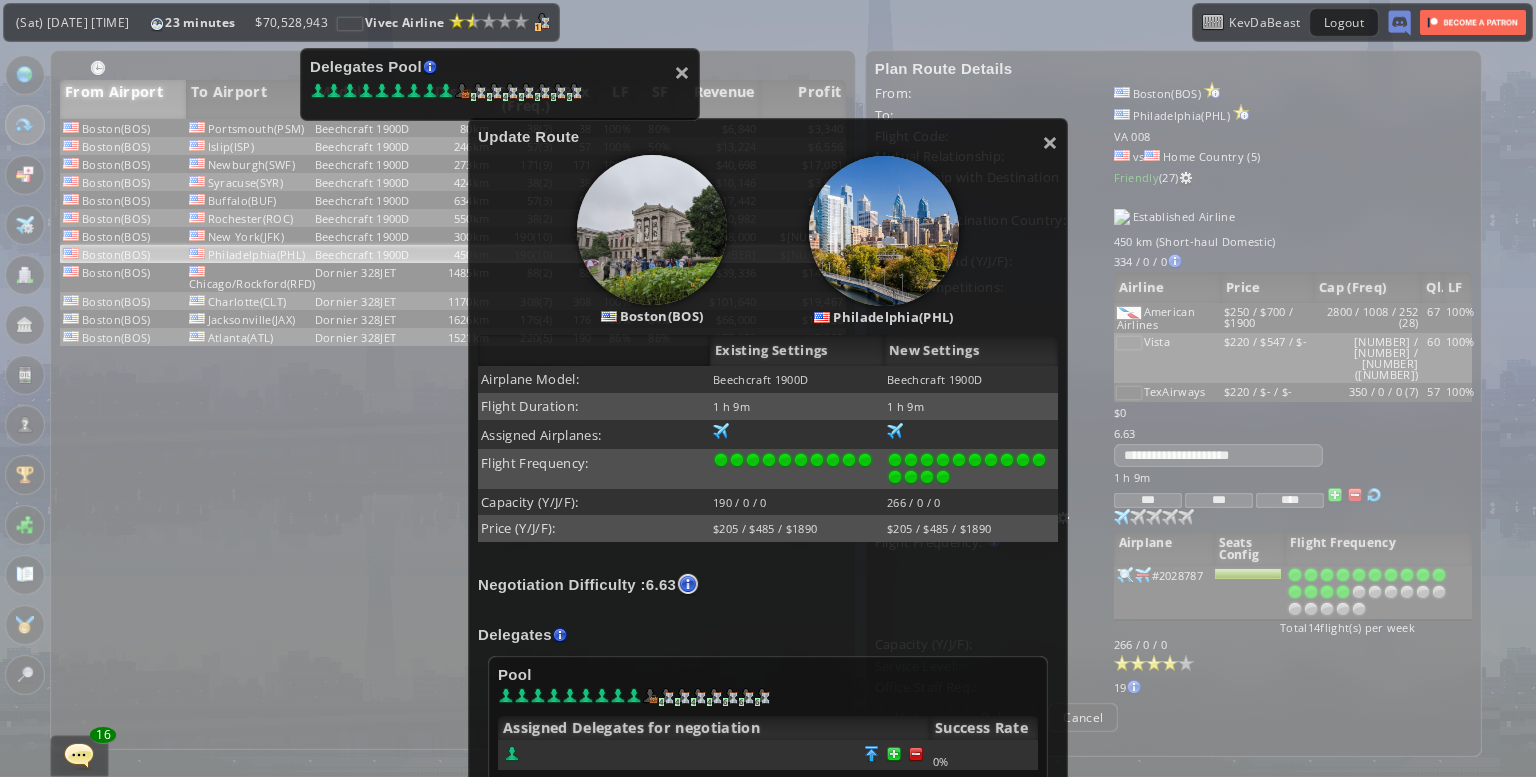 scroll, scrollTop: 212, scrollLeft: 0, axis: vertical 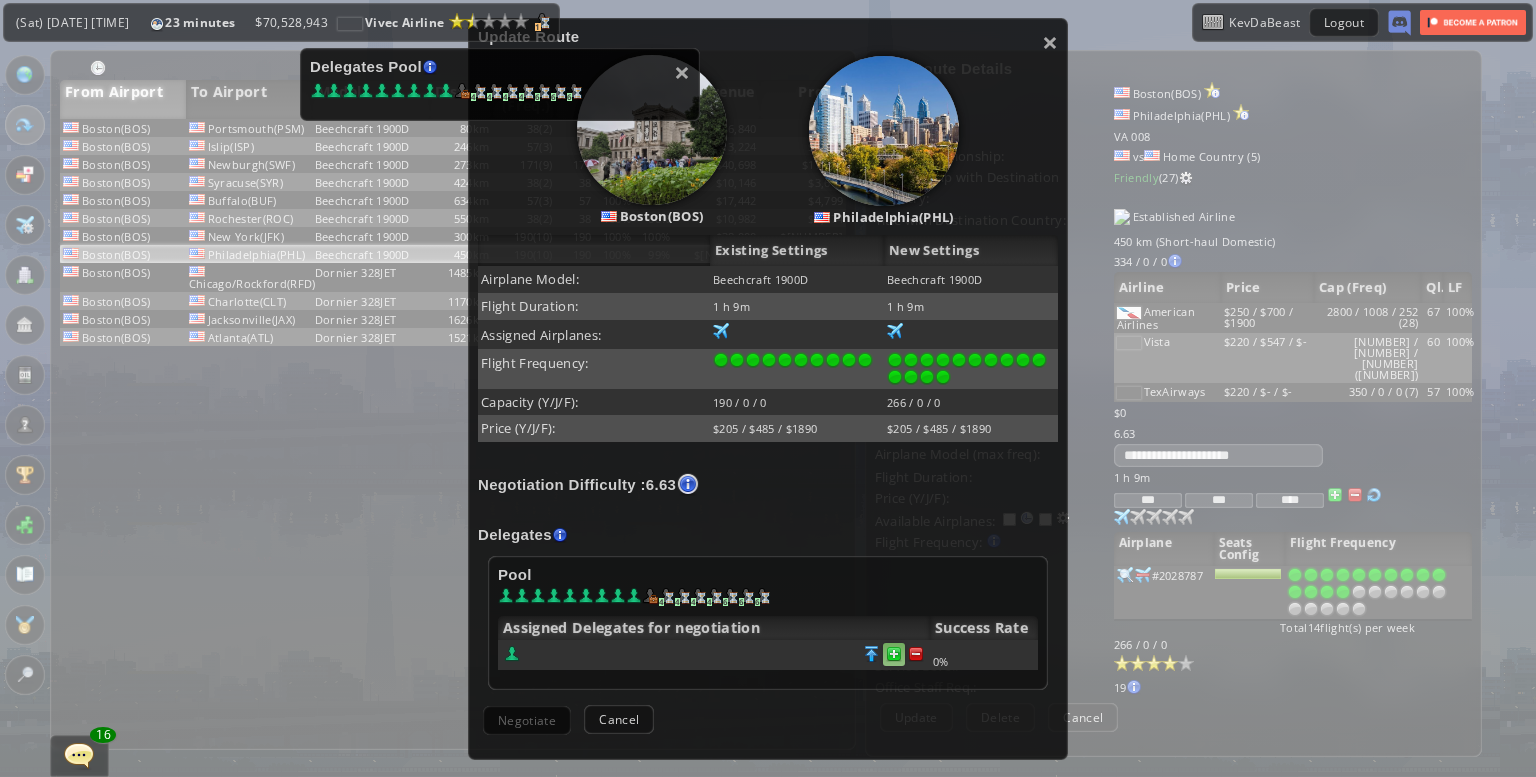 click at bounding box center [916, 654] 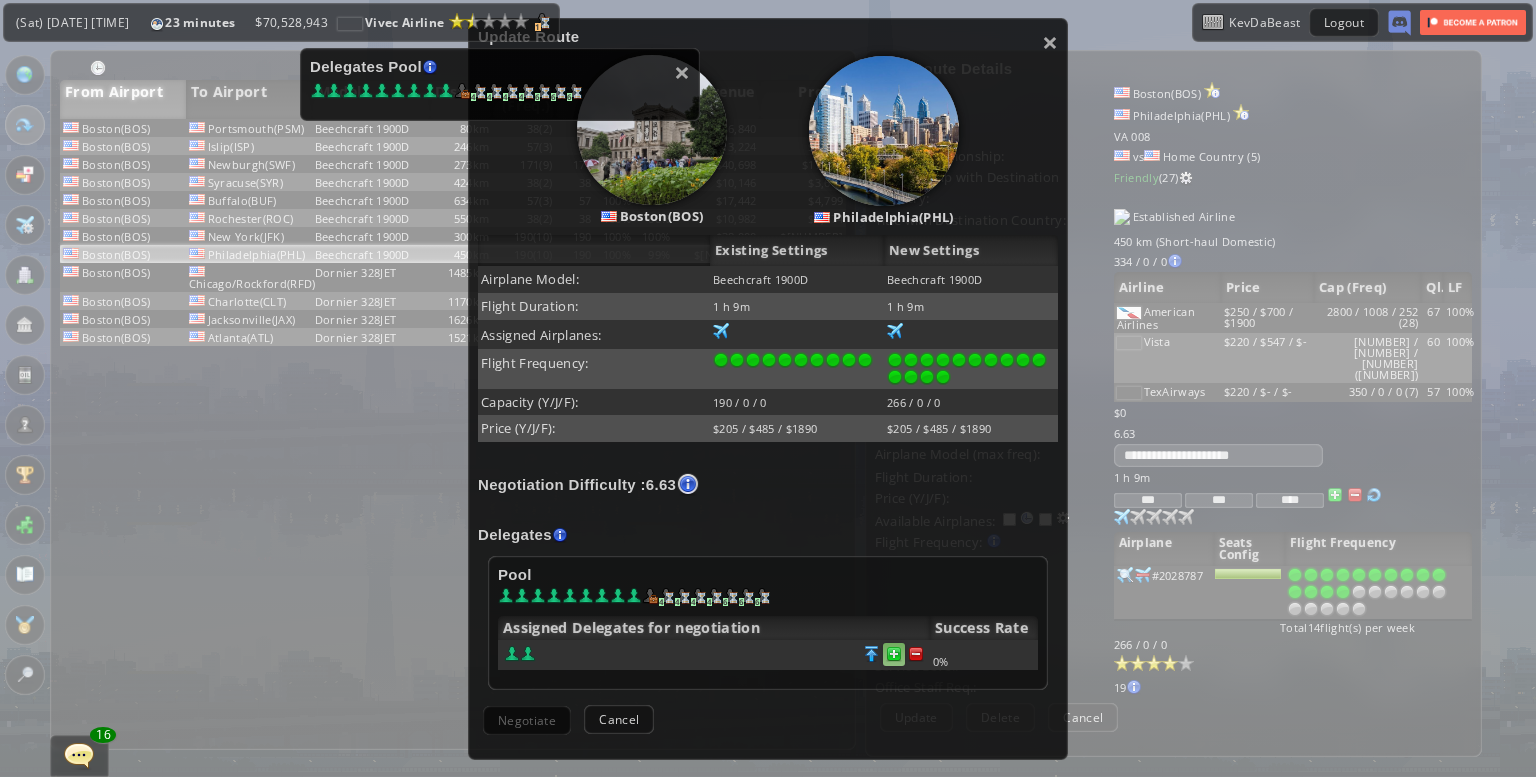 click at bounding box center [916, 654] 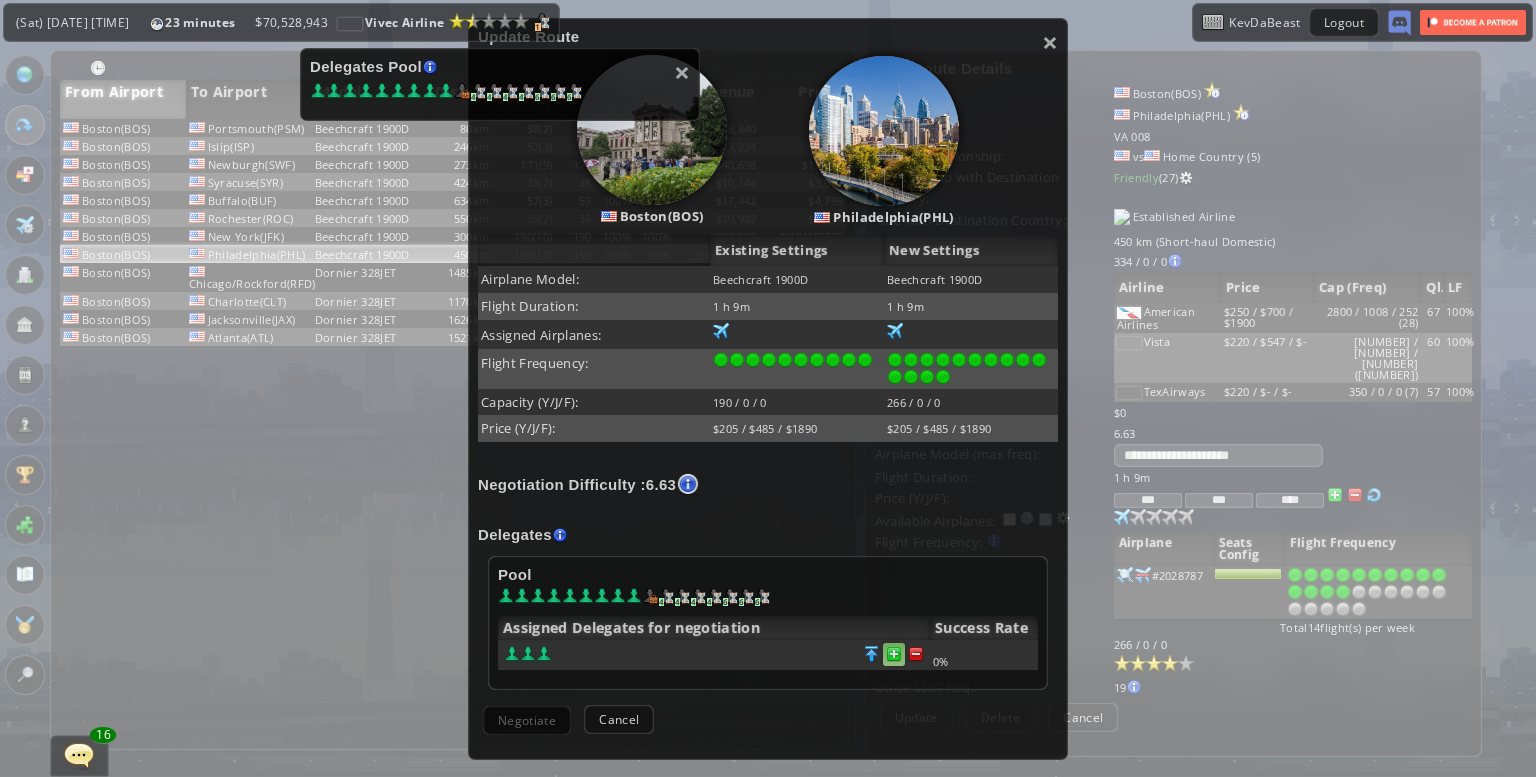 click at bounding box center [916, 654] 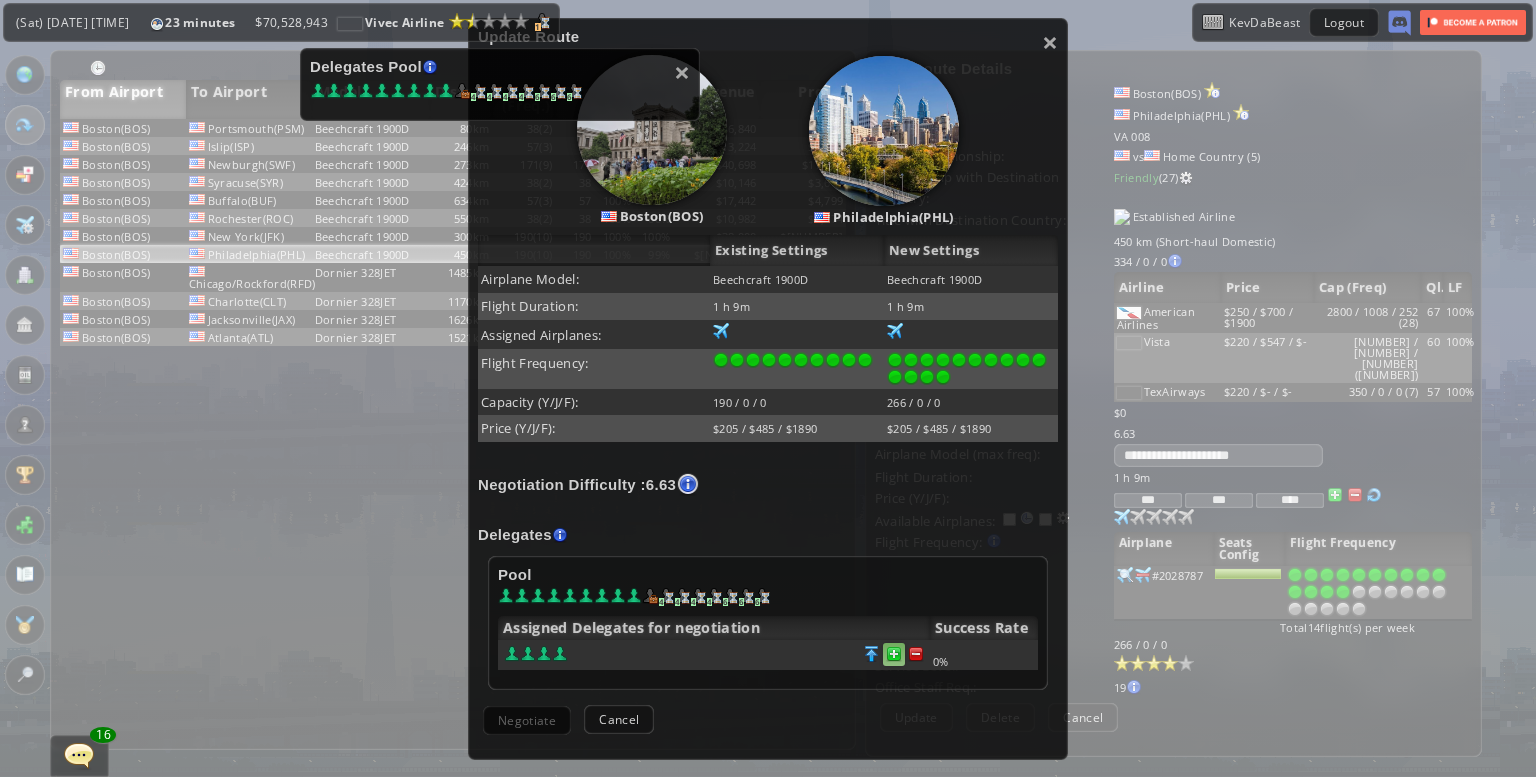 click at bounding box center (916, 654) 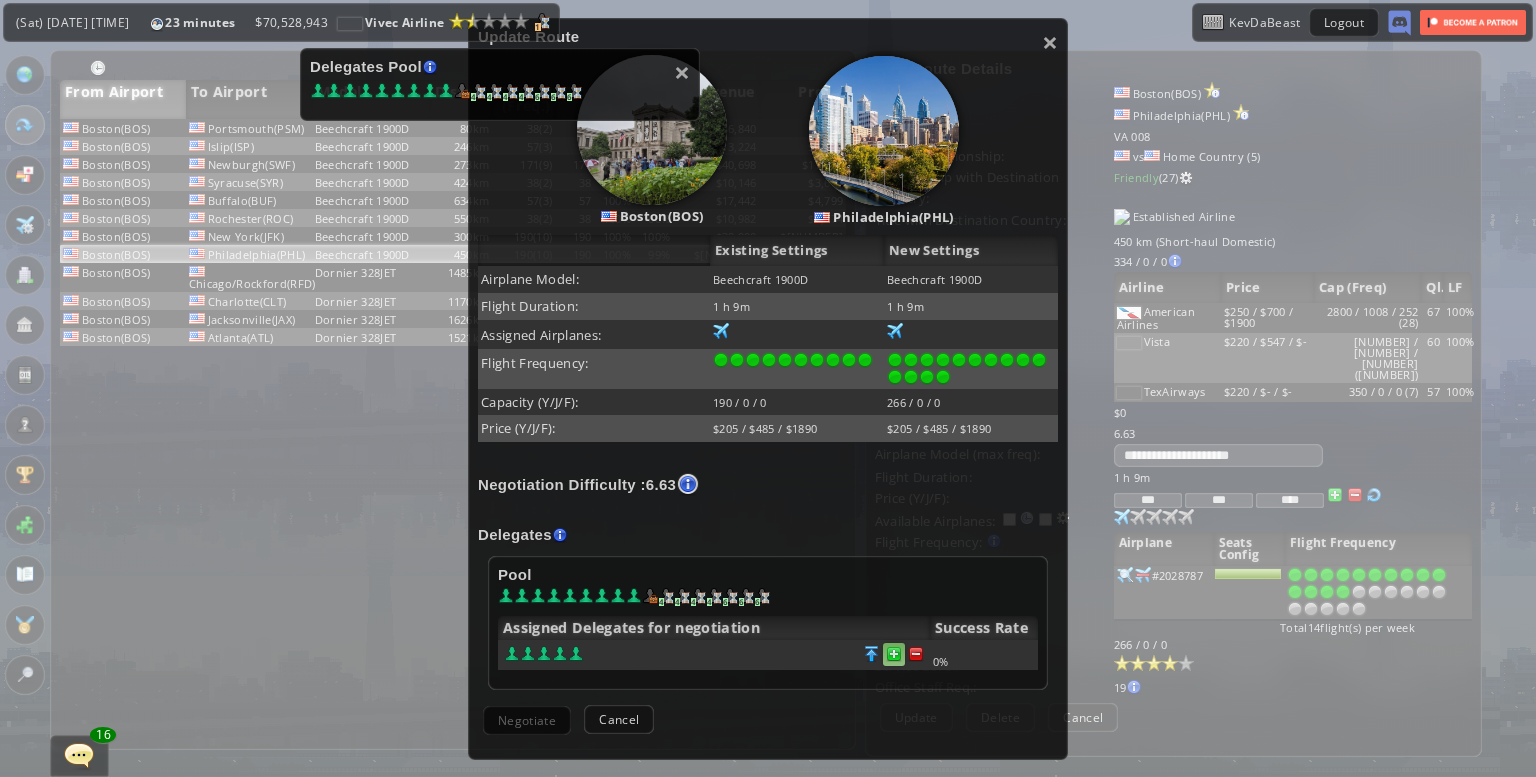 click at bounding box center (916, 654) 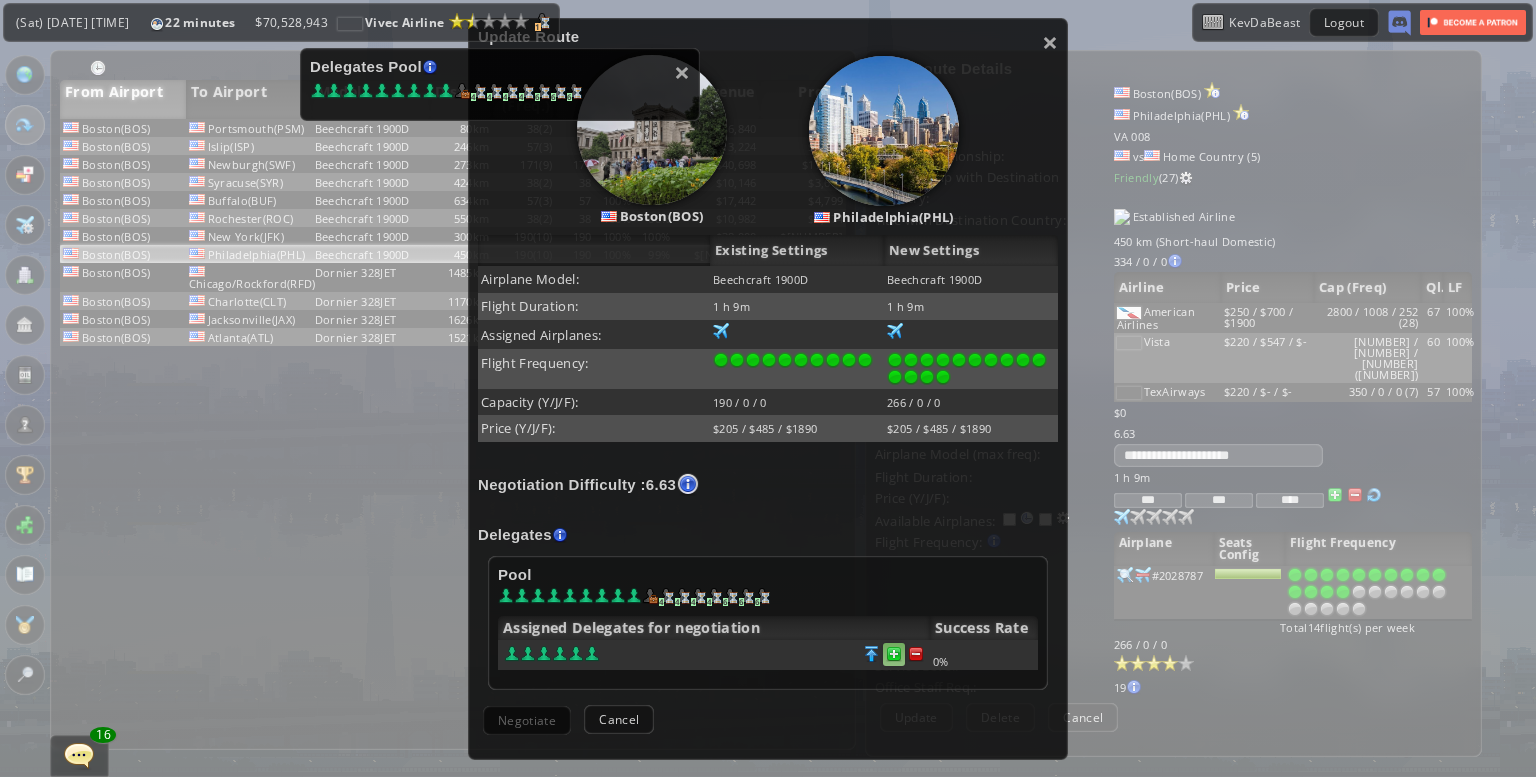 click at bounding box center [916, 654] 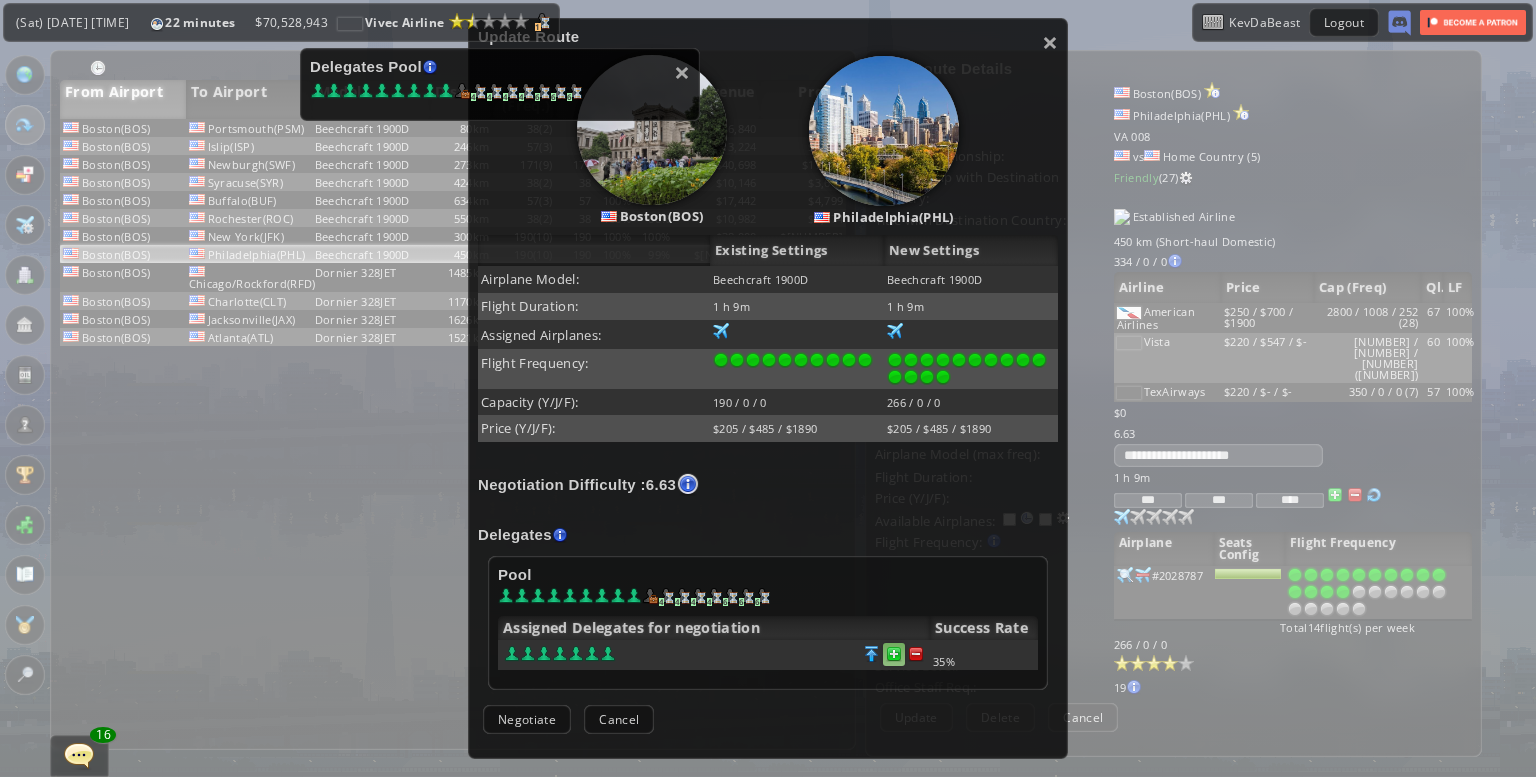 click at bounding box center (916, 654) 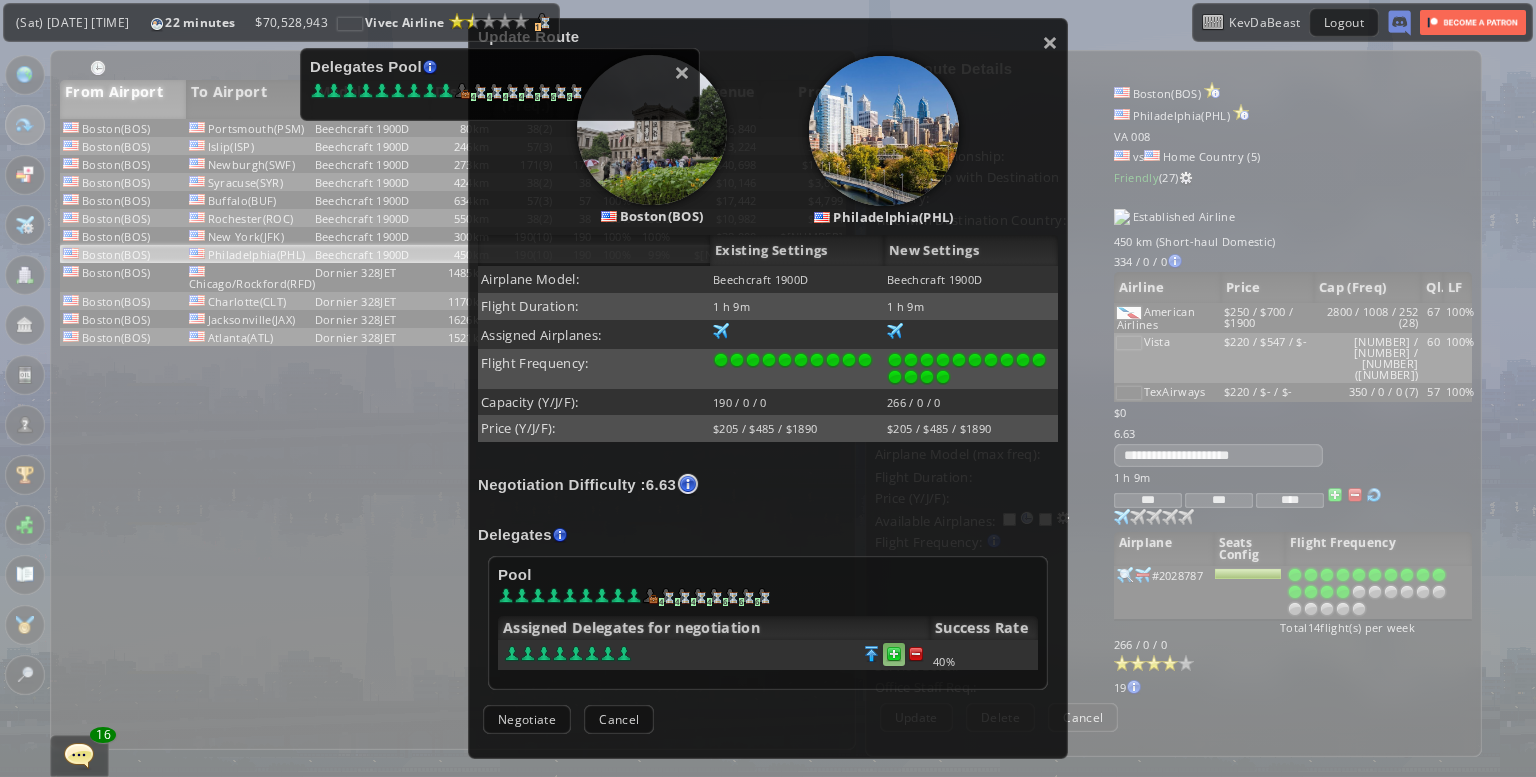 click at bounding box center (916, 654) 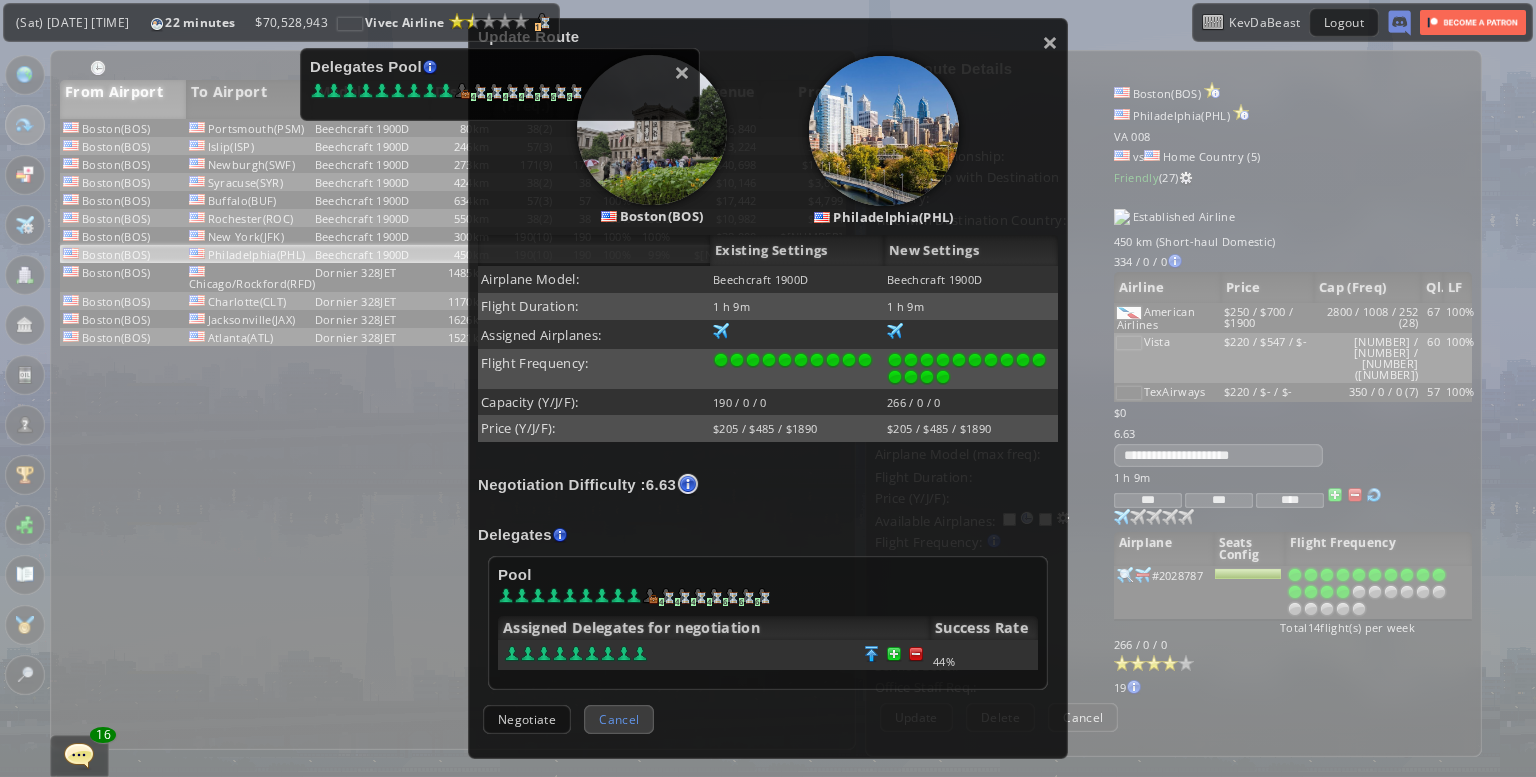 click on "Cancel" at bounding box center [619, 719] 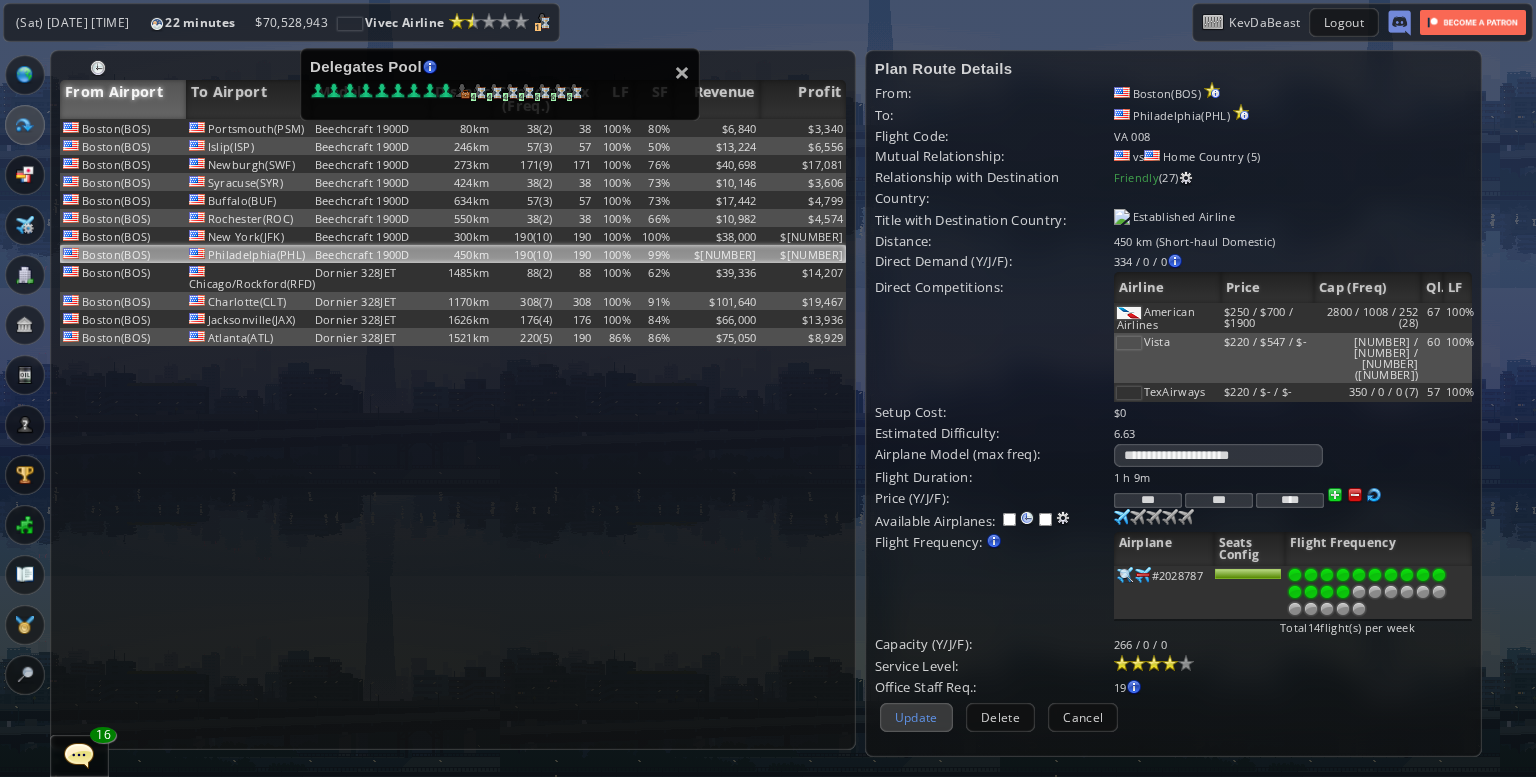 click on "Update" at bounding box center [916, 717] 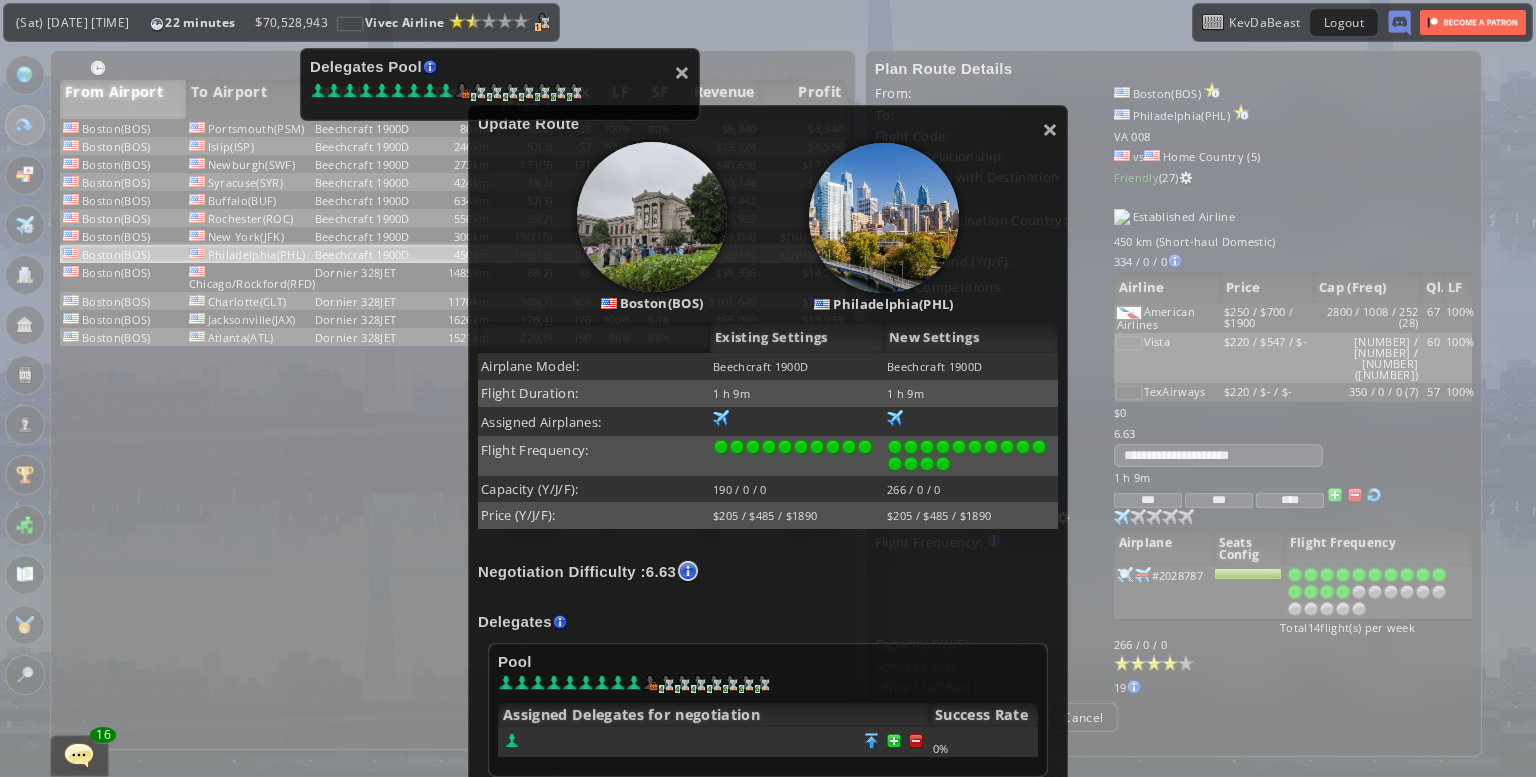 scroll, scrollTop: 325, scrollLeft: 0, axis: vertical 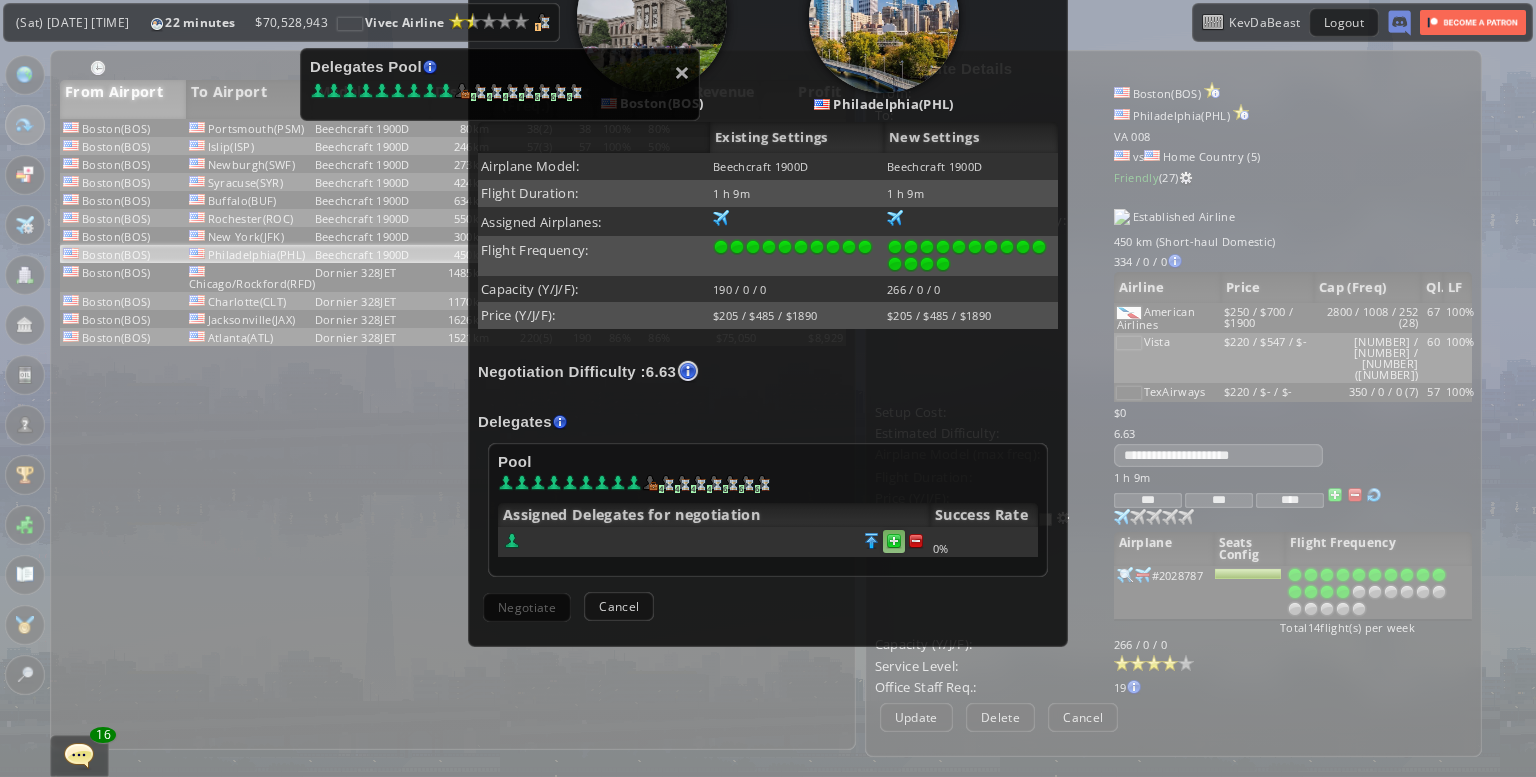 click at bounding box center [916, 541] 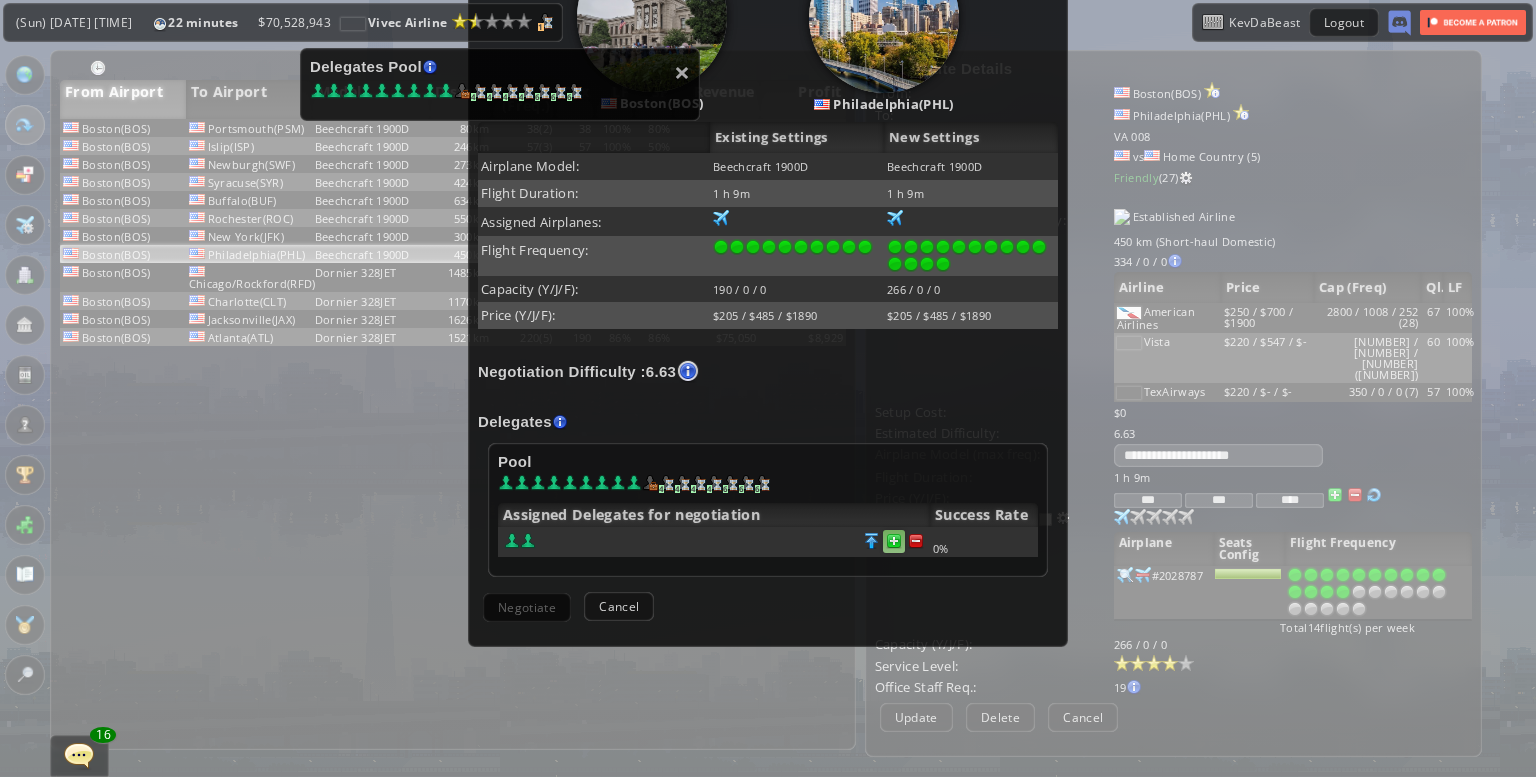 click at bounding box center [916, 541] 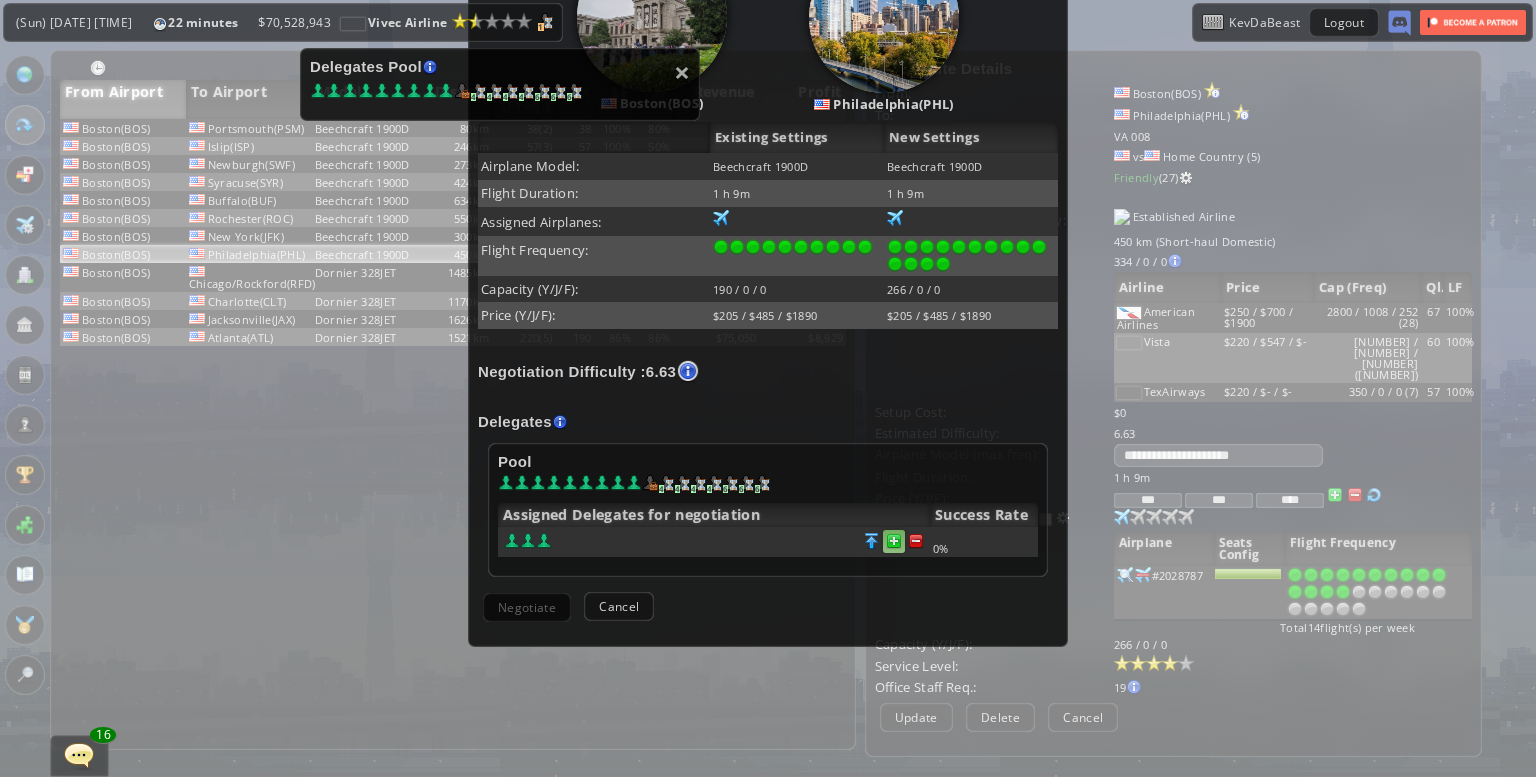 click at bounding box center [916, 541] 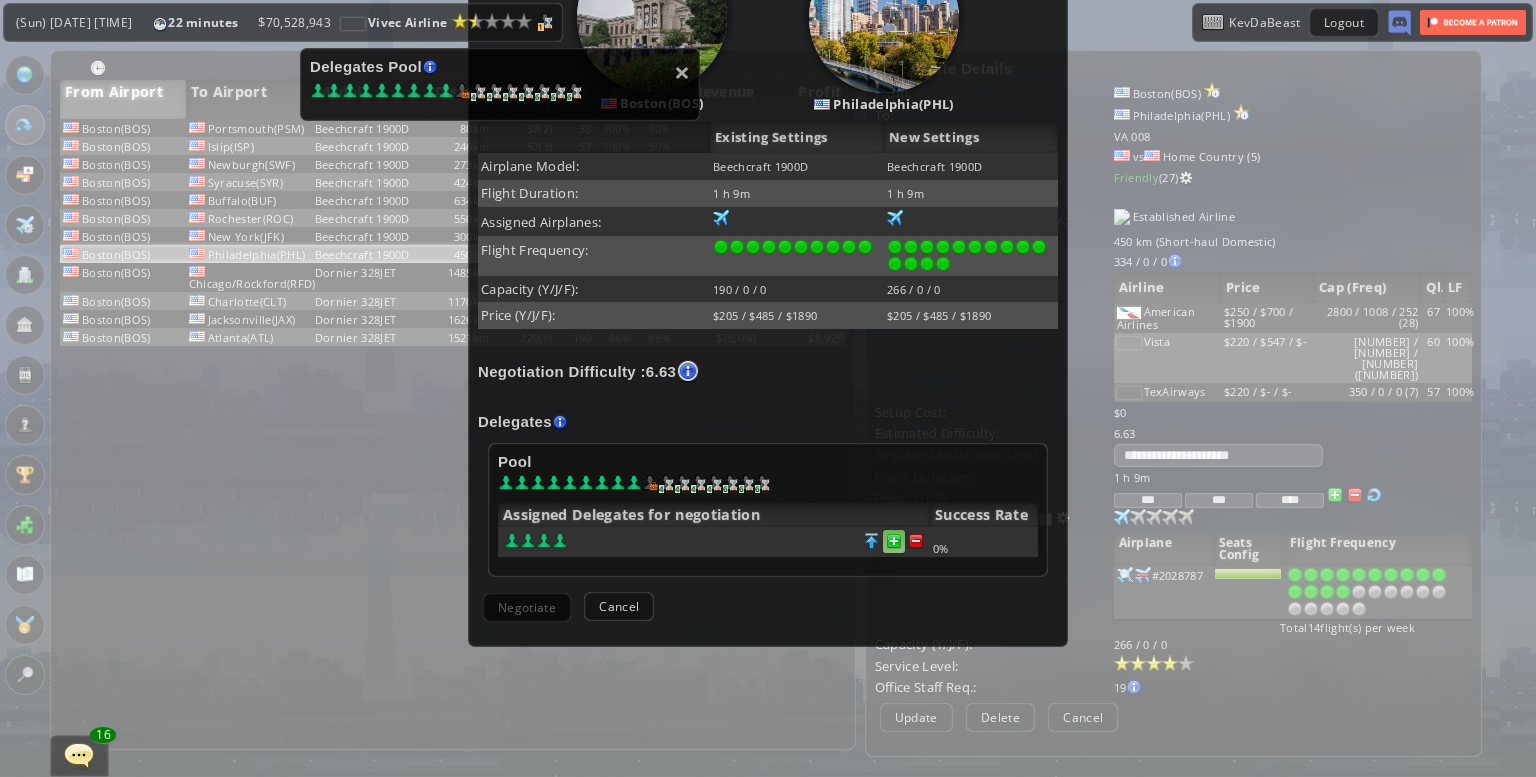 click at bounding box center (916, 541) 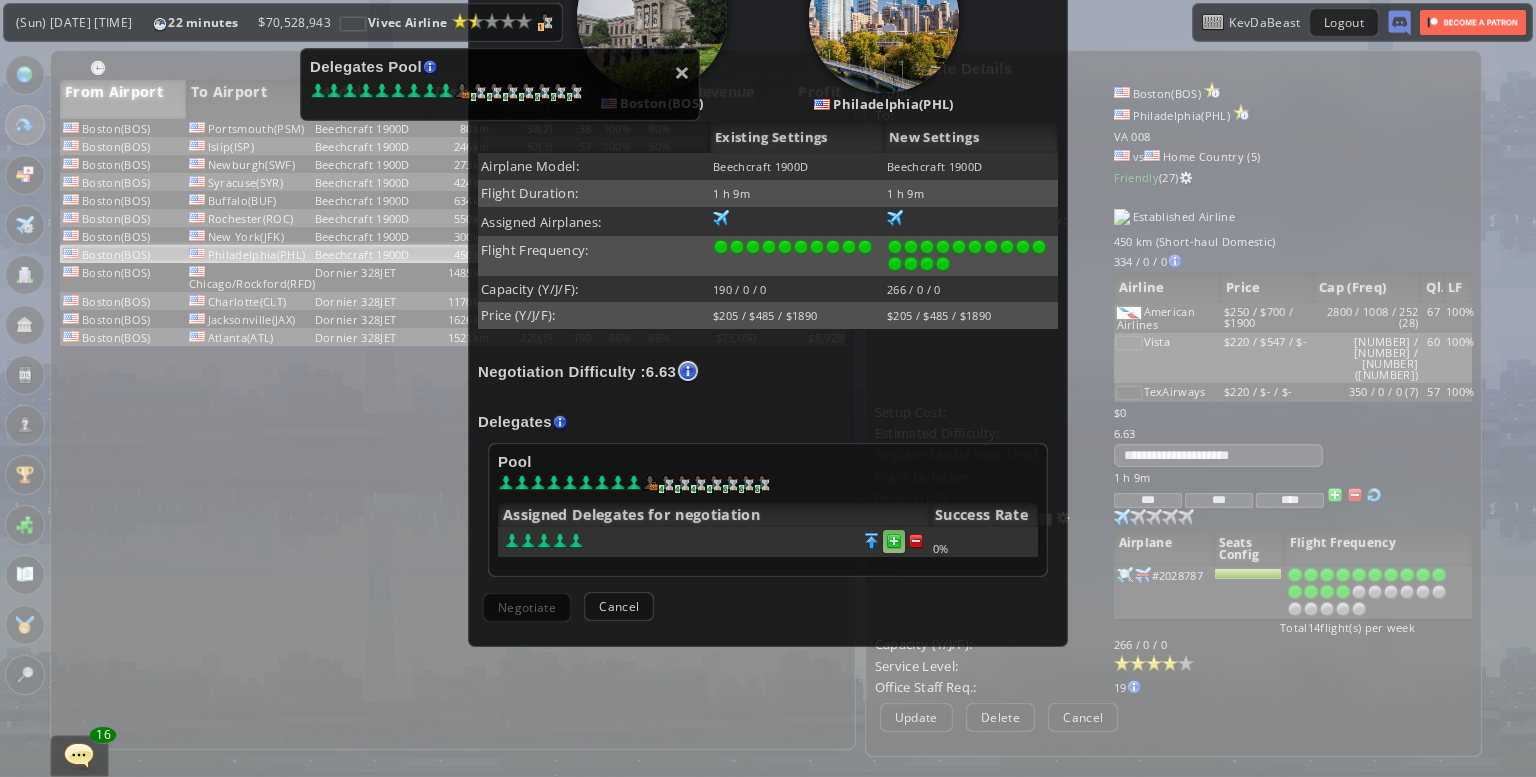 click at bounding box center (916, 541) 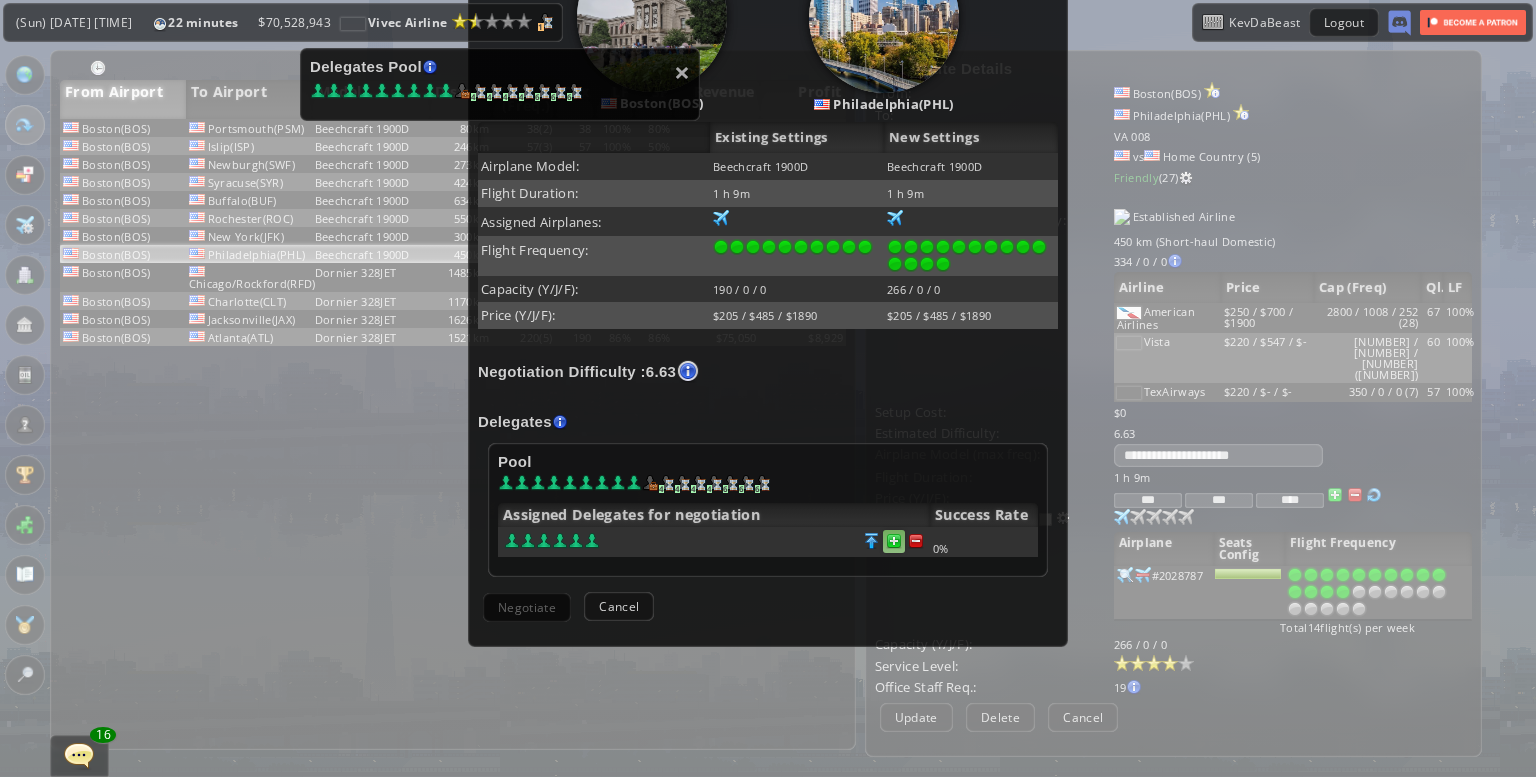 click at bounding box center (916, 541) 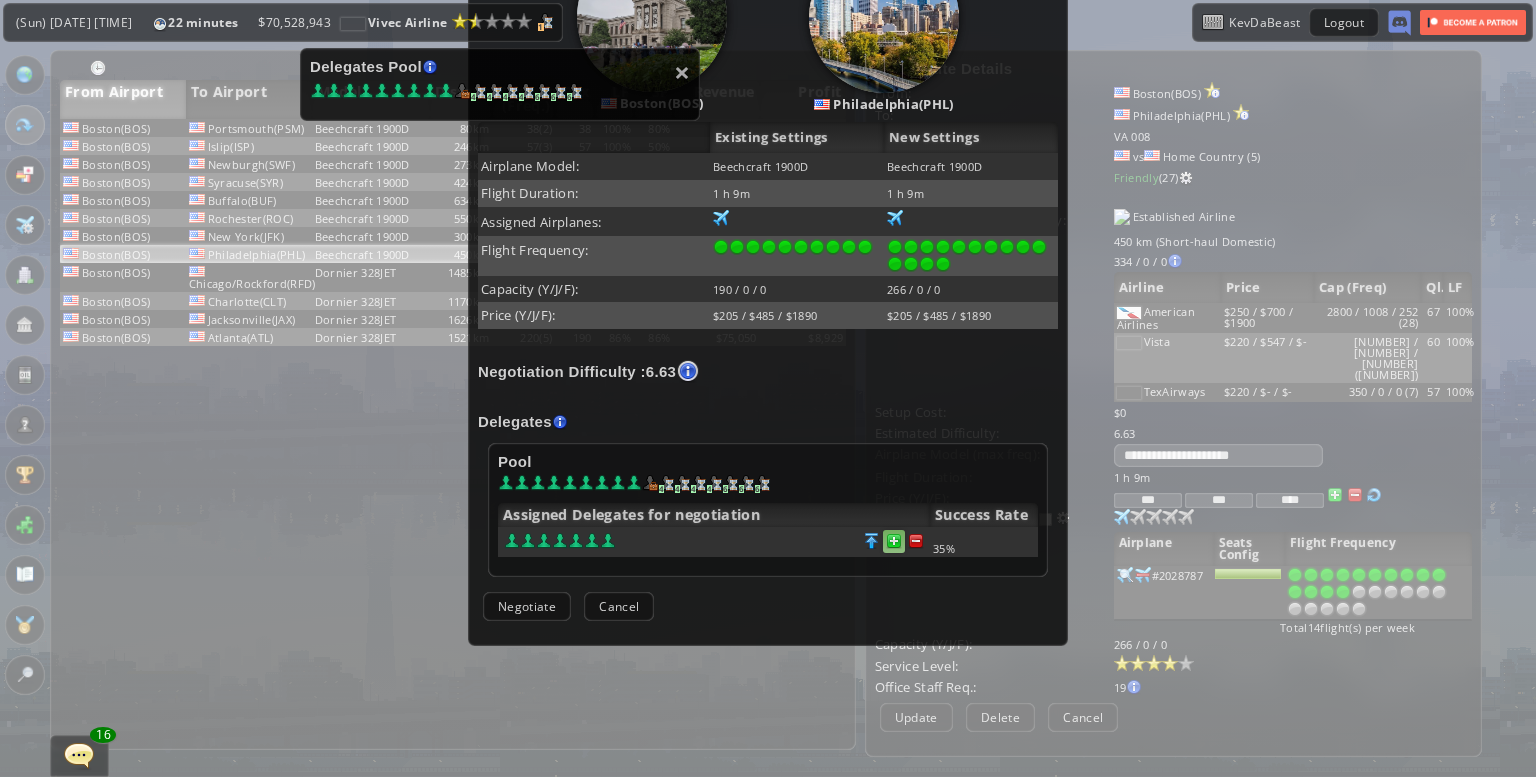 click at bounding box center (916, 541) 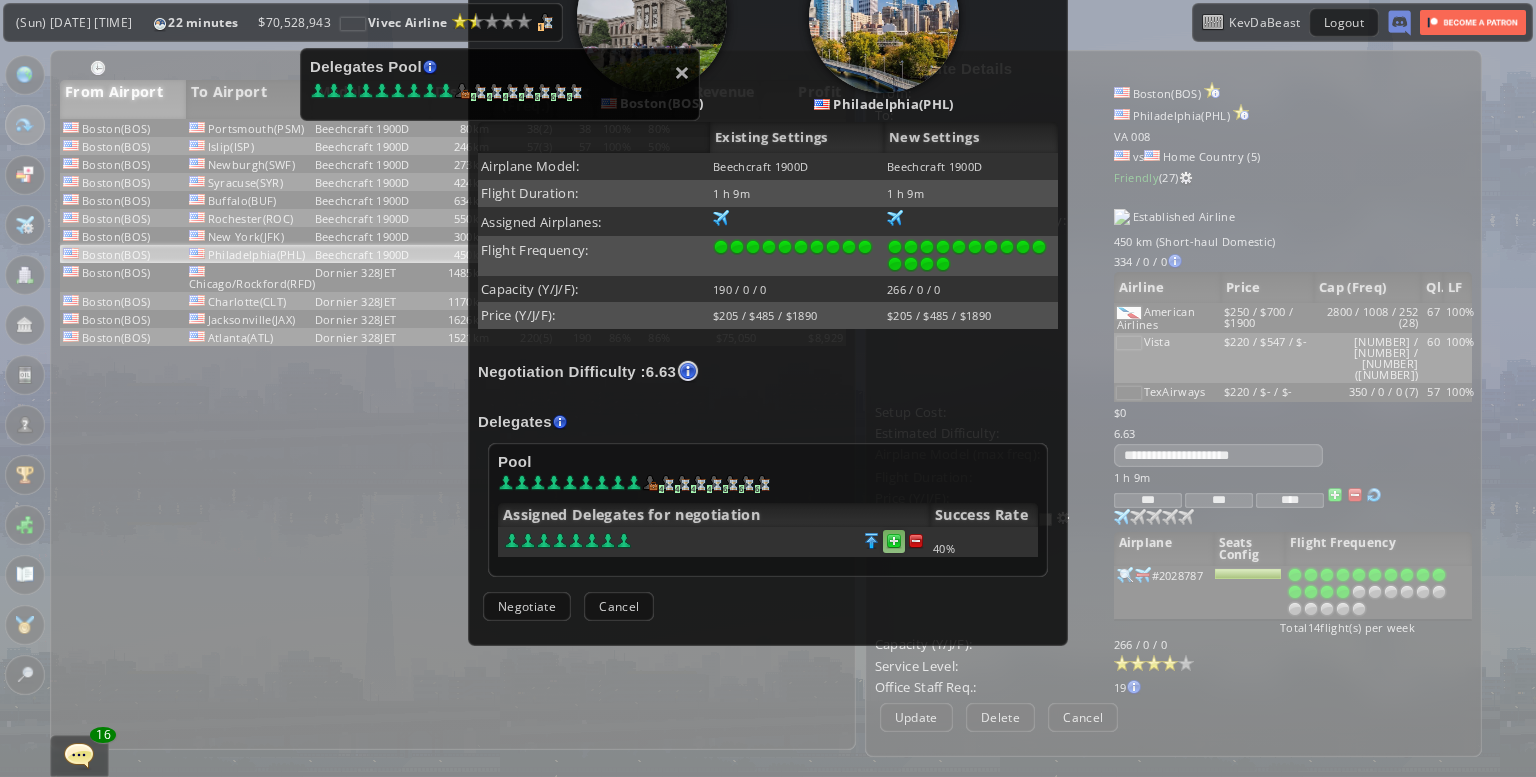 click at bounding box center [916, 541] 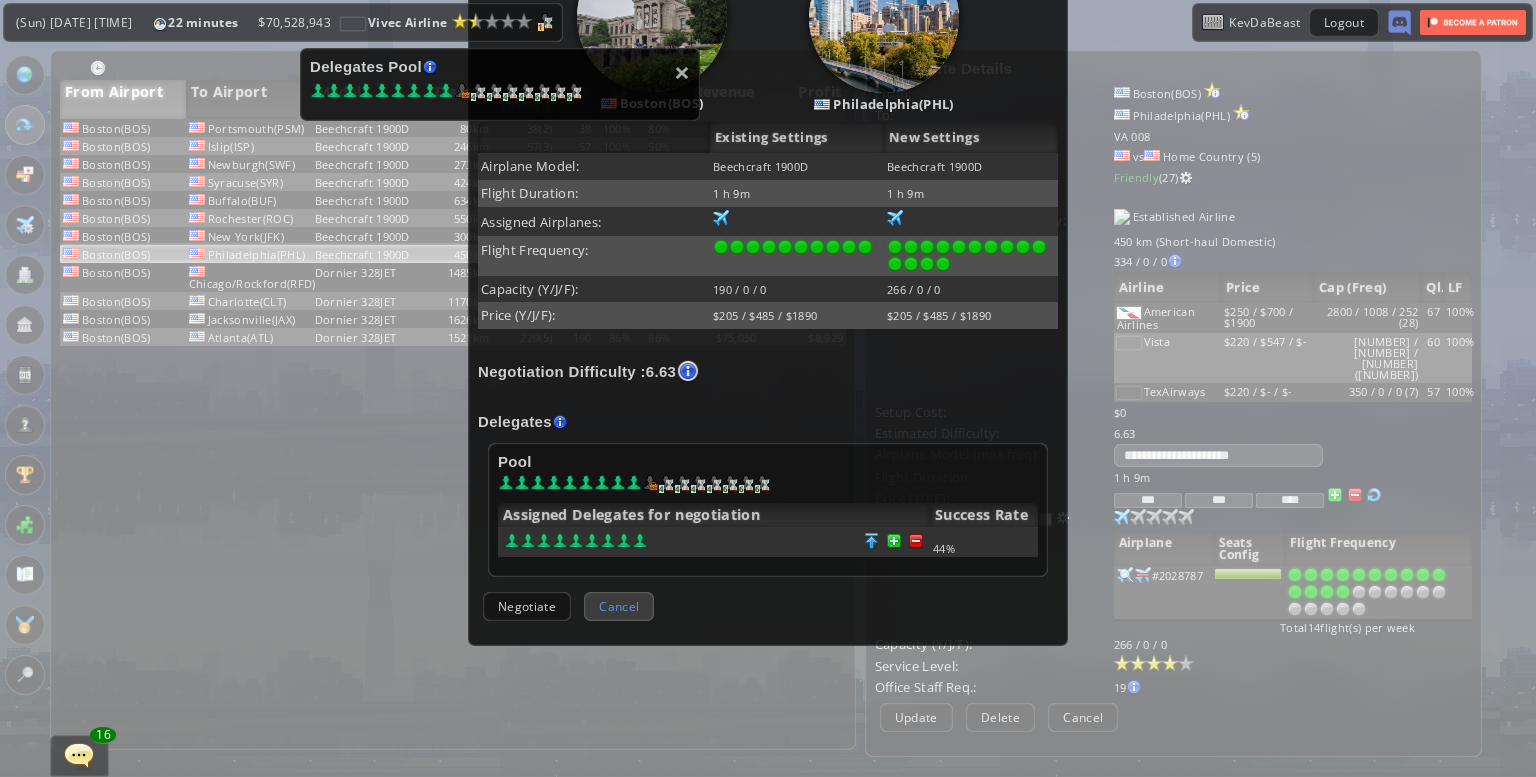 click on "Cancel" at bounding box center (619, 606) 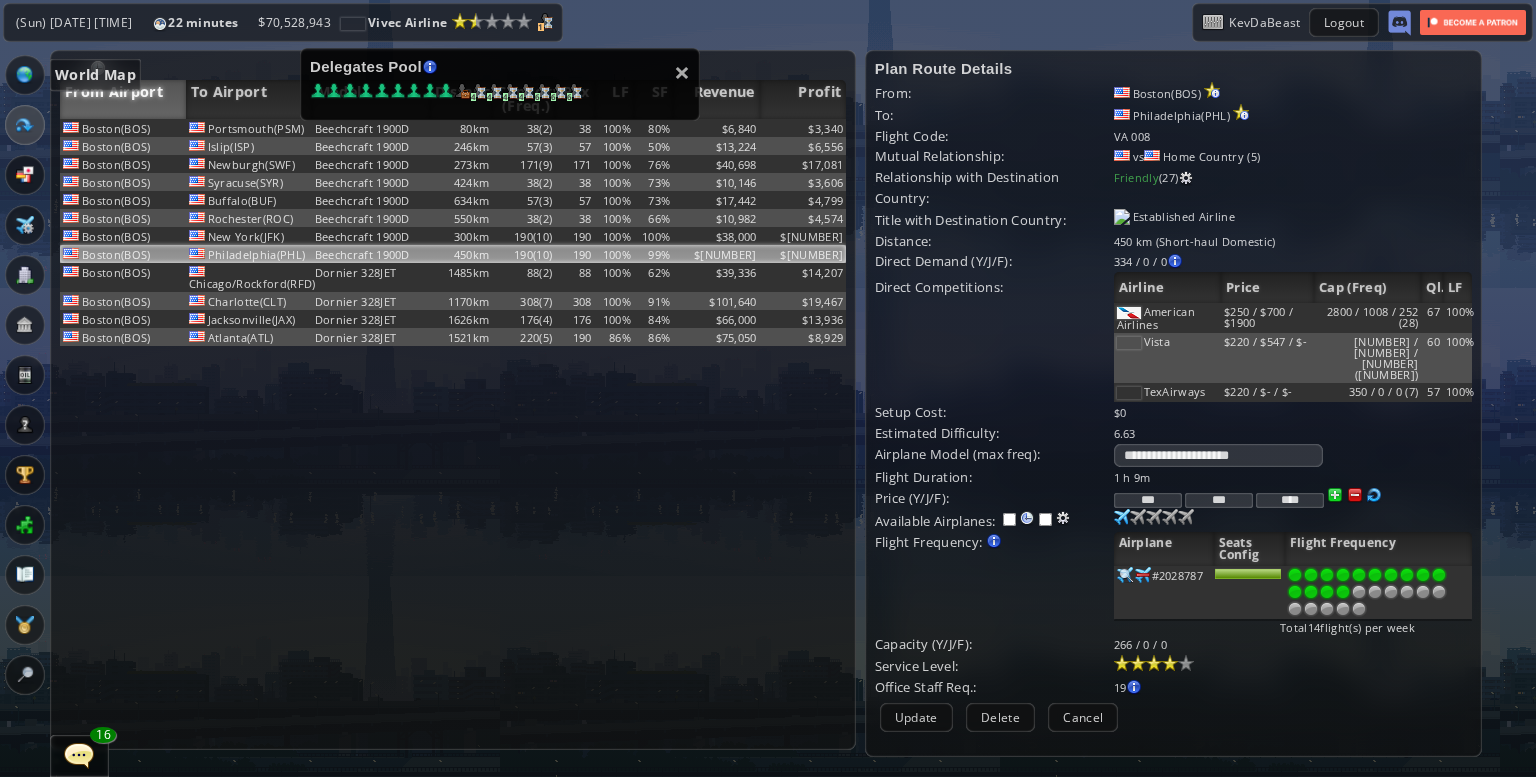 click at bounding box center [25, 75] 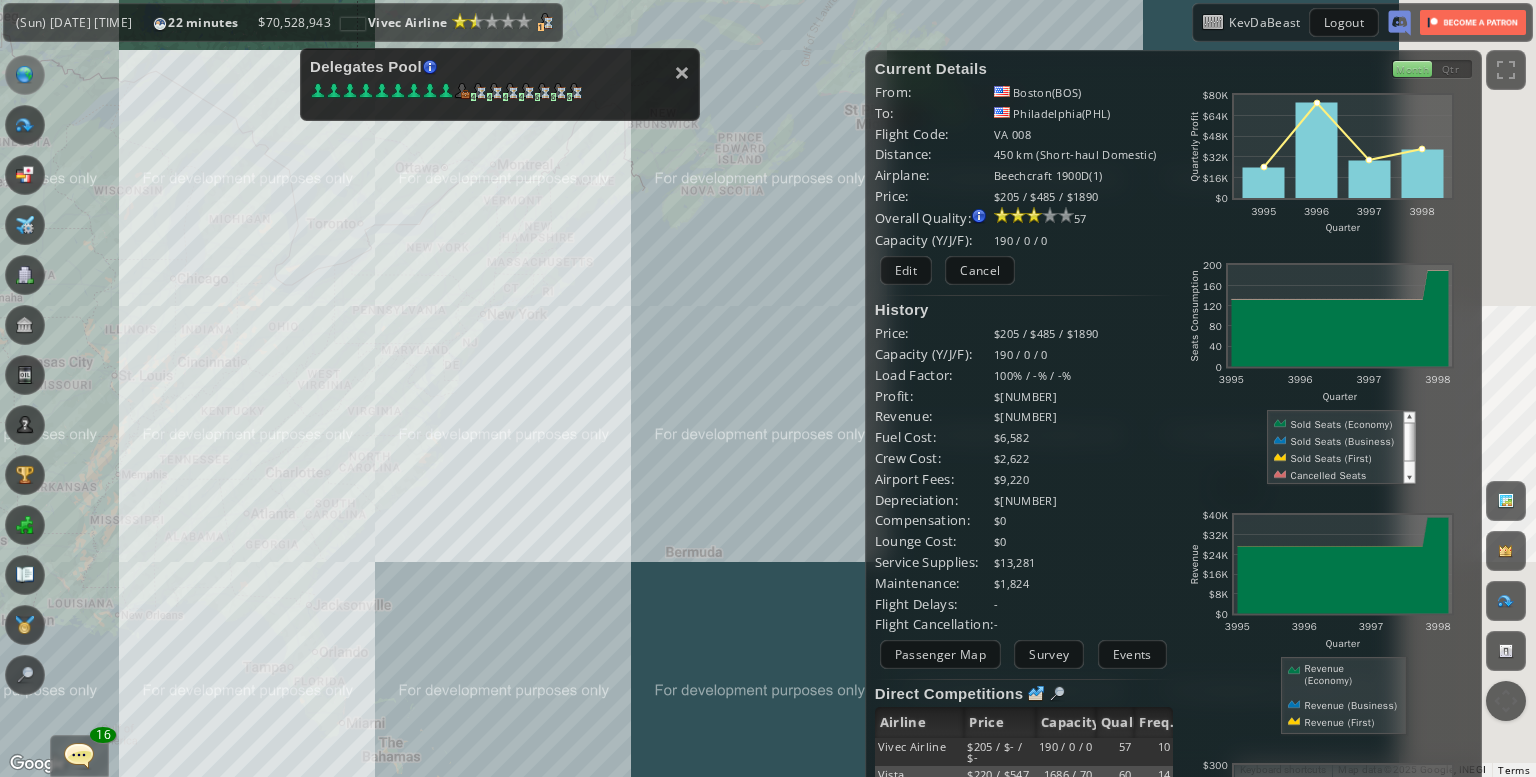drag, startPoint x: 722, startPoint y: 575, endPoint x: 544, endPoint y: 485, distance: 199.45927 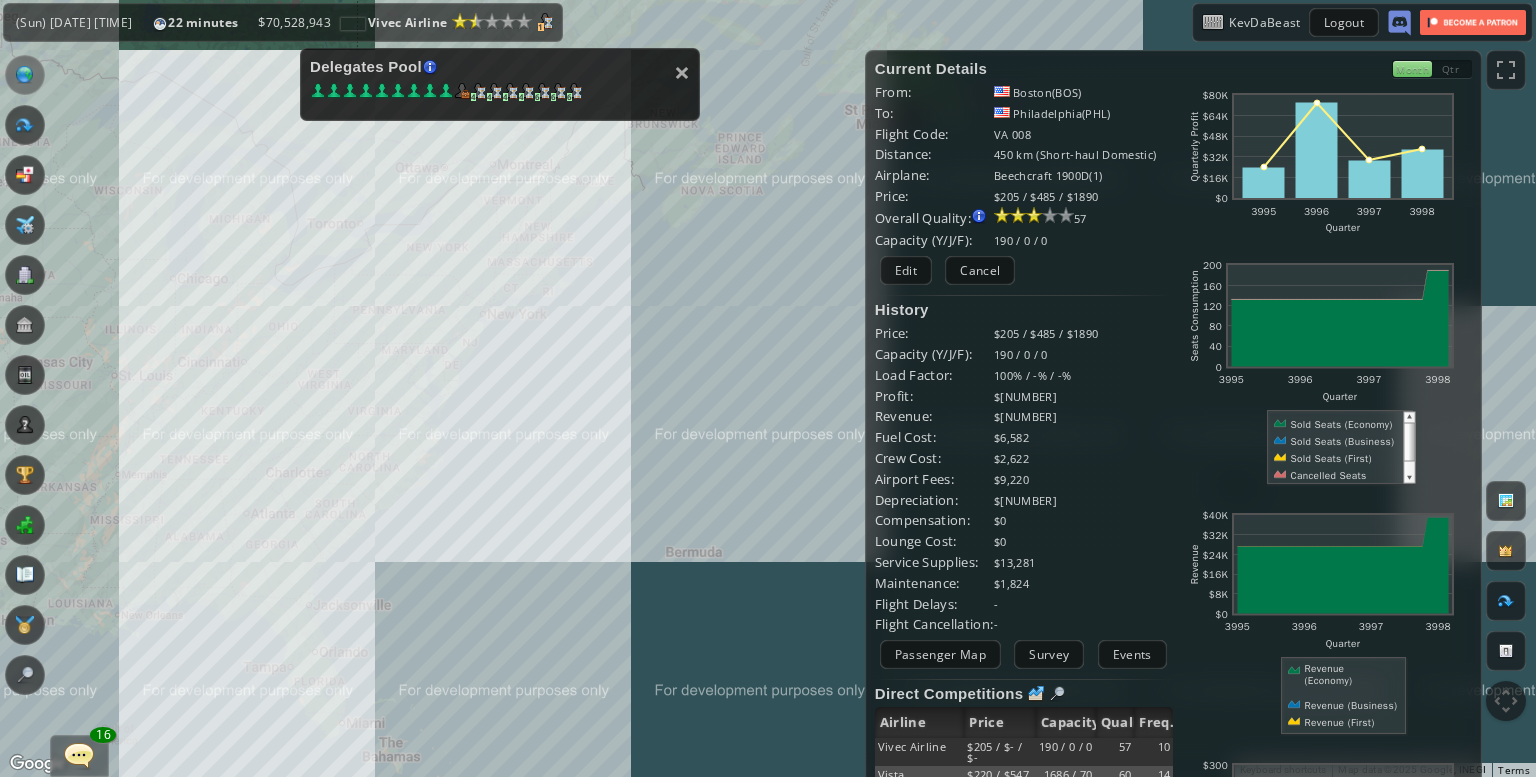 click on "To navigate, press the arrow keys." at bounding box center [768, 388] 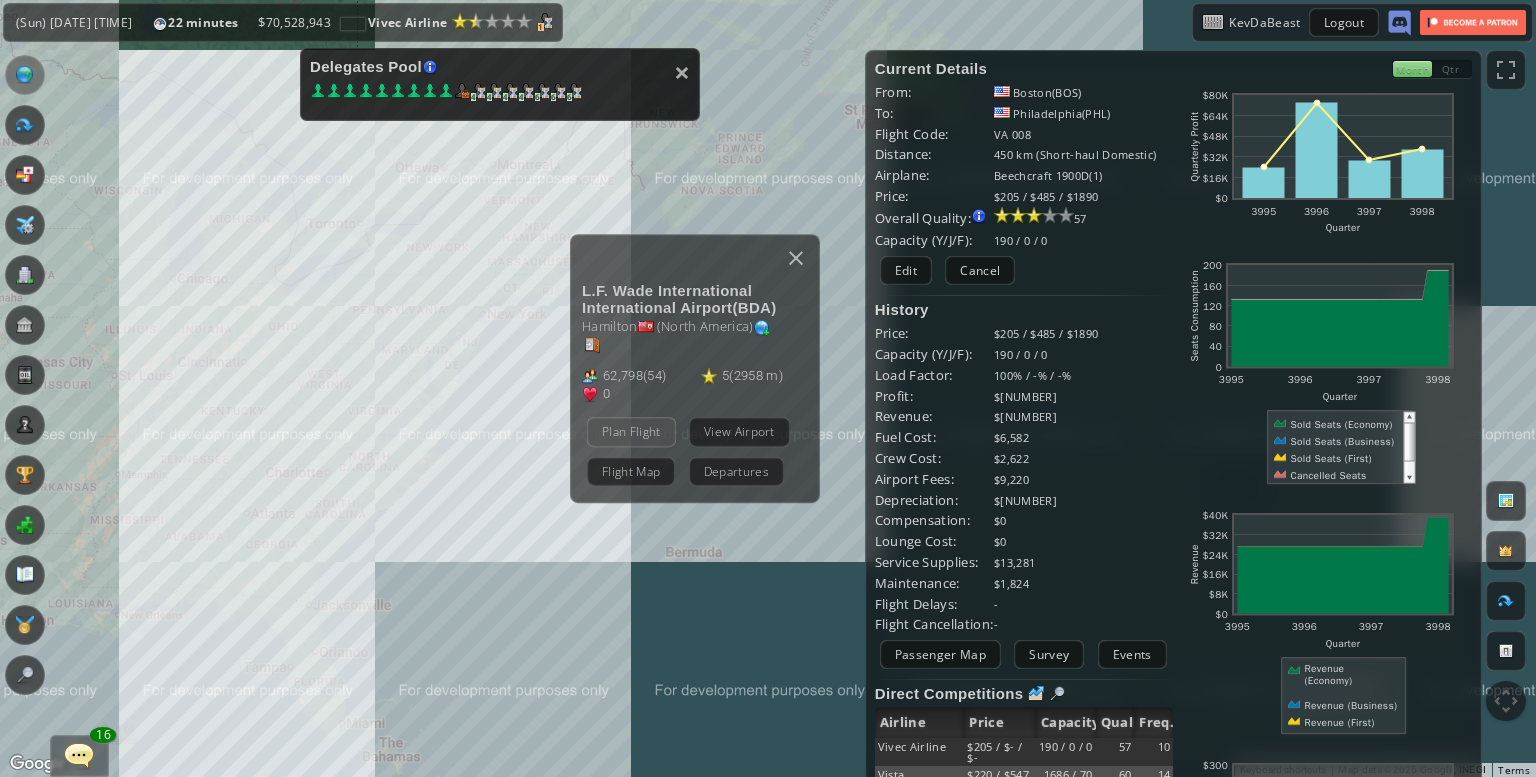click on "Plan Flight" at bounding box center [631, 431] 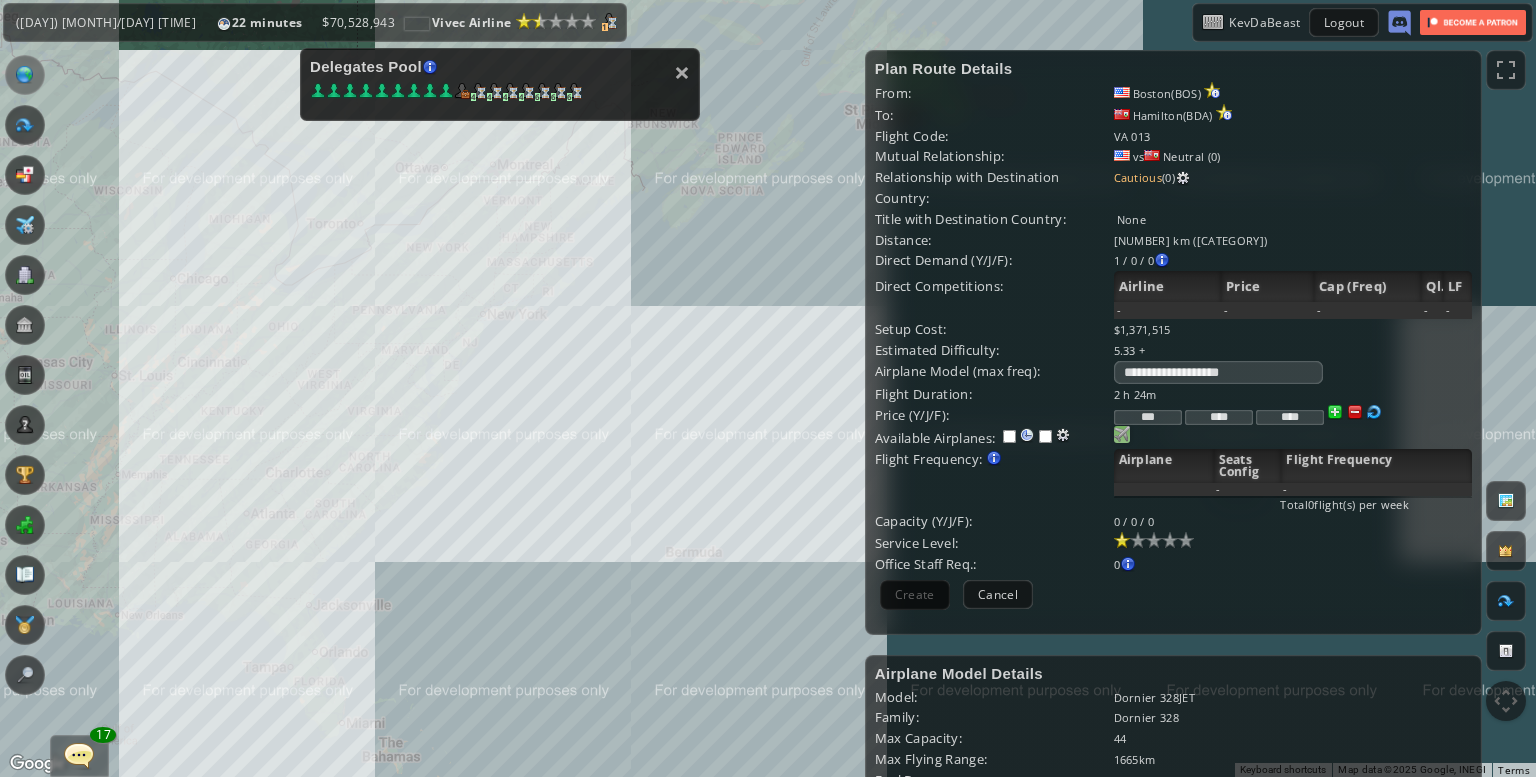 click at bounding box center (1122, 434) 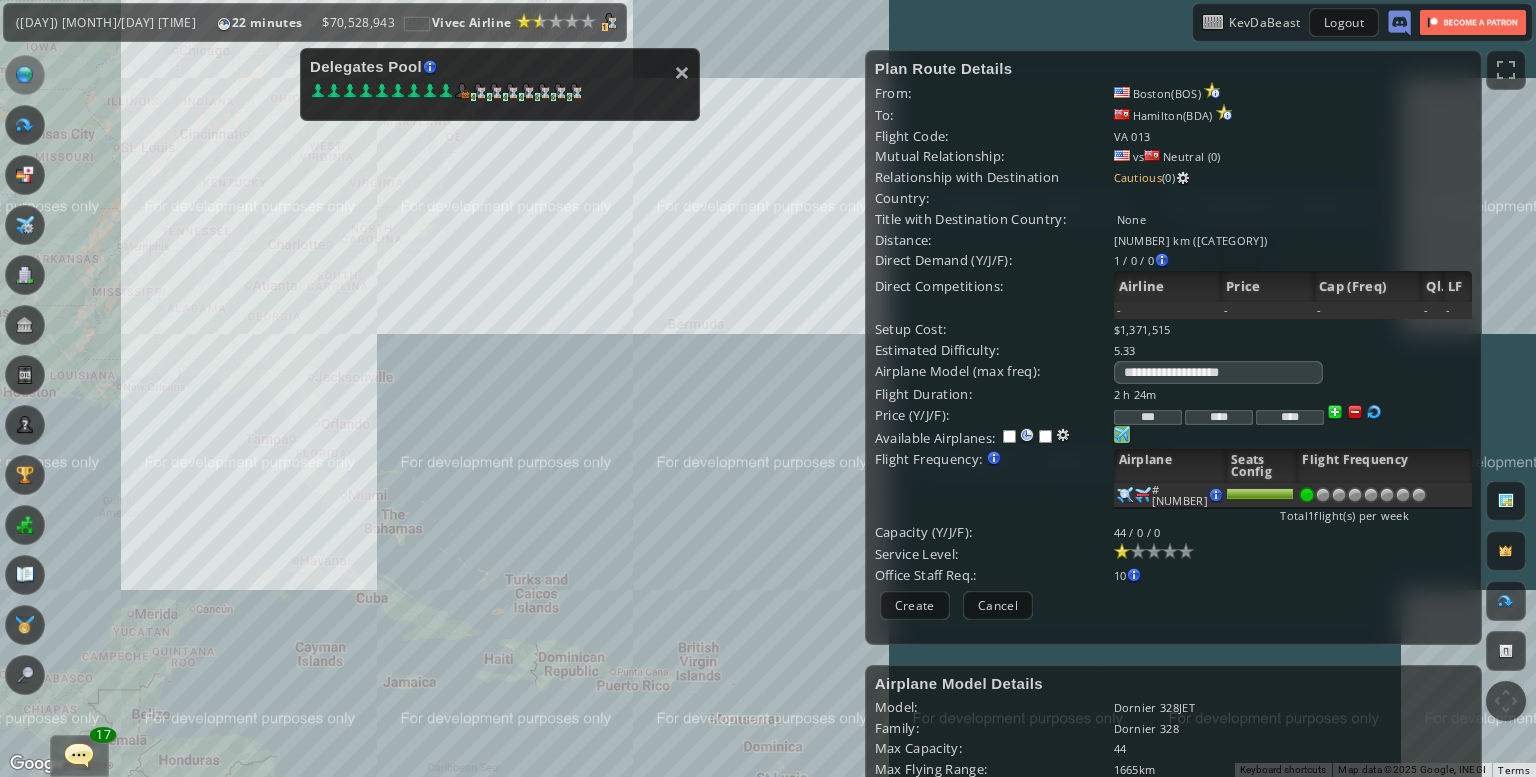 drag, startPoint x: 770, startPoint y: 632, endPoint x: 670, endPoint y: 441, distance: 215.59453 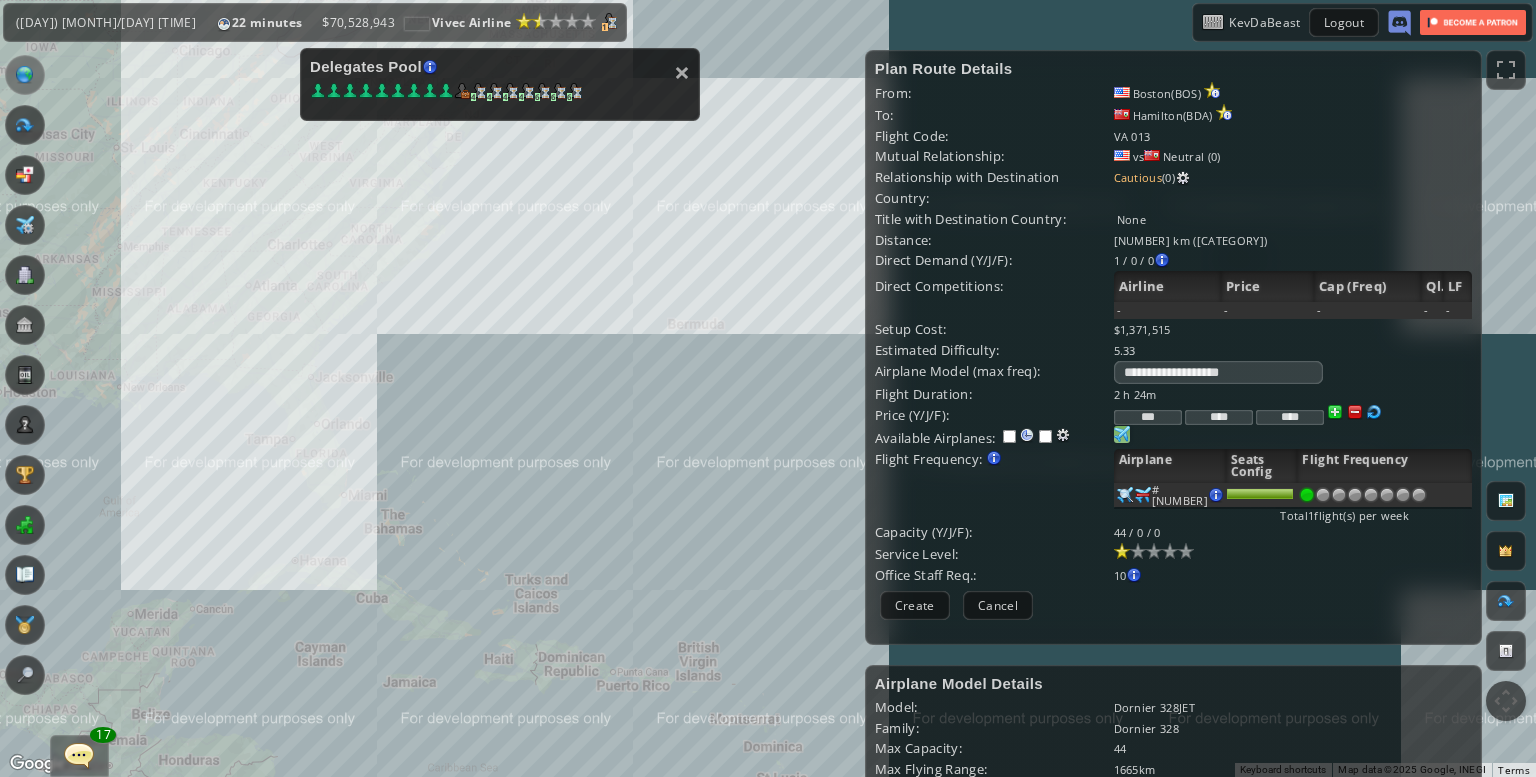 click on "To navigate, press the arrow keys." at bounding box center (768, 388) 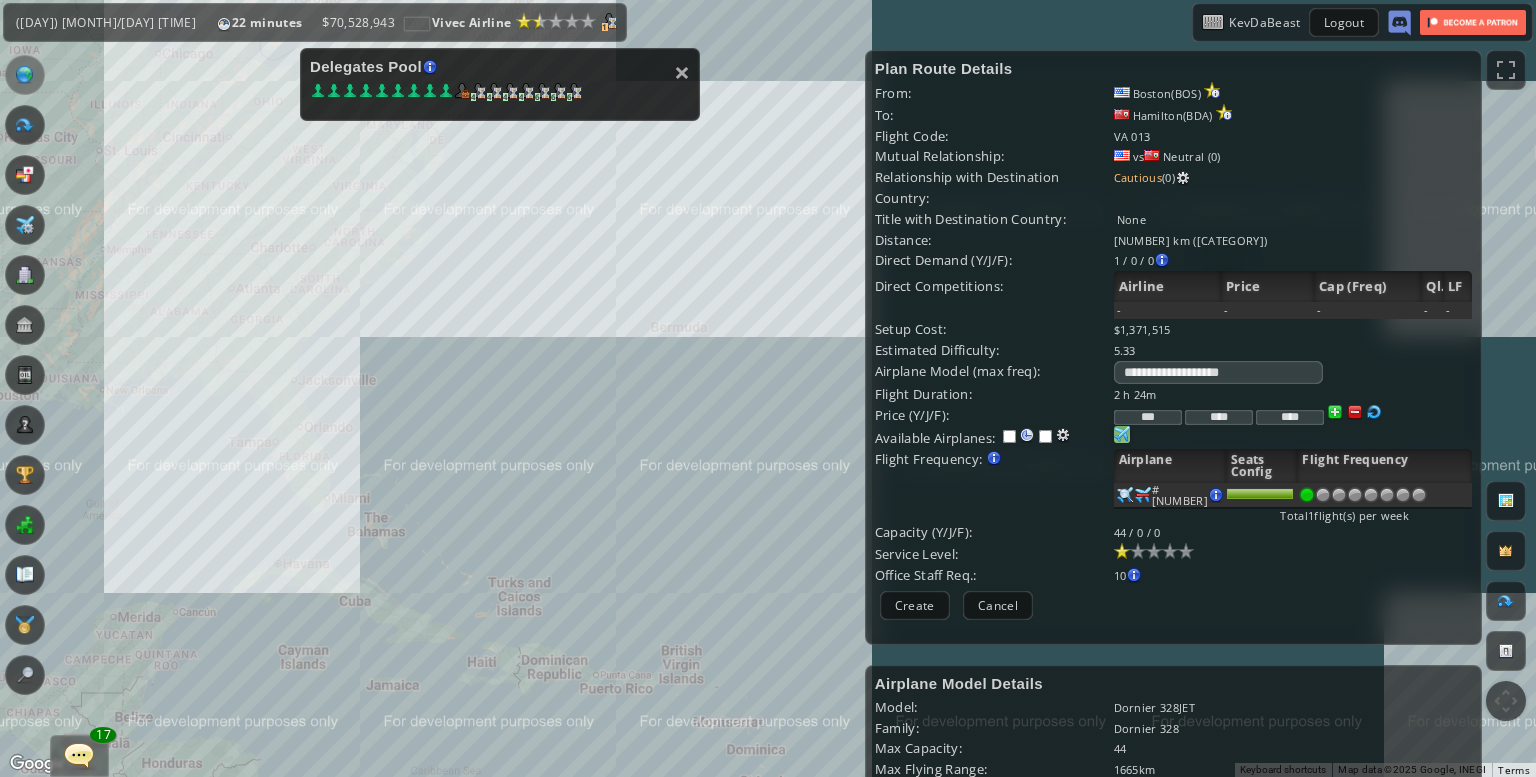 click on "To navigate, press the arrow keys." at bounding box center (768, 388) 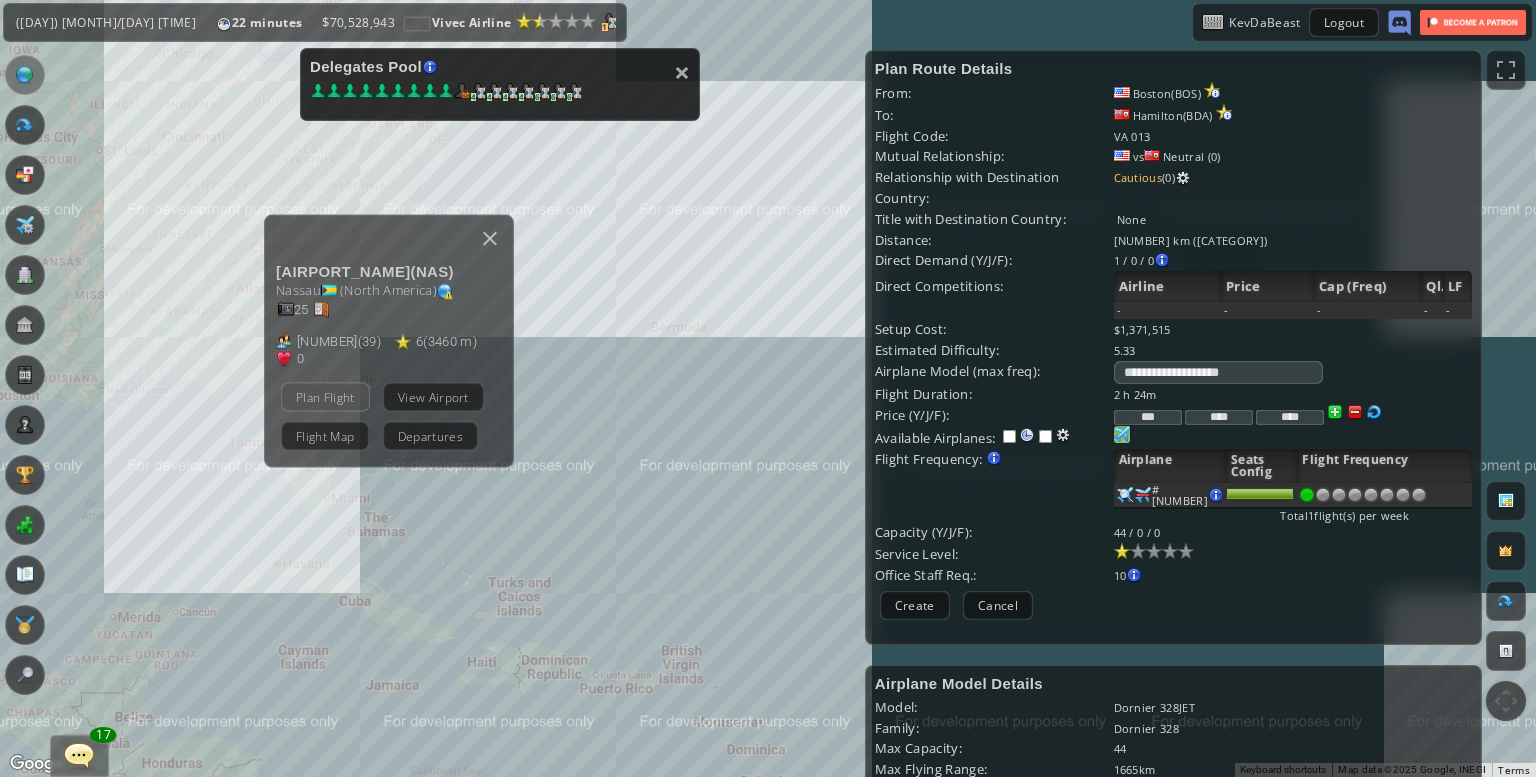click on "Plan Flight" at bounding box center [325, 396] 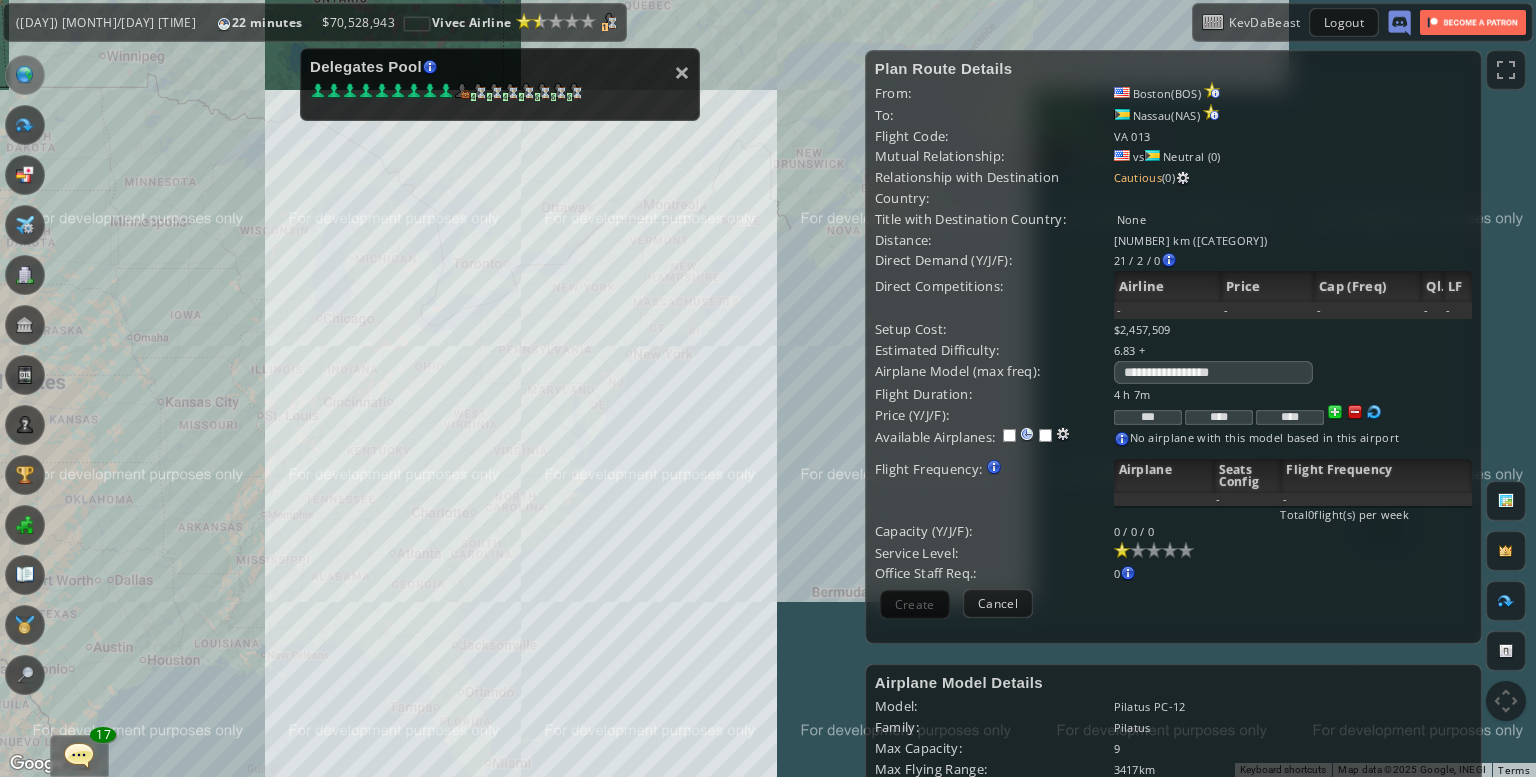 drag, startPoint x: 394, startPoint y: 303, endPoint x: 558, endPoint y: 605, distance: 343.6568 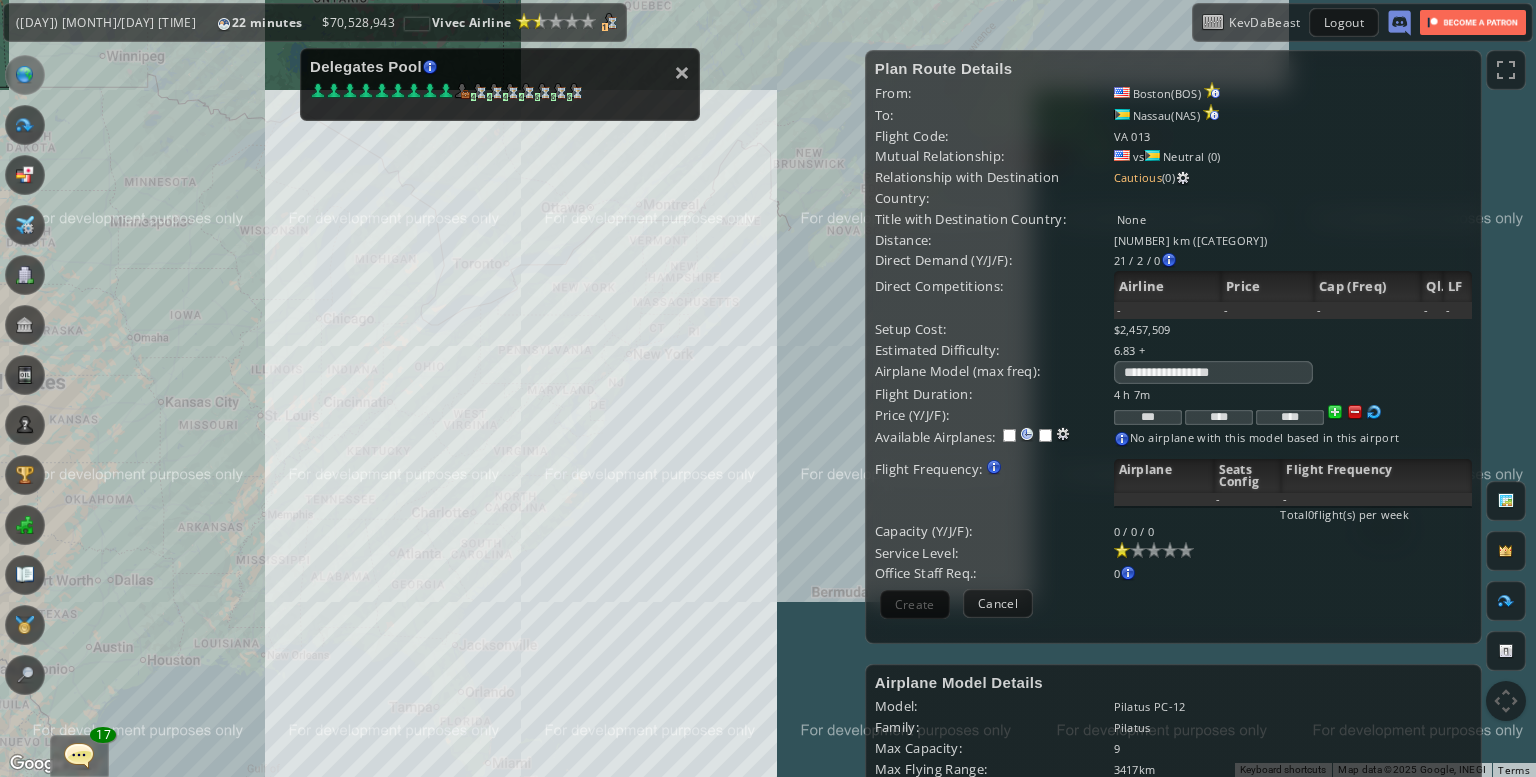 click on "To navigate, press the arrow keys." at bounding box center (768, 388) 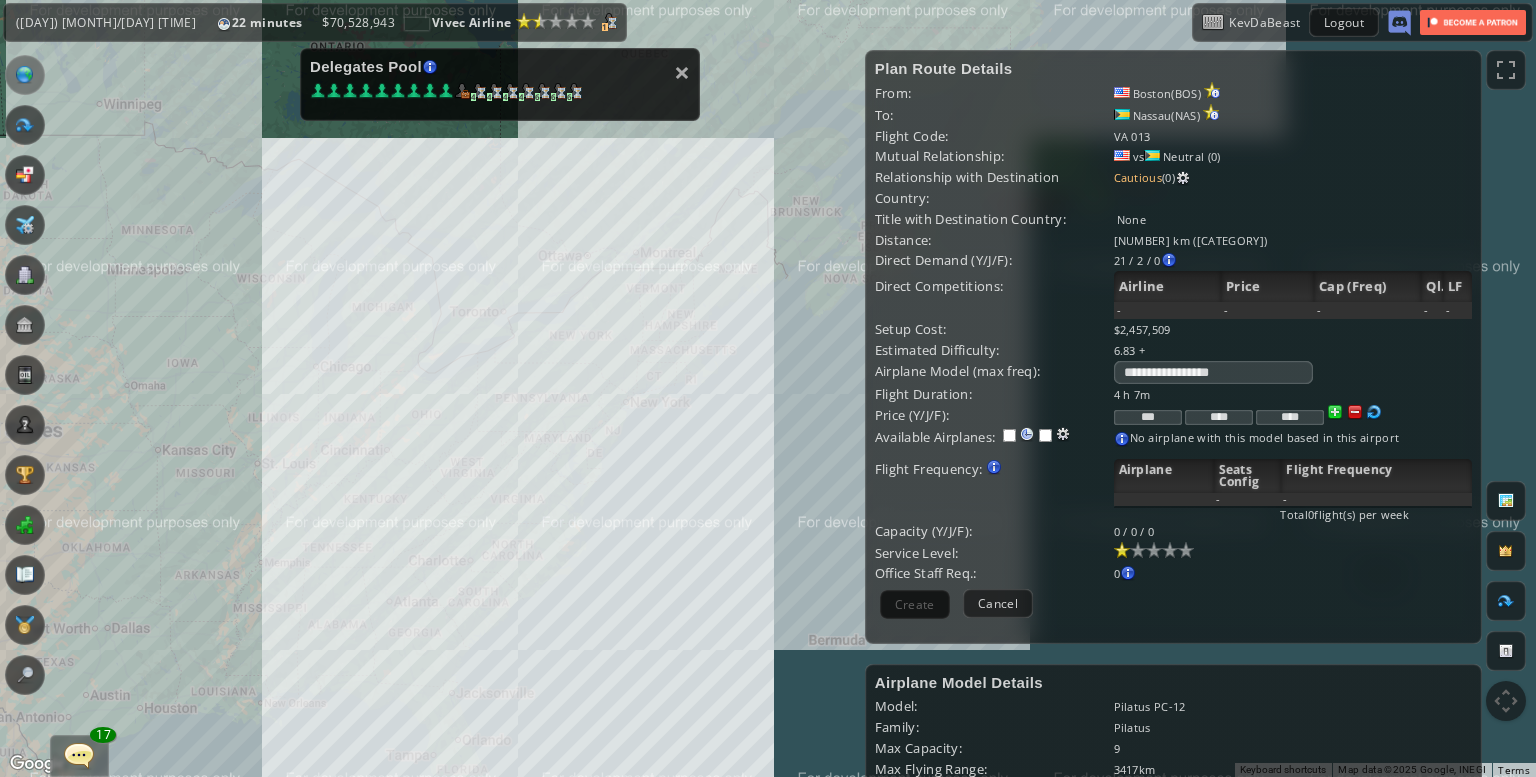 click on "To navigate, press the arrow keys." at bounding box center (768, 388) 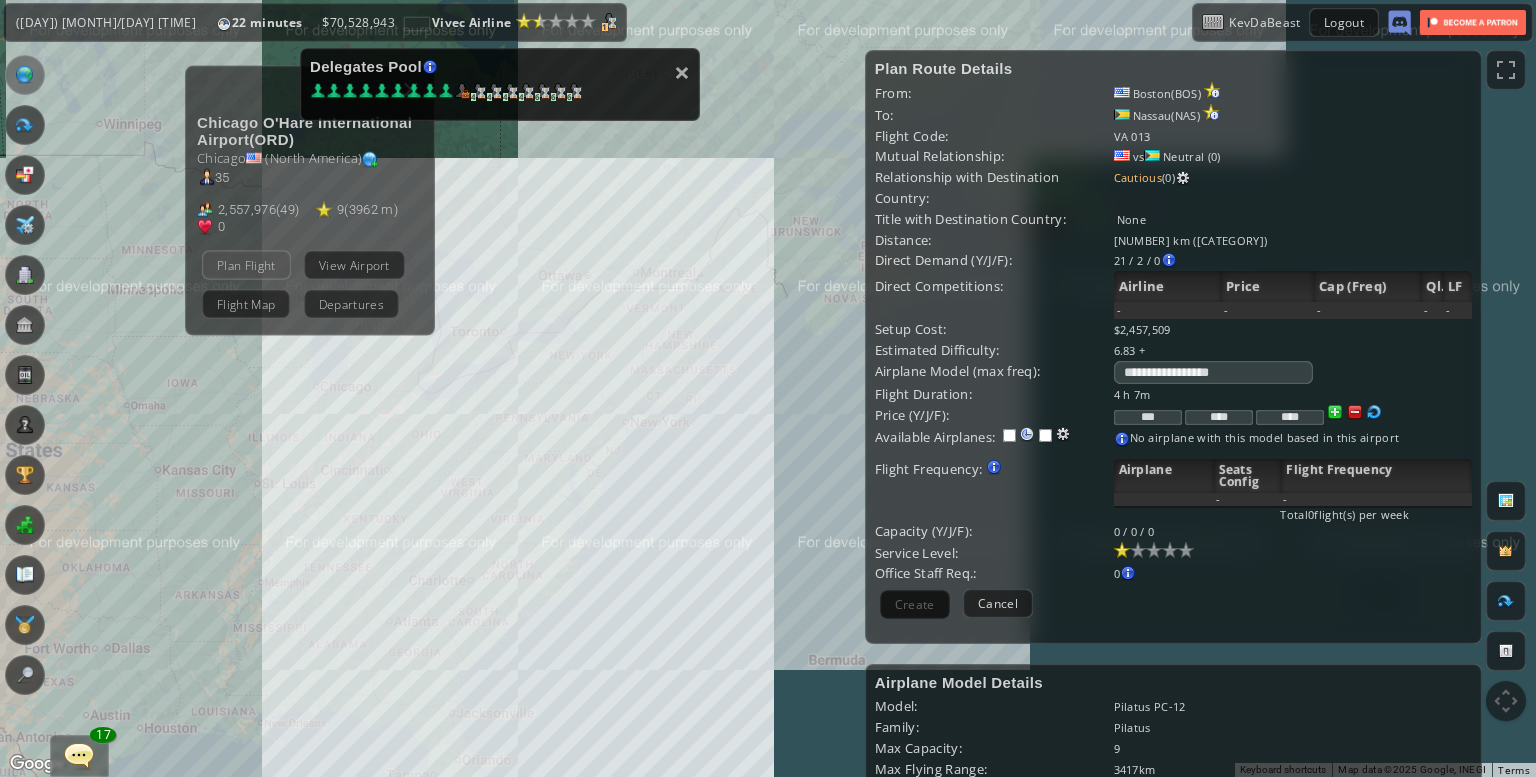 click on "Plan Flight" at bounding box center [246, 264] 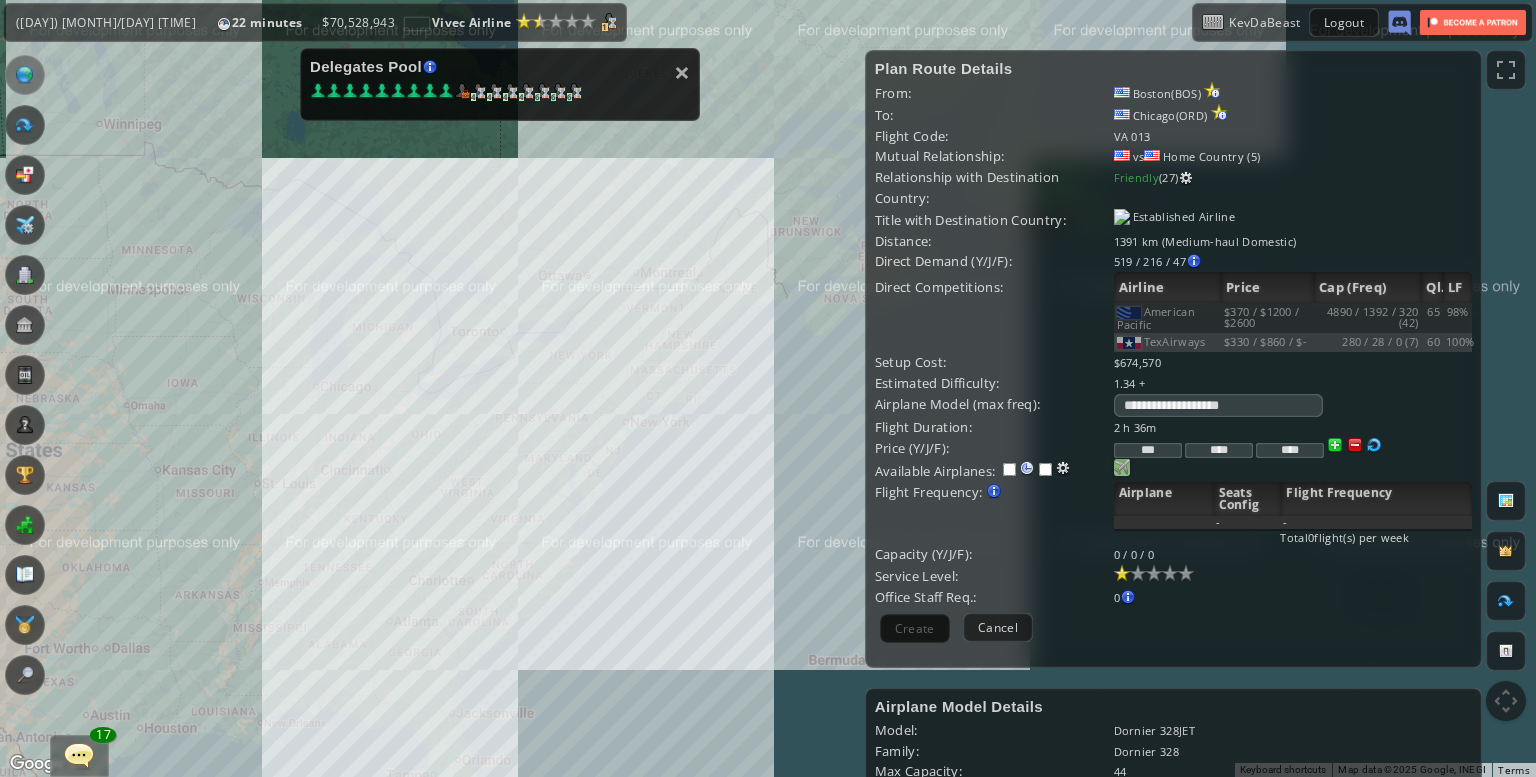 click at bounding box center [1122, 467] 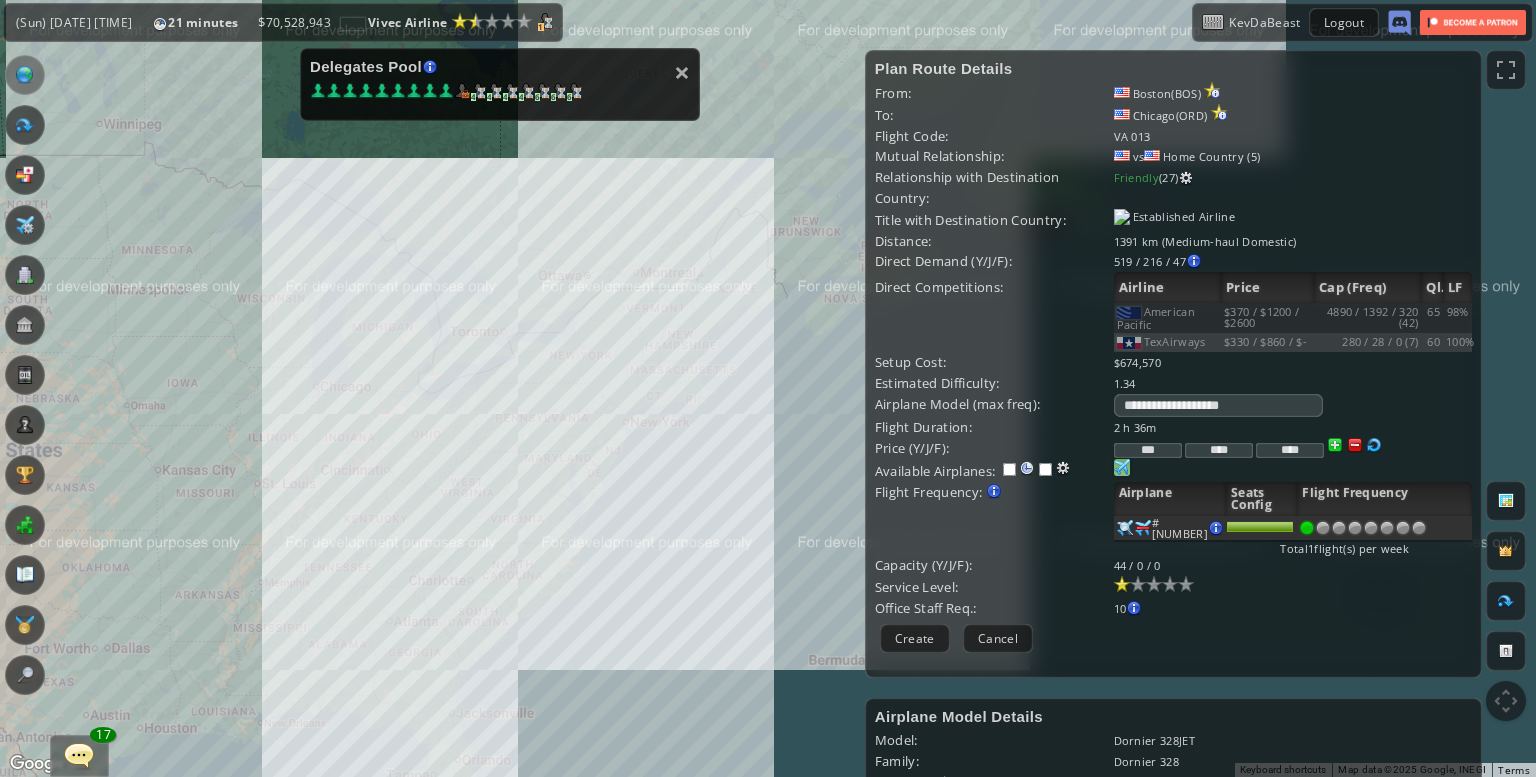 click on "***" at bounding box center (1148, 450) 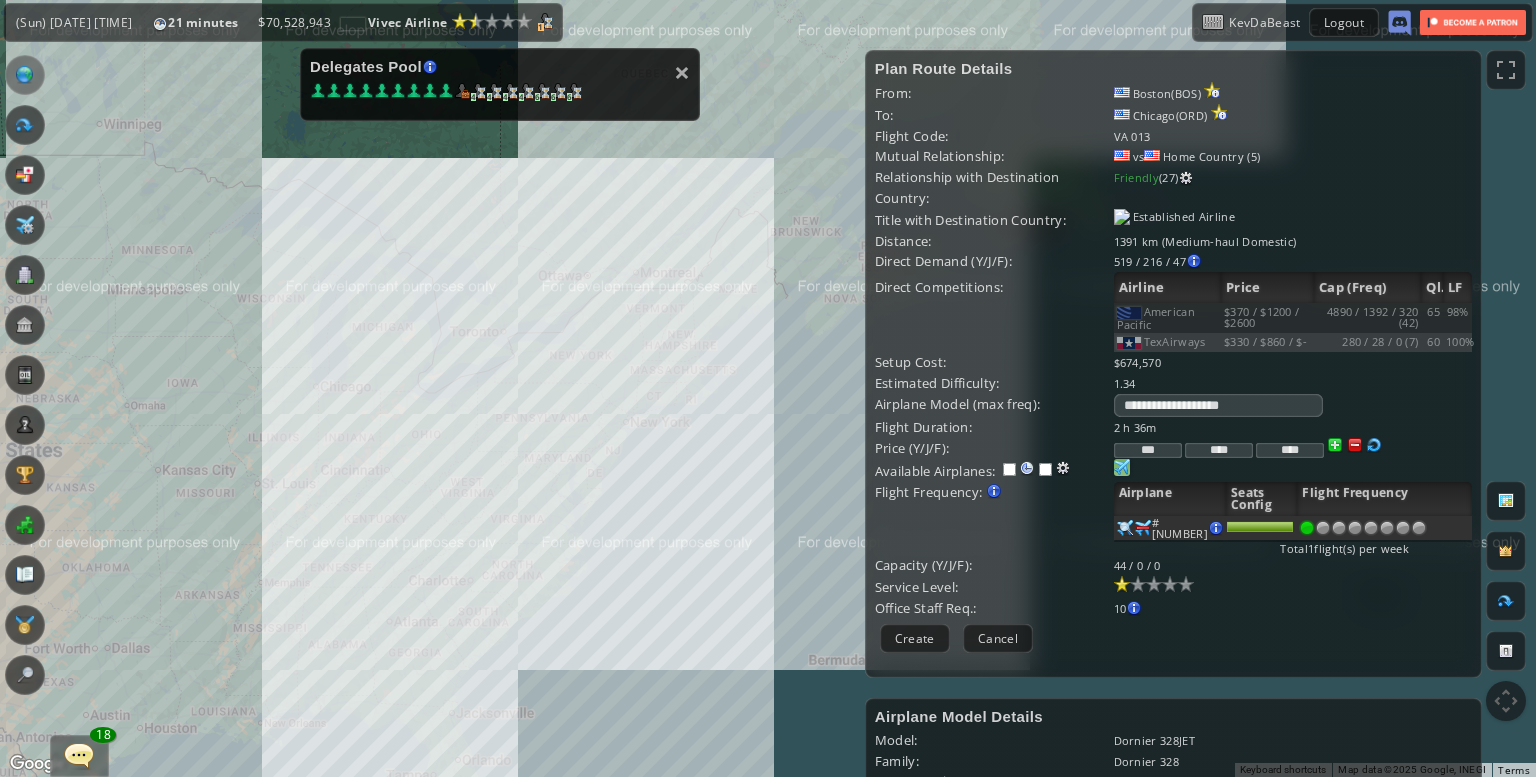 type on "***" 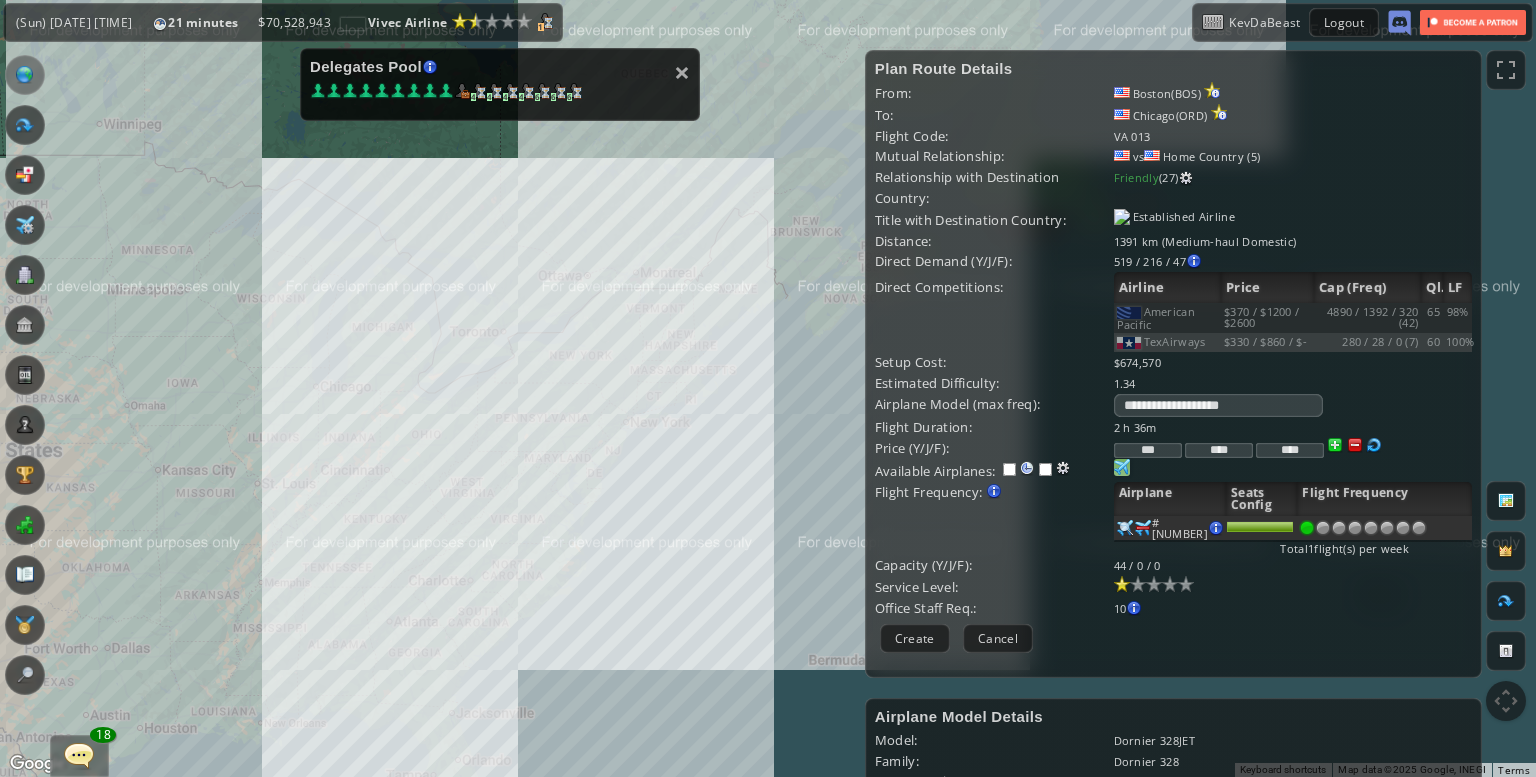 click on "****" at bounding box center (1219, 450) 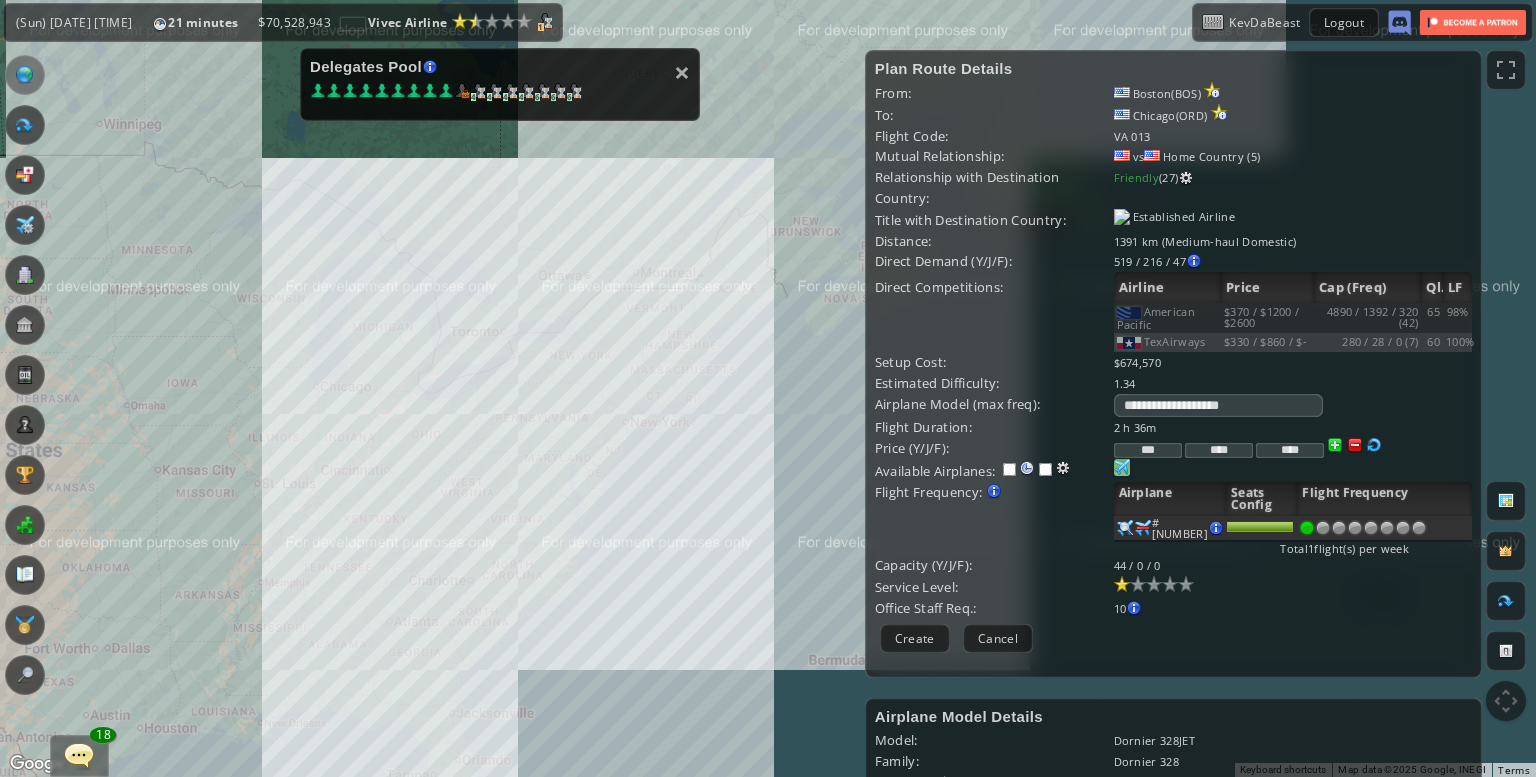 type on "****" 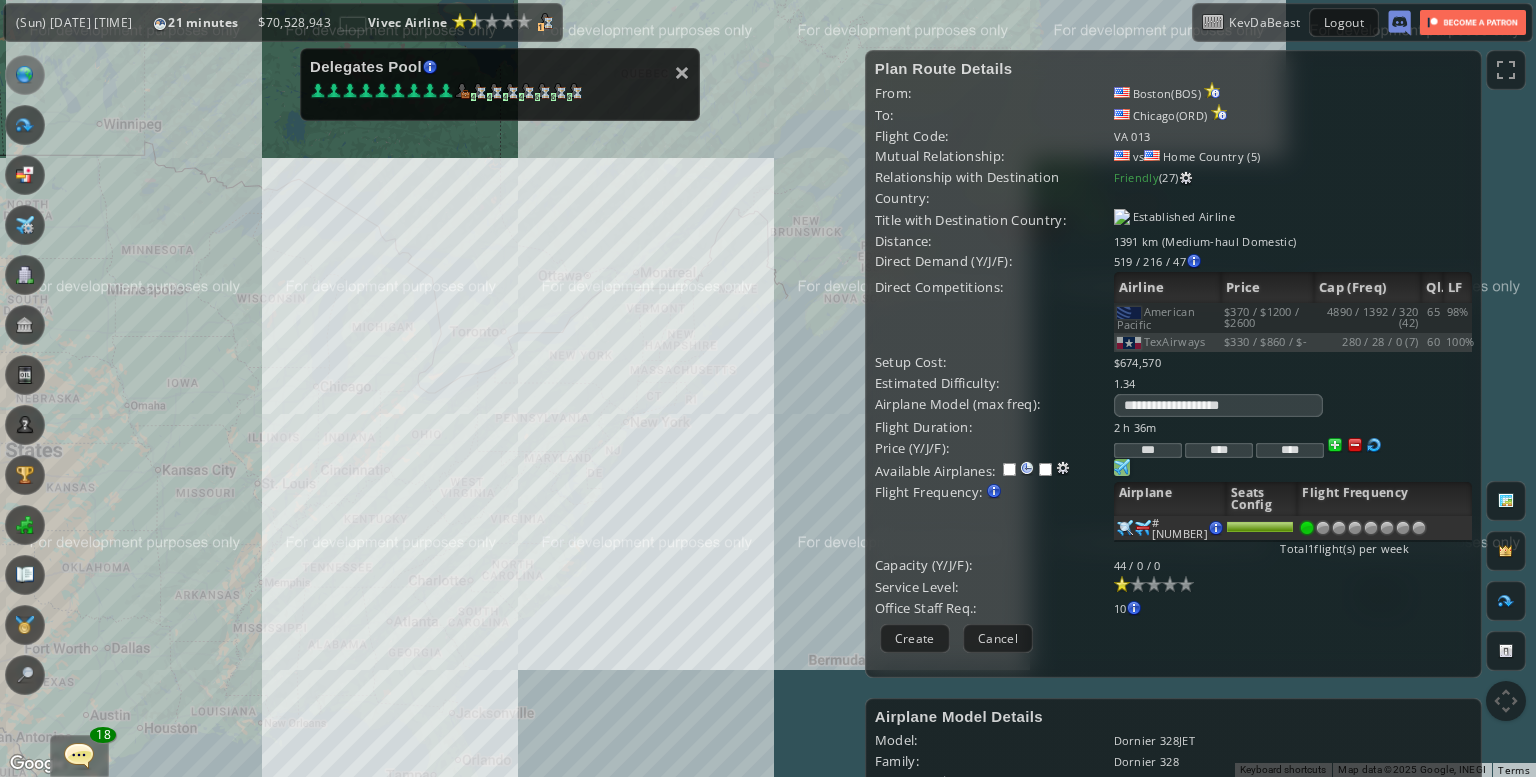 click on "****" at bounding box center [1290, 450] 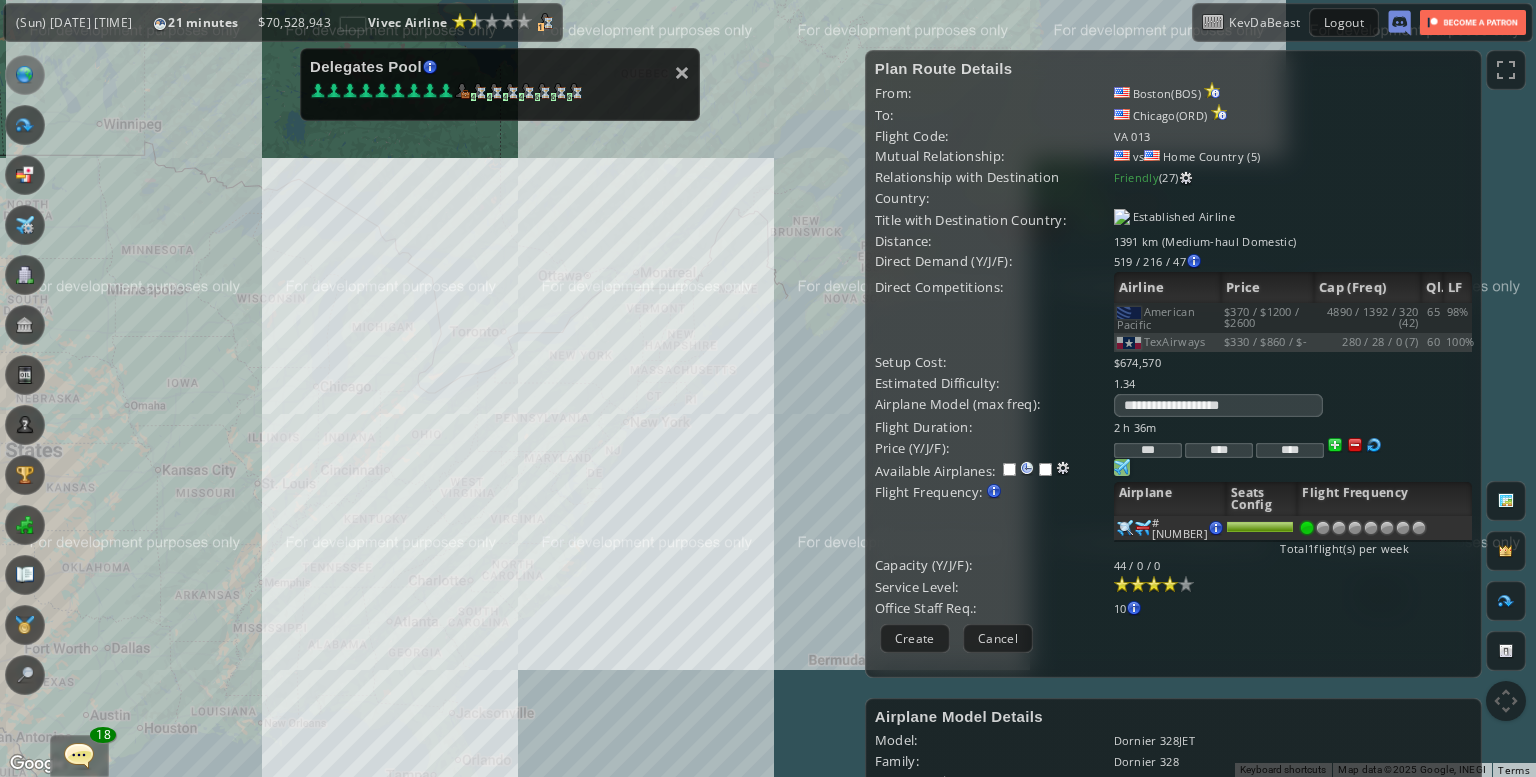 type on "****" 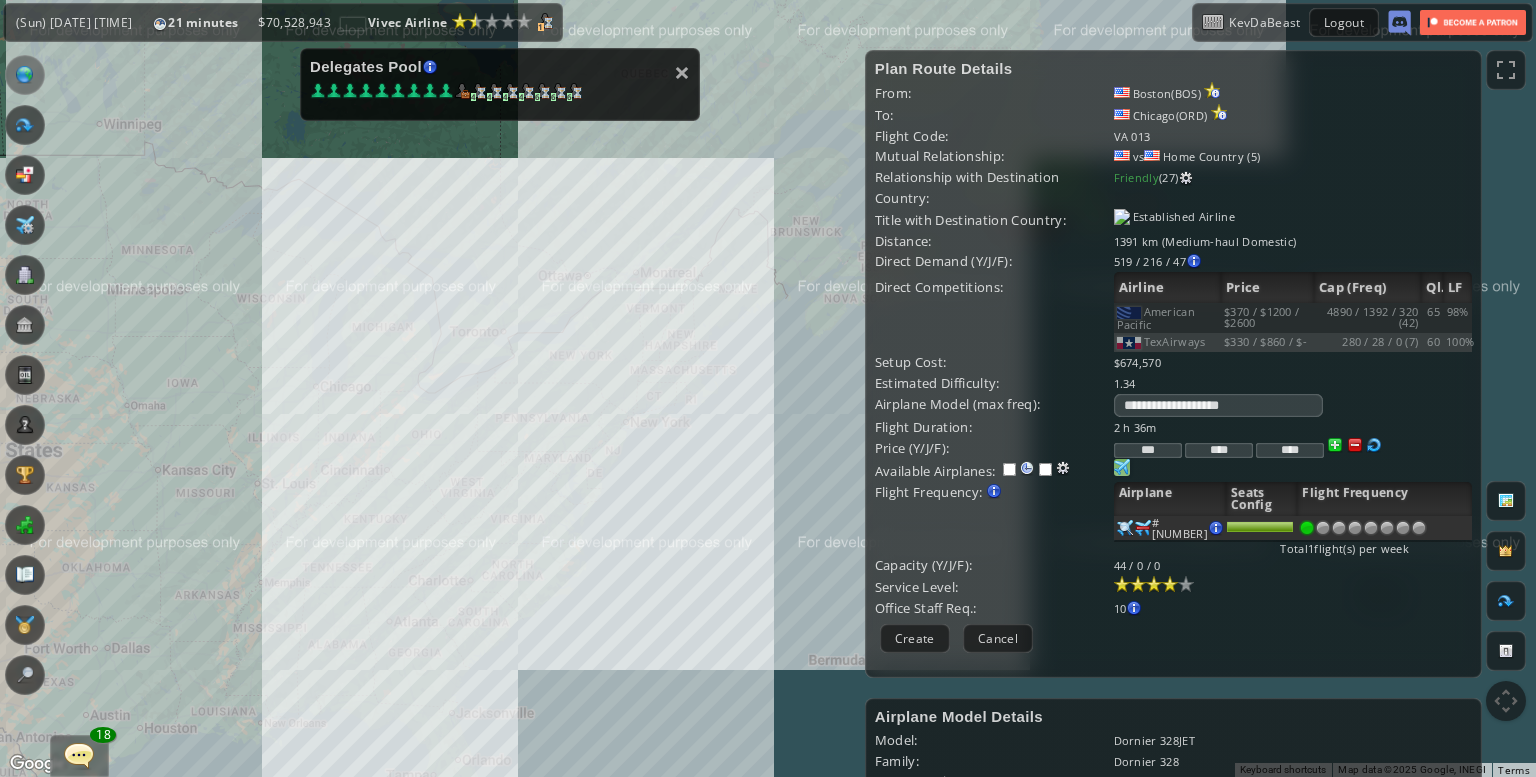 click at bounding box center [1170, 584] 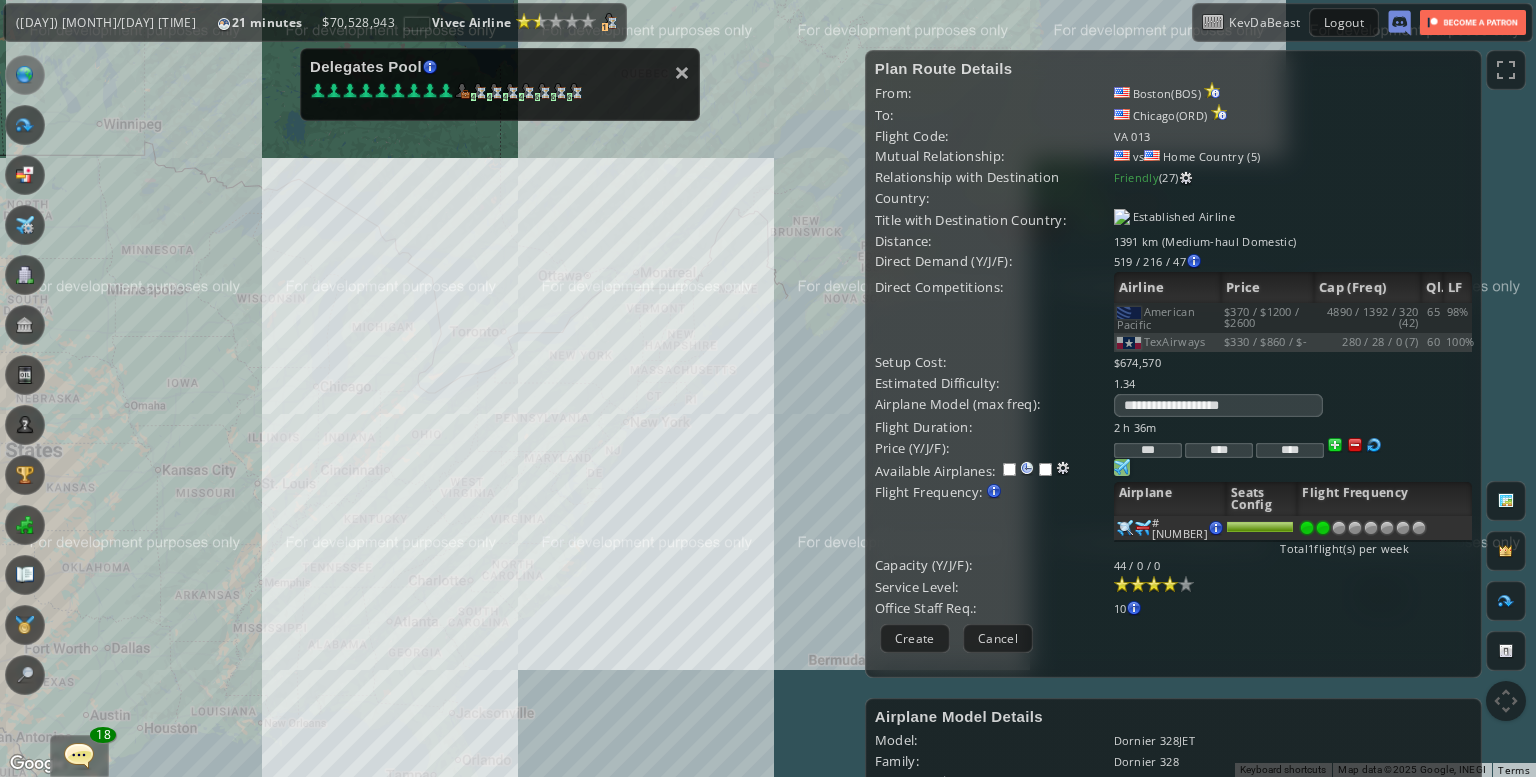click at bounding box center [1323, 528] 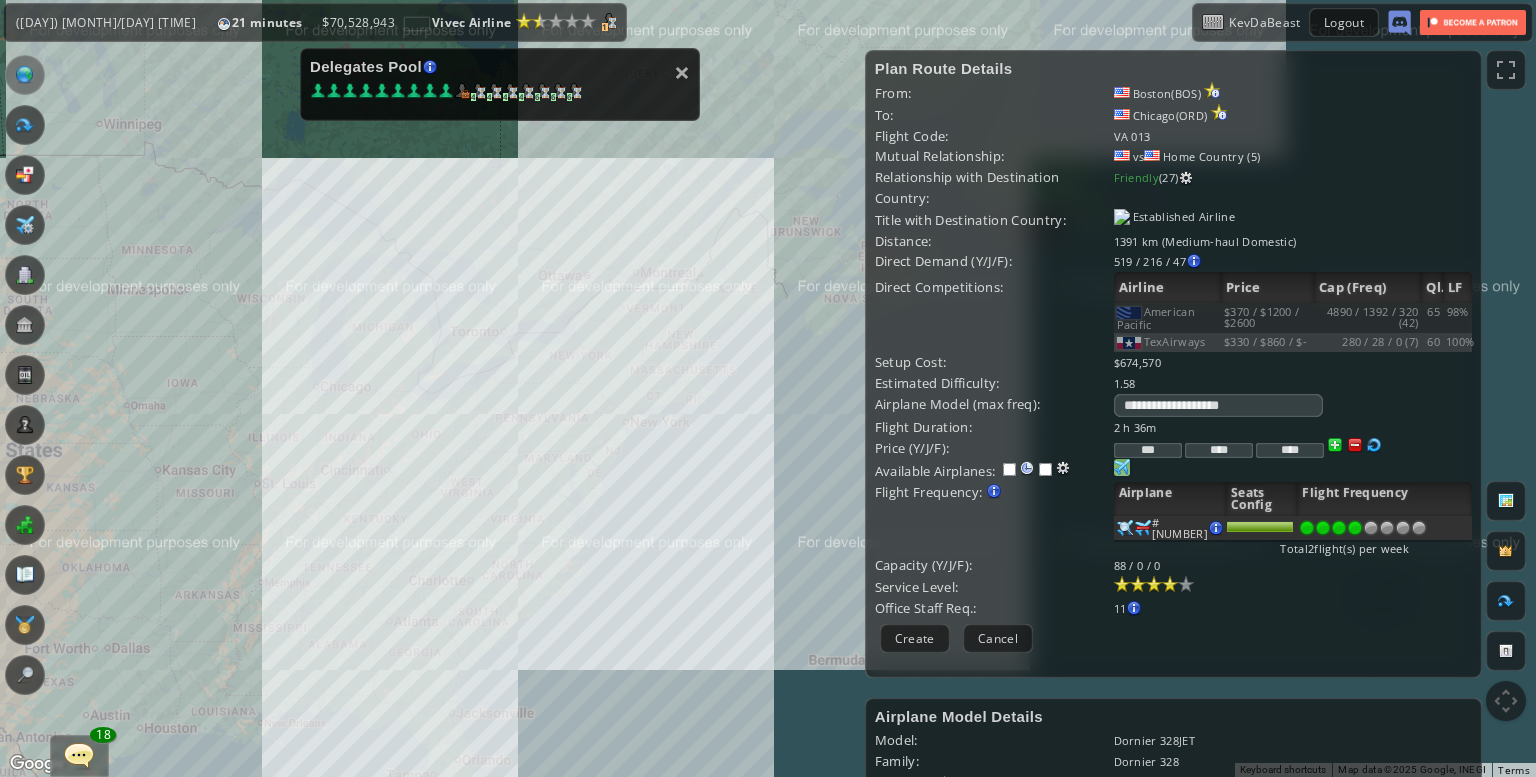 click at bounding box center [1355, 528] 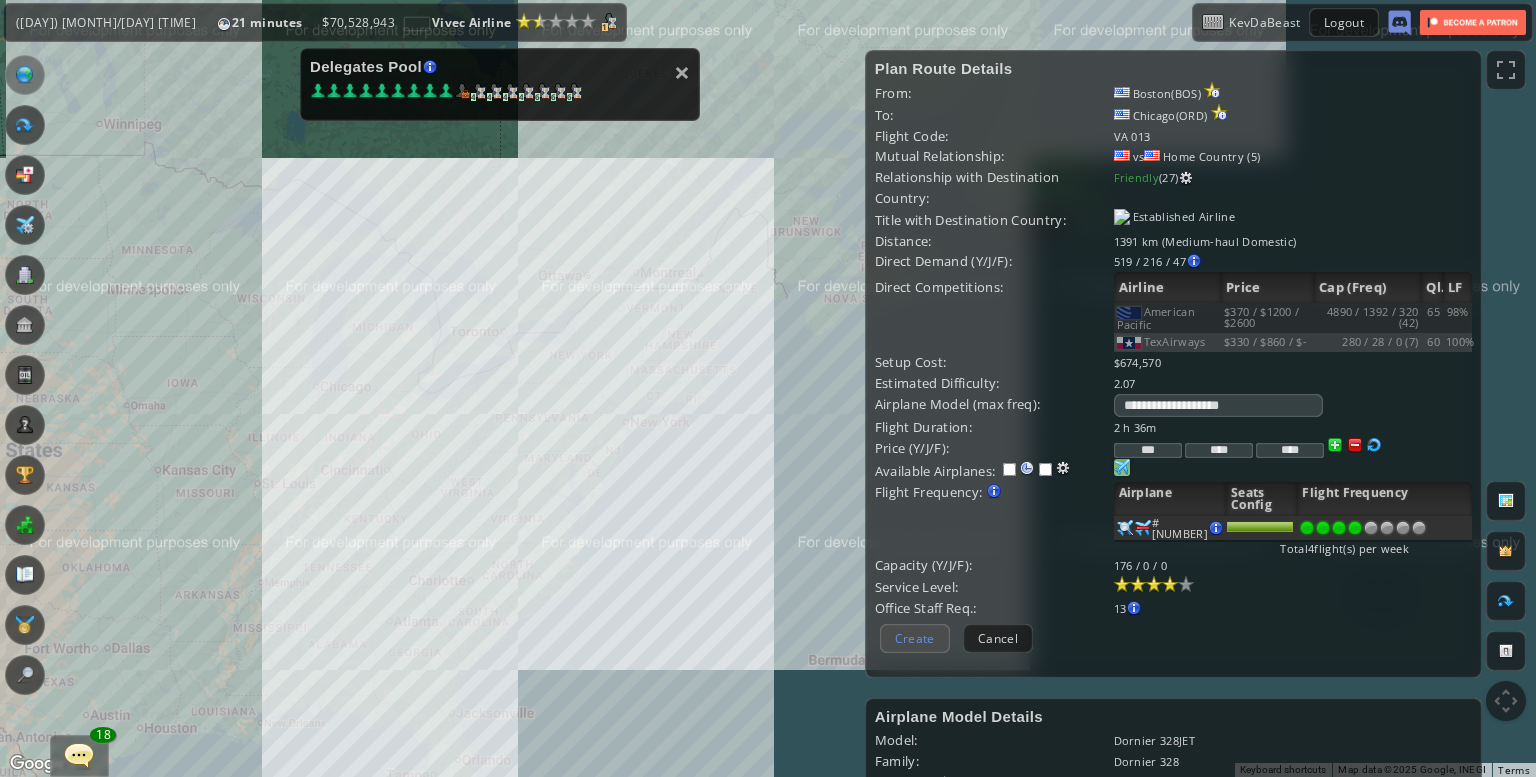 click on "Create" at bounding box center (915, 638) 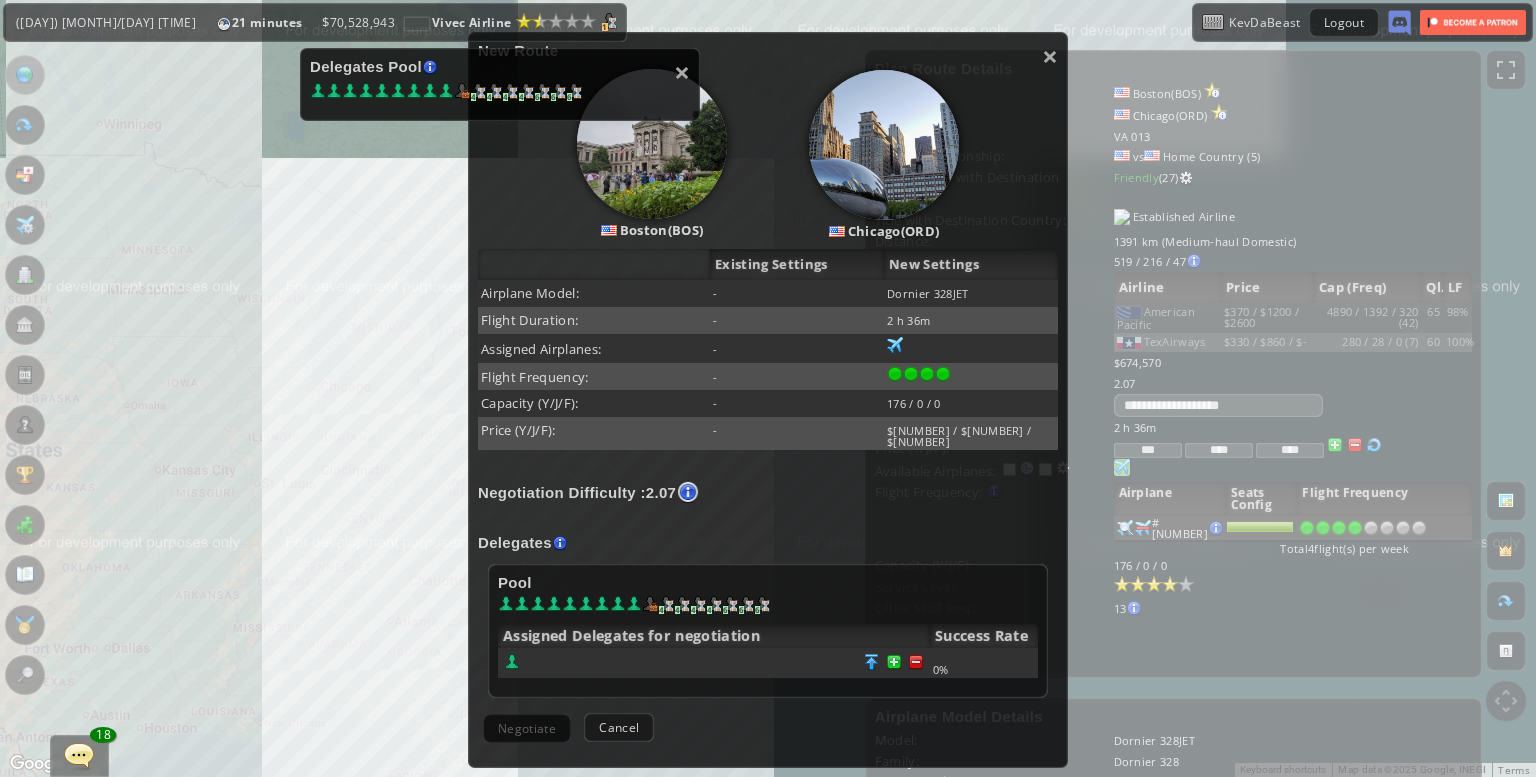 scroll, scrollTop: 212, scrollLeft: 0, axis: vertical 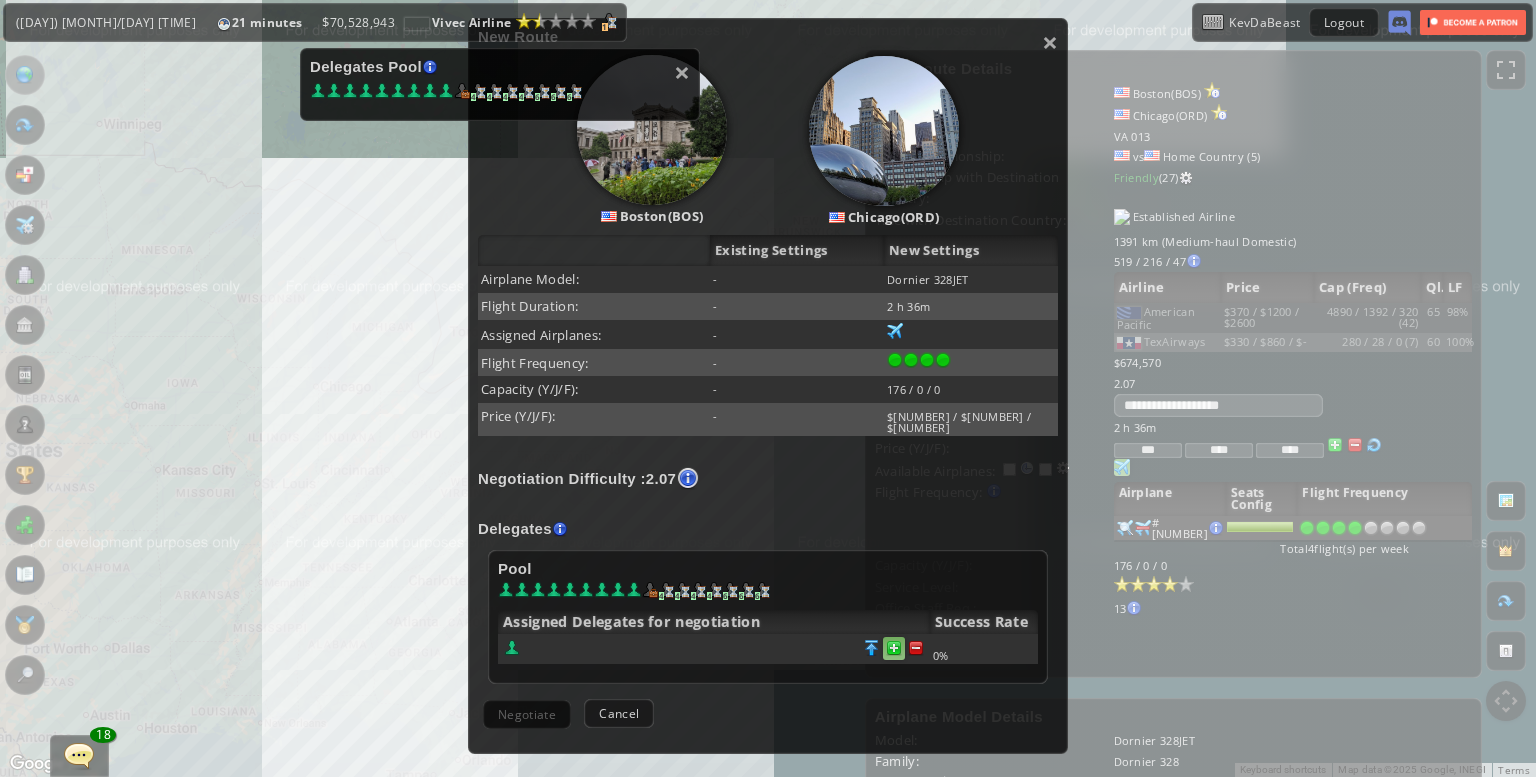 click at bounding box center (916, 648) 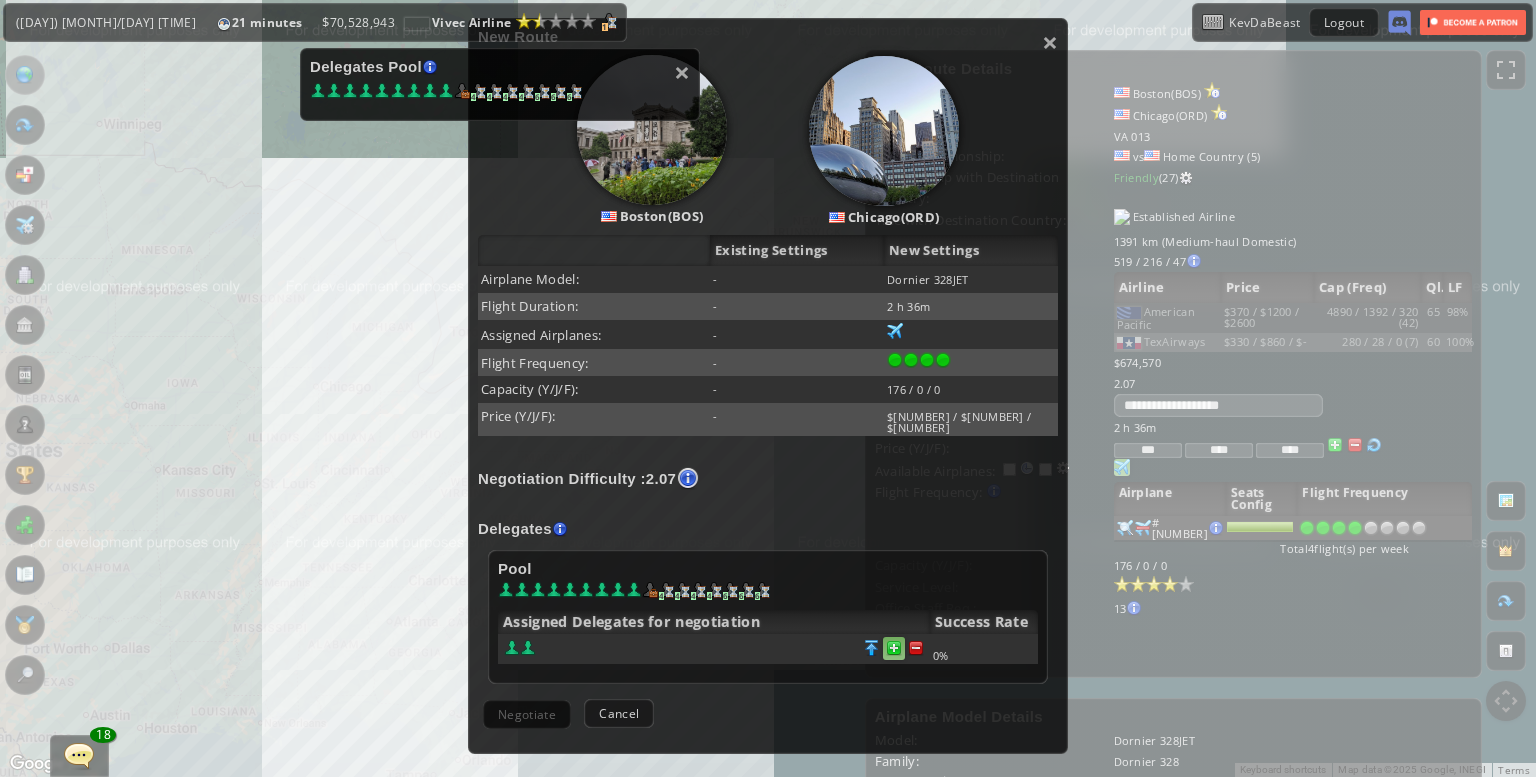click at bounding box center [916, 648] 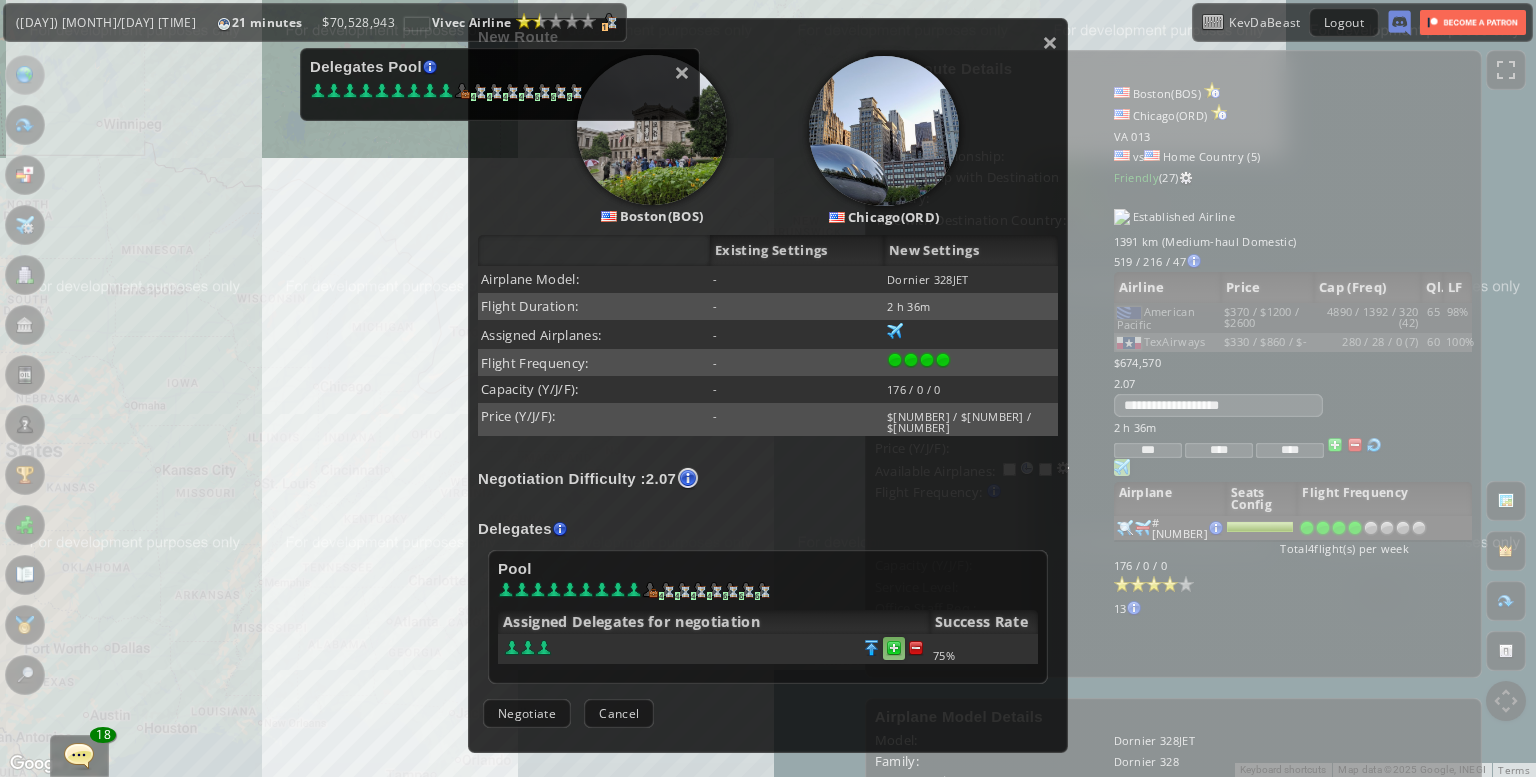 click at bounding box center (894, 648) 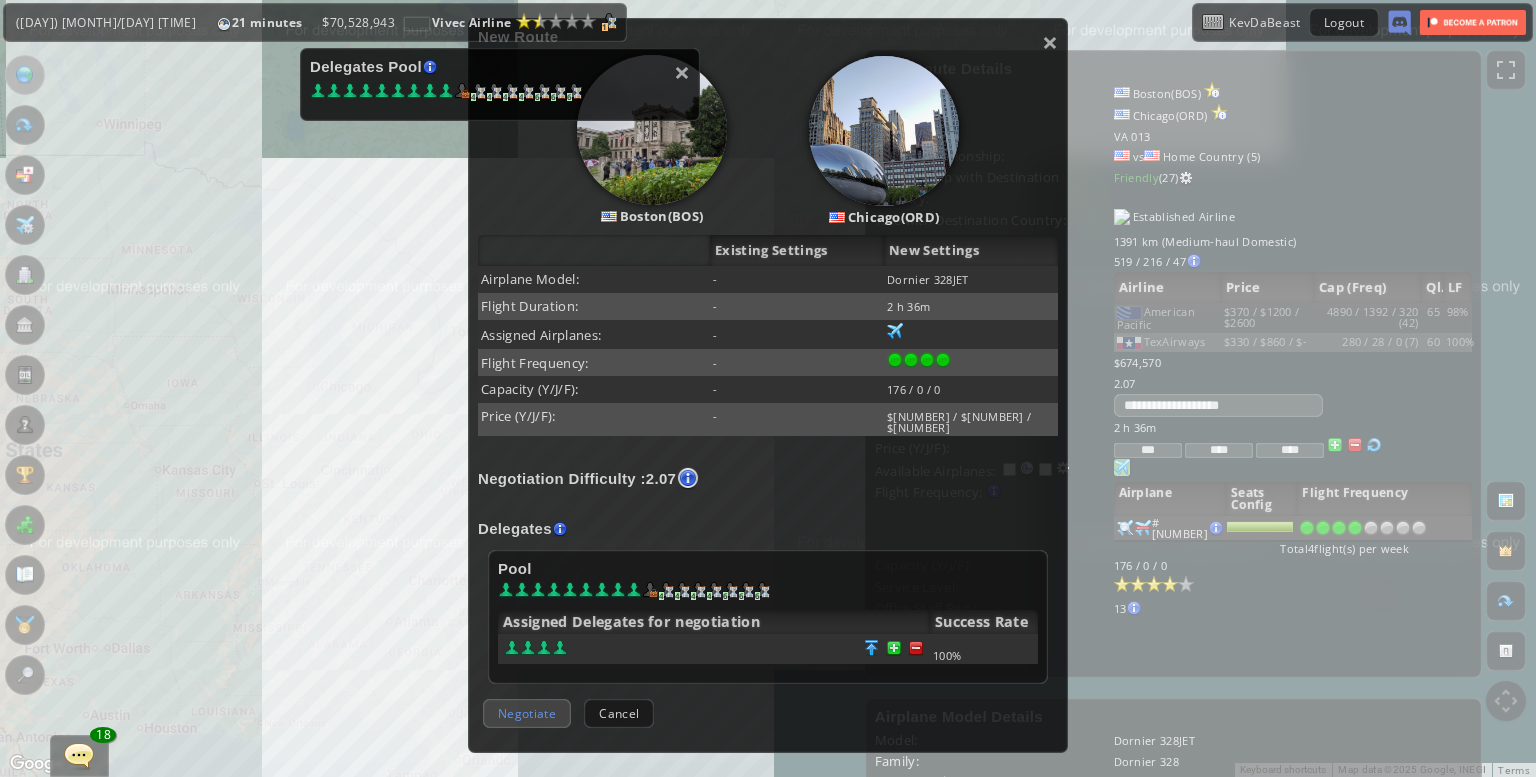 click on "Negotiate" at bounding box center (527, 713) 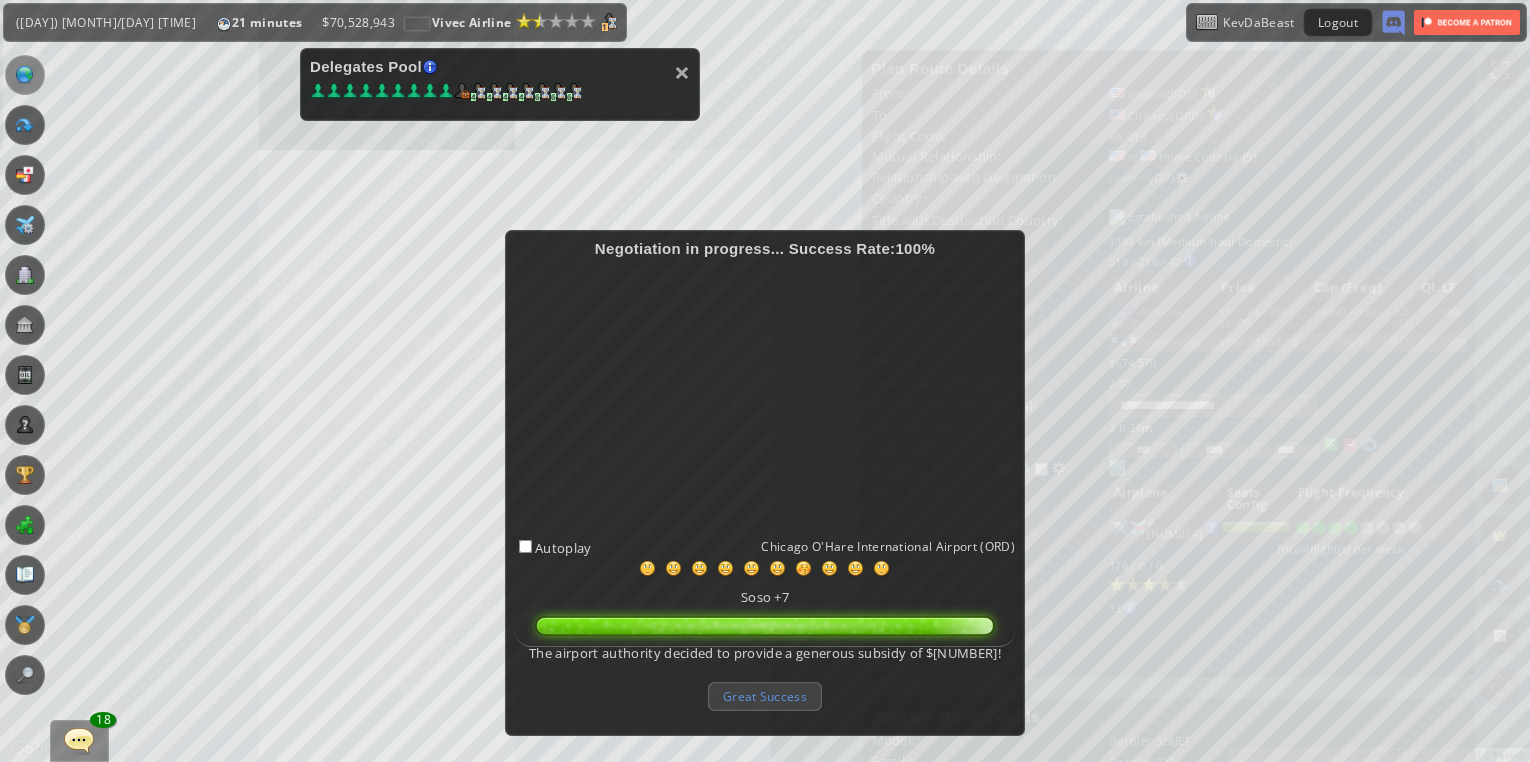 drag, startPoint x: 764, startPoint y: 692, endPoint x: 752, endPoint y: 693, distance: 12.0415945 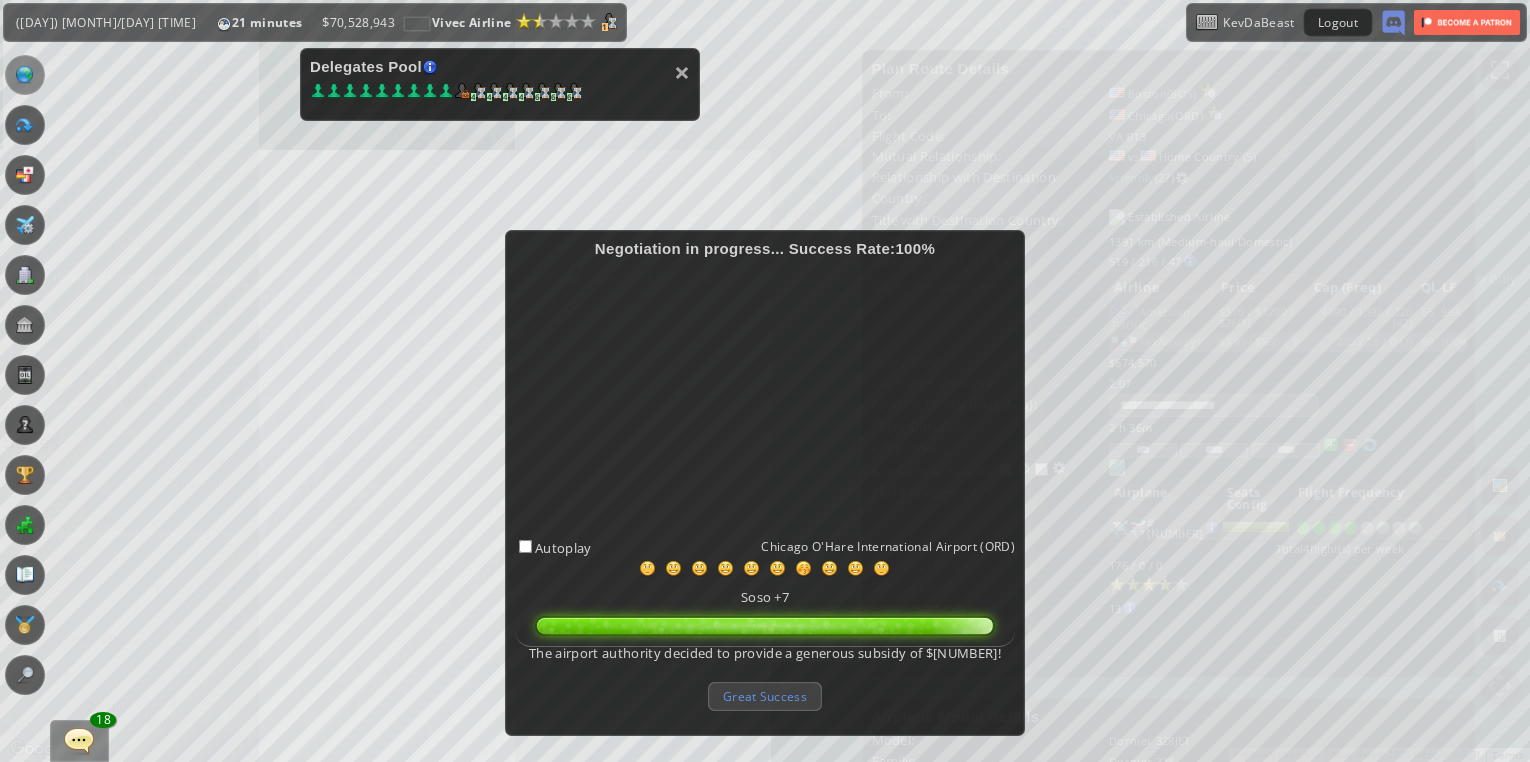 click on "Great Success" at bounding box center [765, 696] 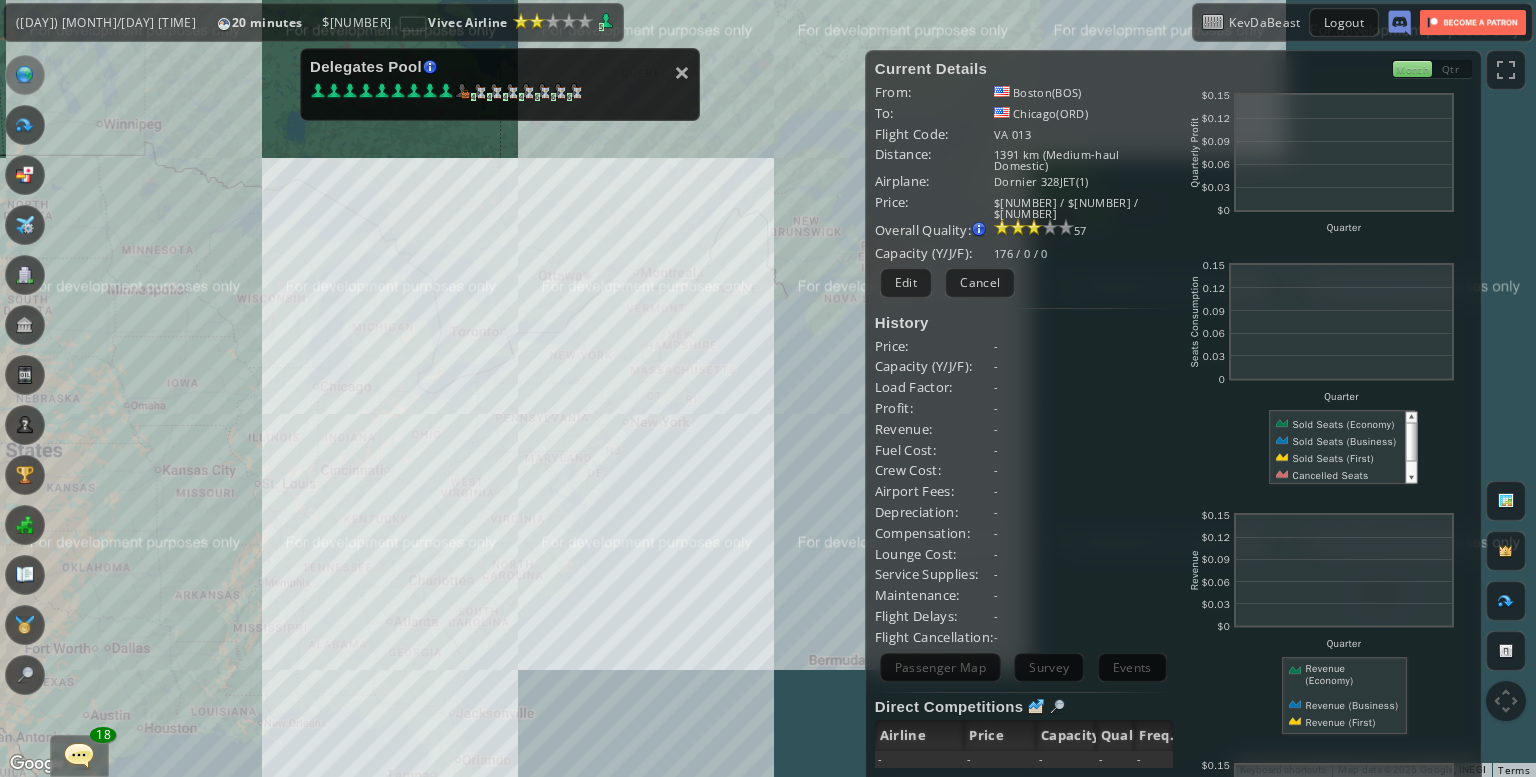 click on "To navigate, press the arrow keys." at bounding box center (768, 388) 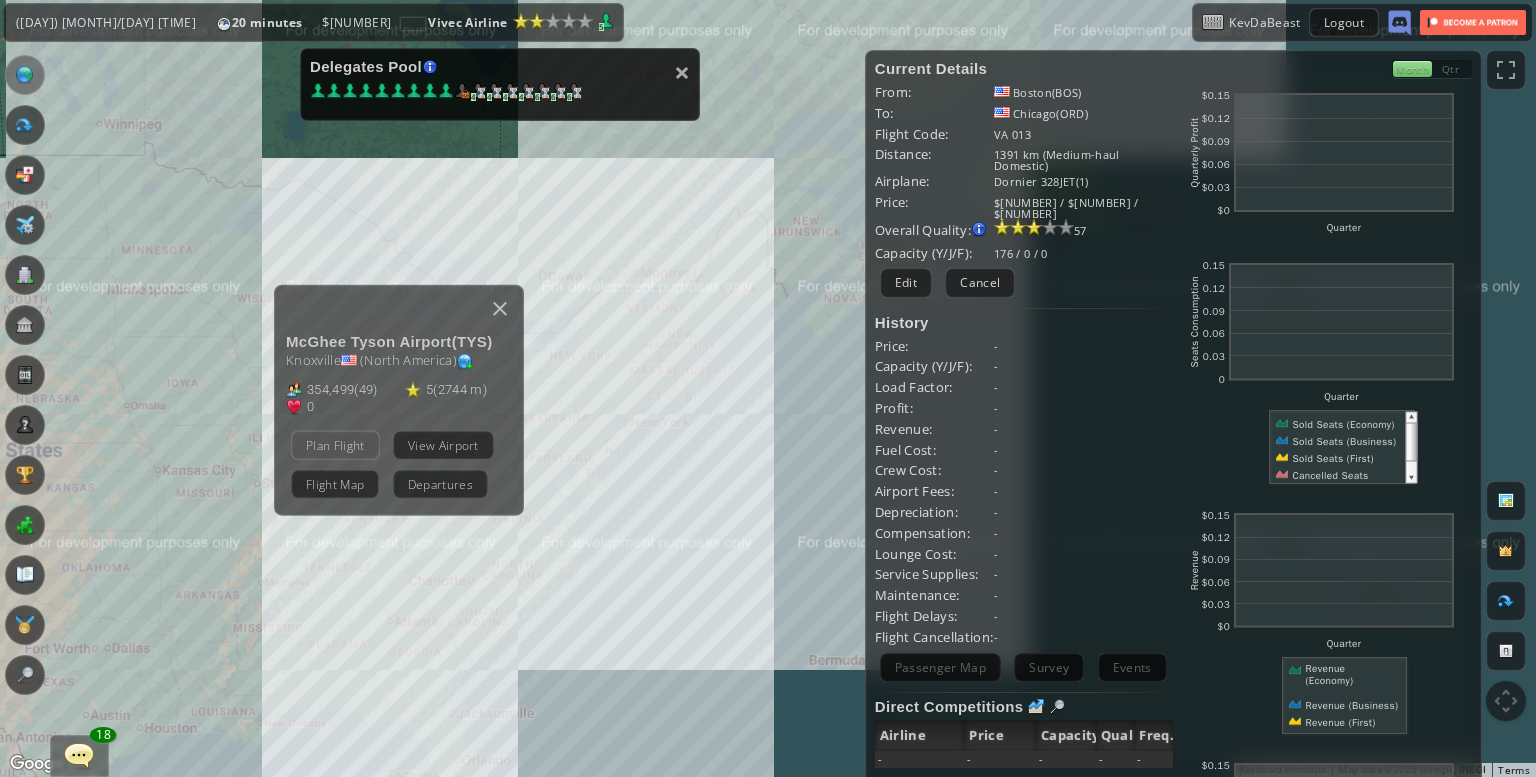 click on "Plan Flight" at bounding box center [335, 444] 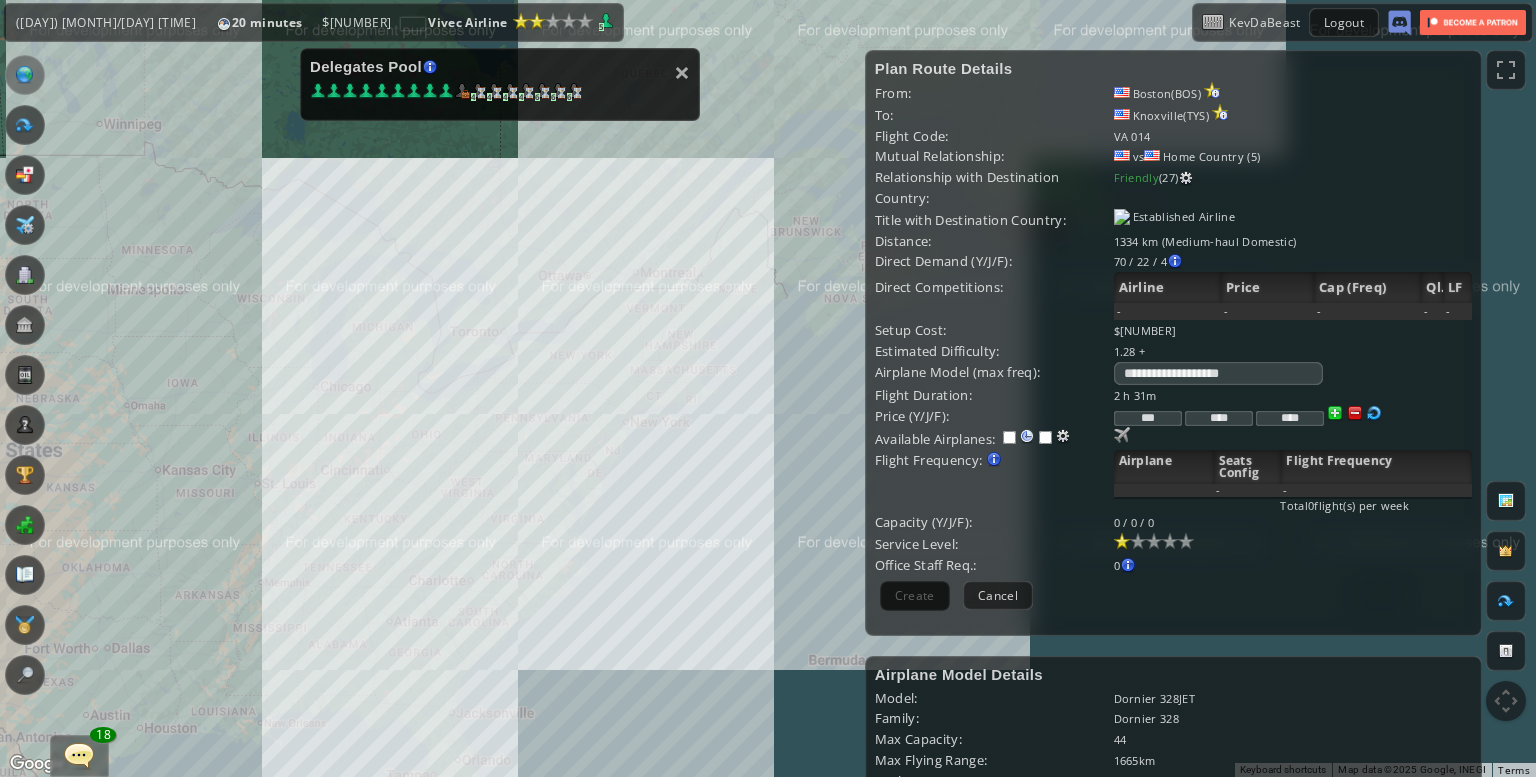 click on "To navigate, press the arrow keys." at bounding box center [768, 388] 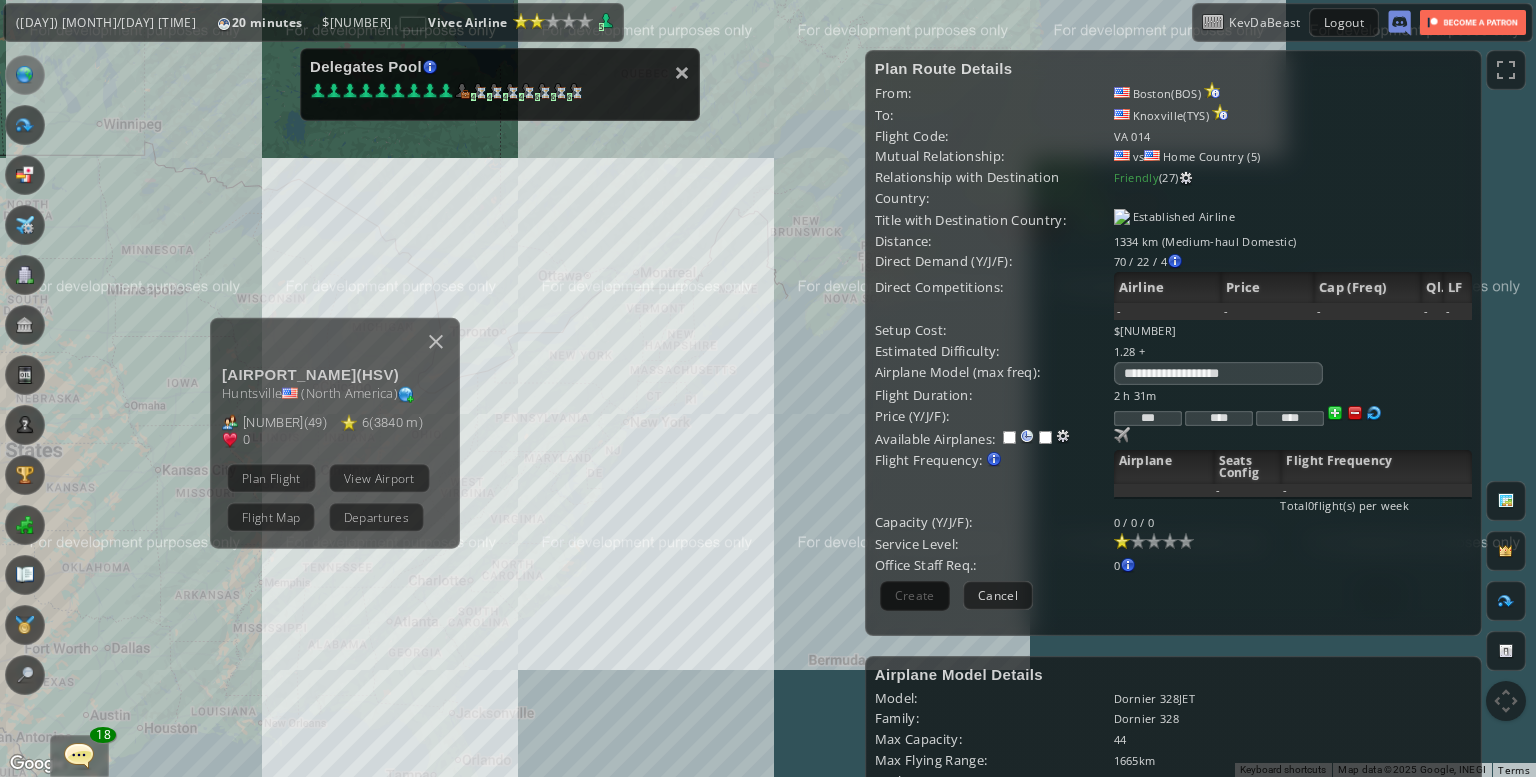 click on "Plan Flight" at bounding box center [271, 477] 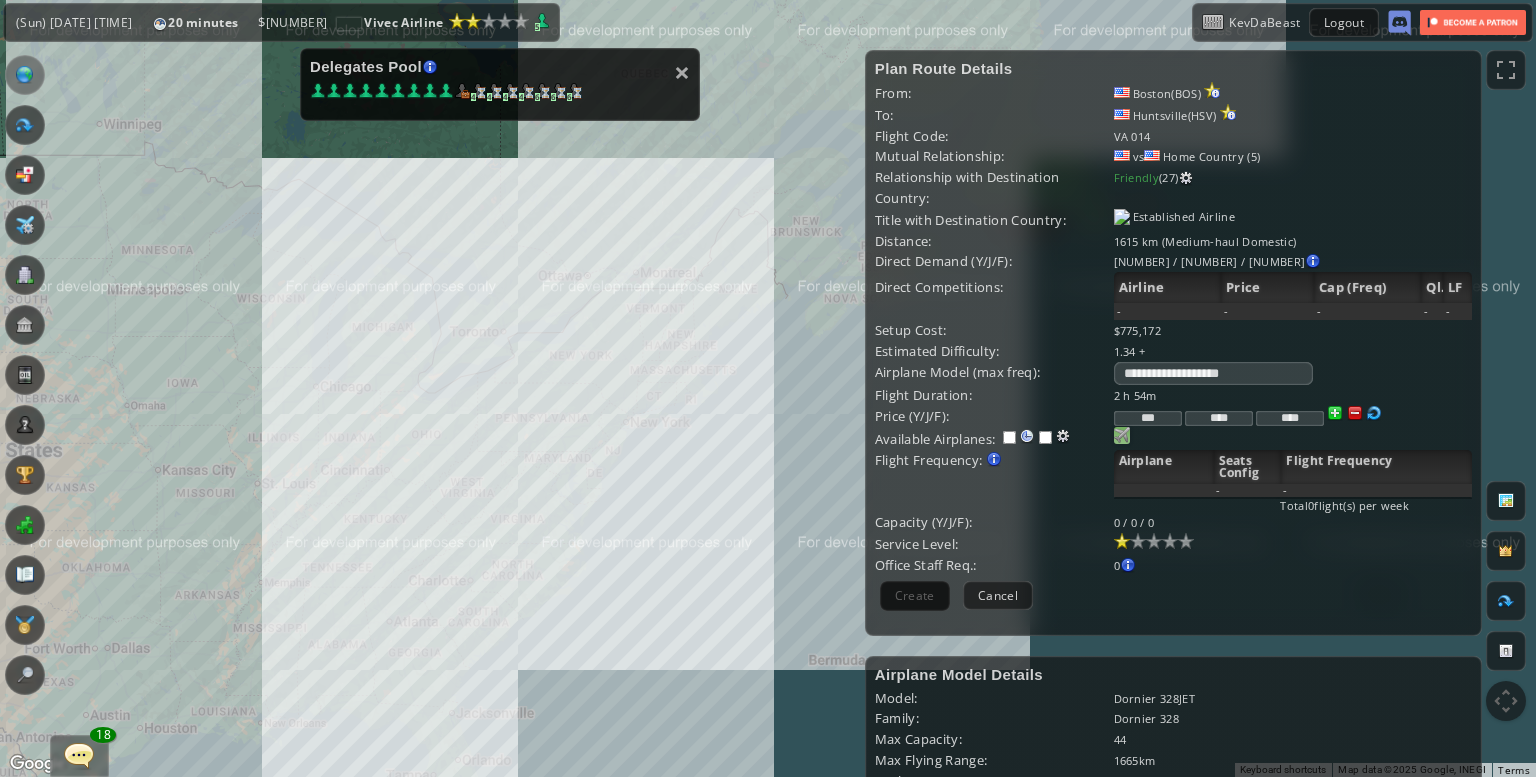 click at bounding box center [1122, 435] 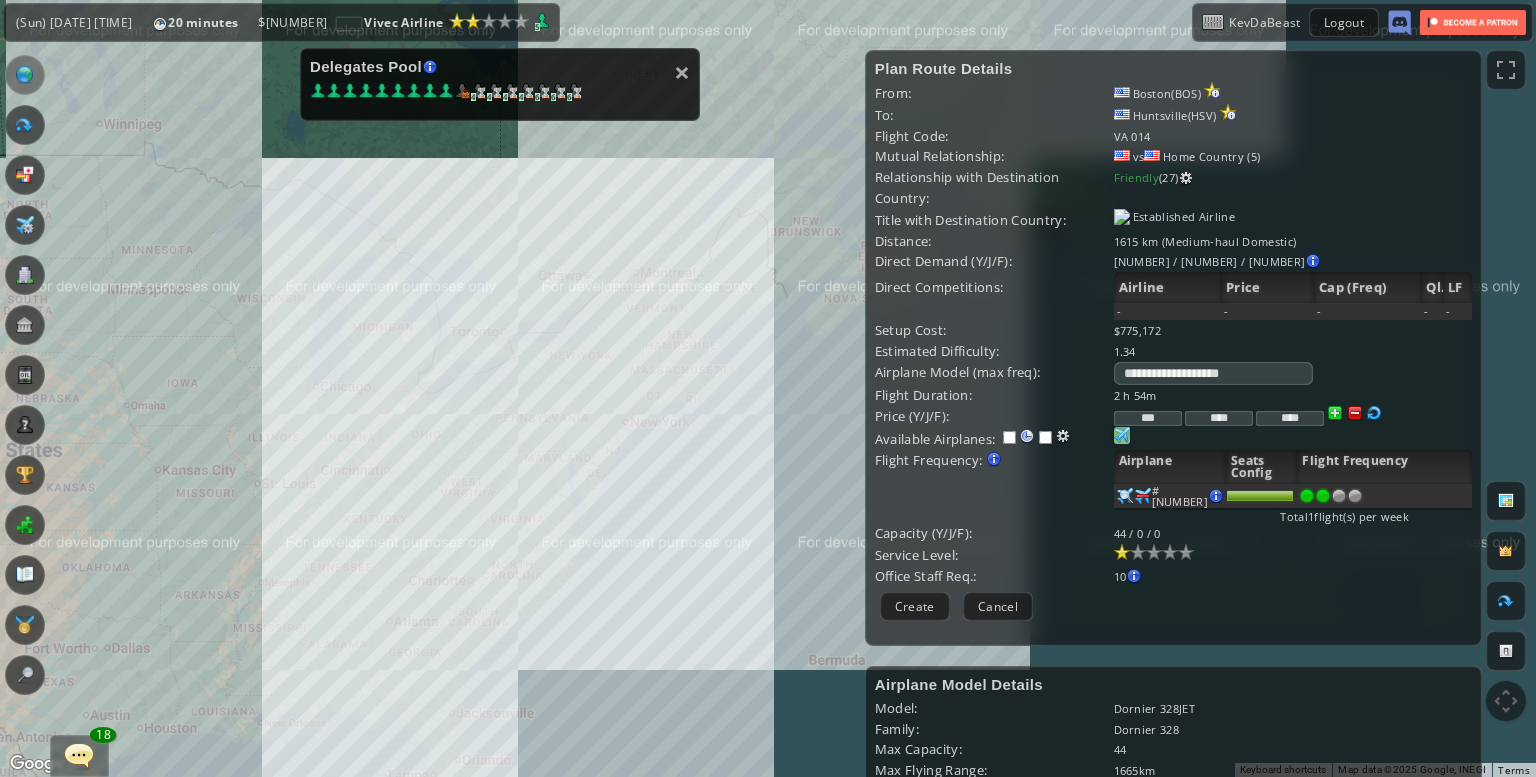 click at bounding box center (1323, 496) 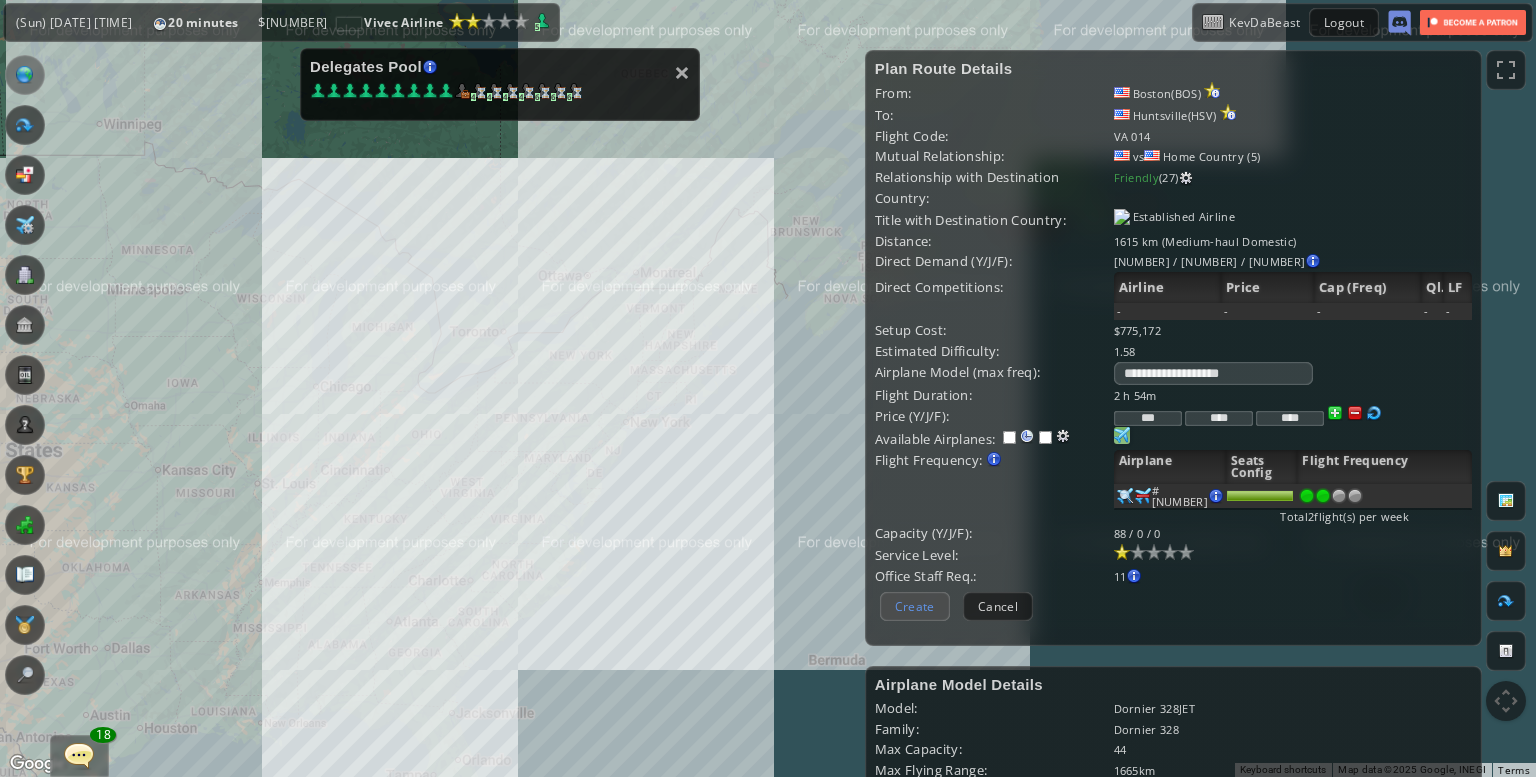 click on "Create" at bounding box center [915, 606] 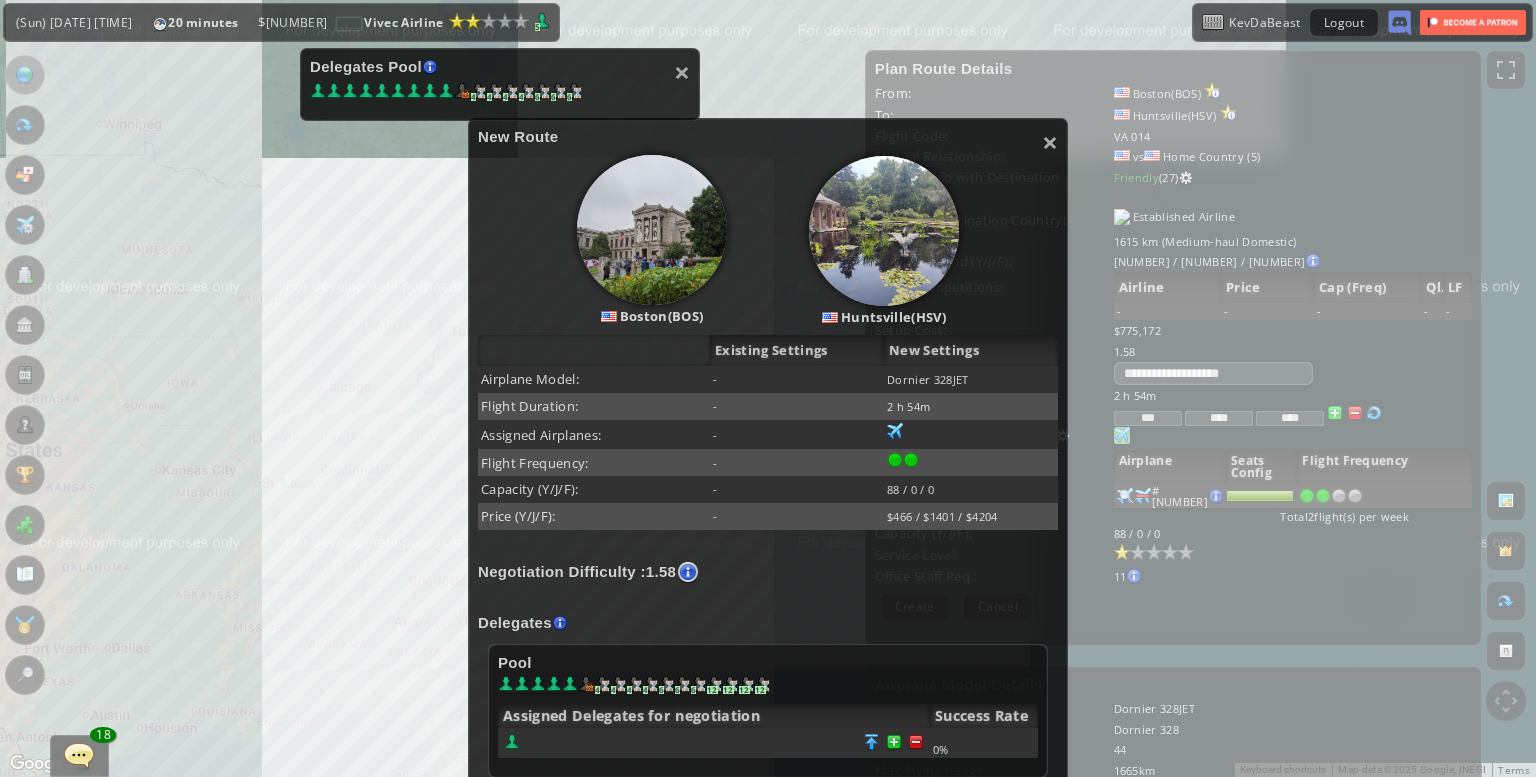 scroll, scrollTop: 212, scrollLeft: 0, axis: vertical 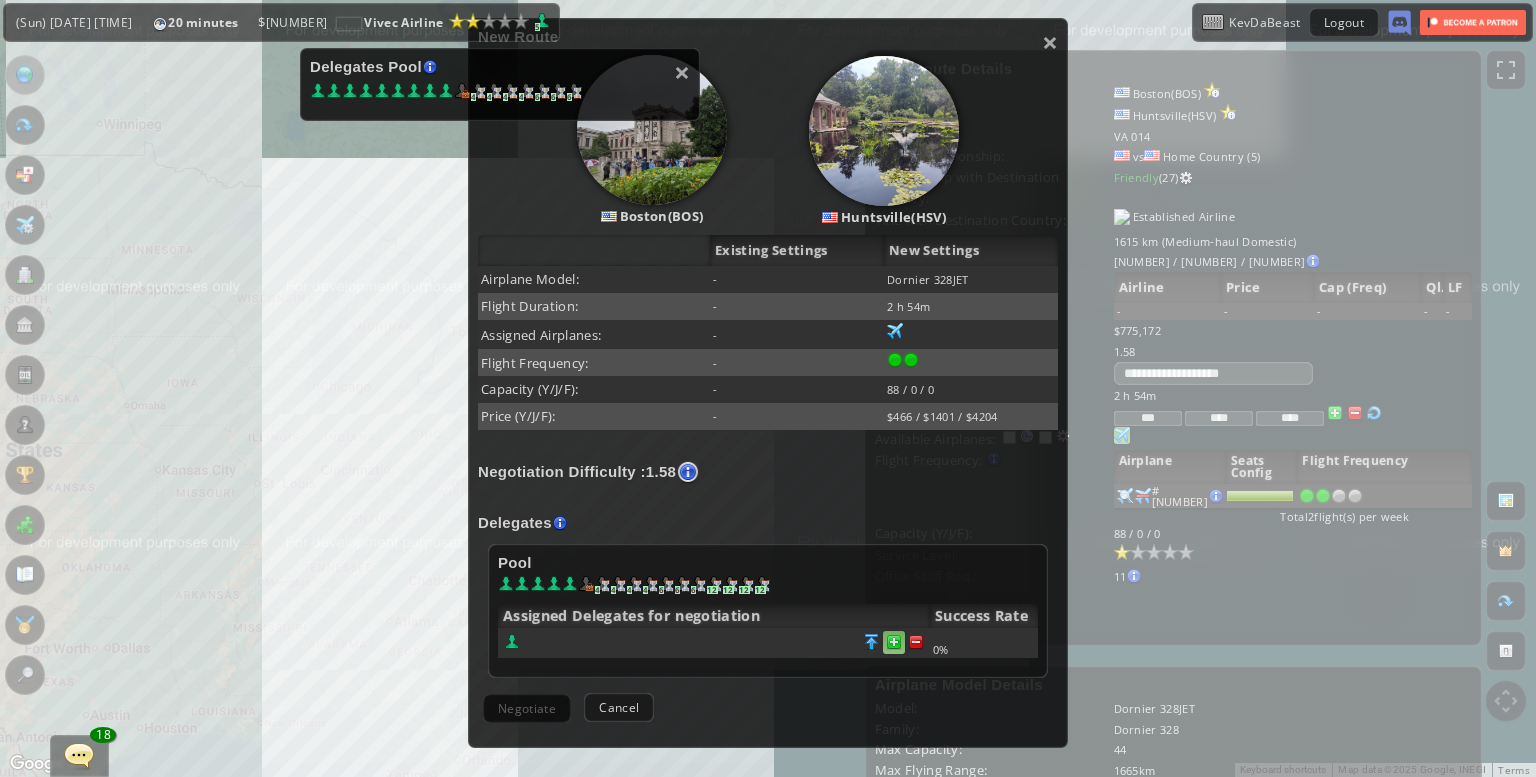 click at bounding box center (916, 642) 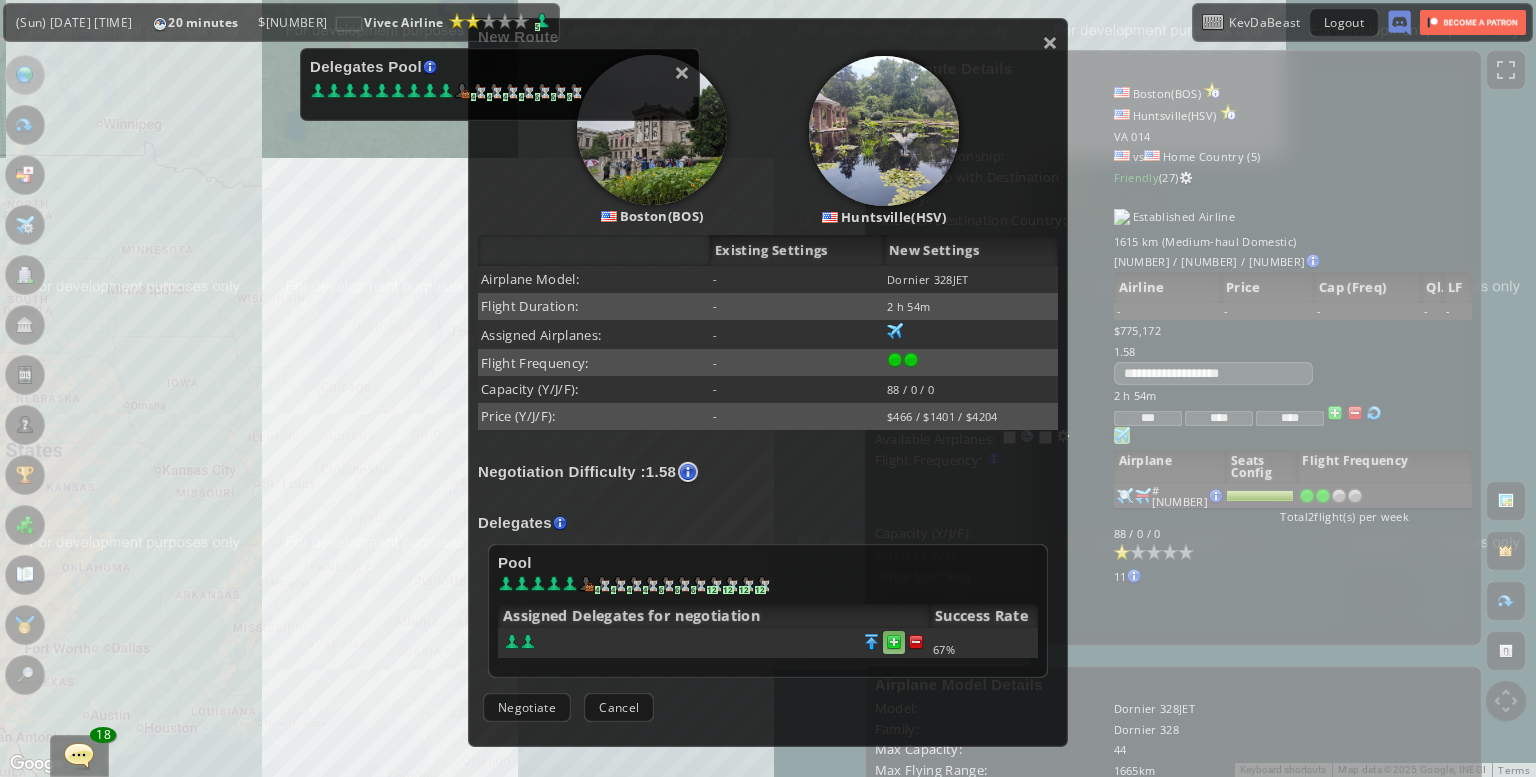 click at bounding box center [916, 642] 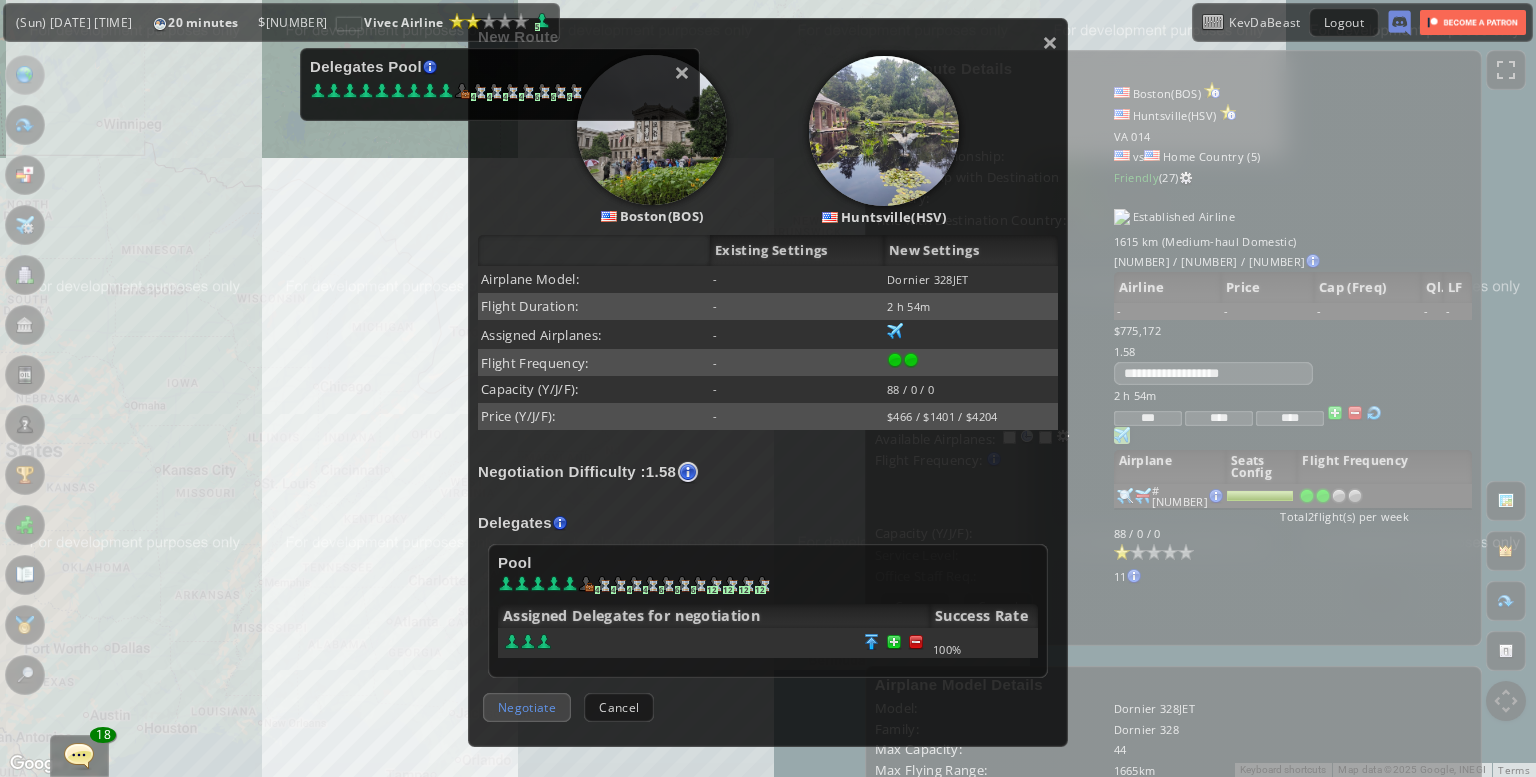 click on "Negotiate" at bounding box center (527, 707) 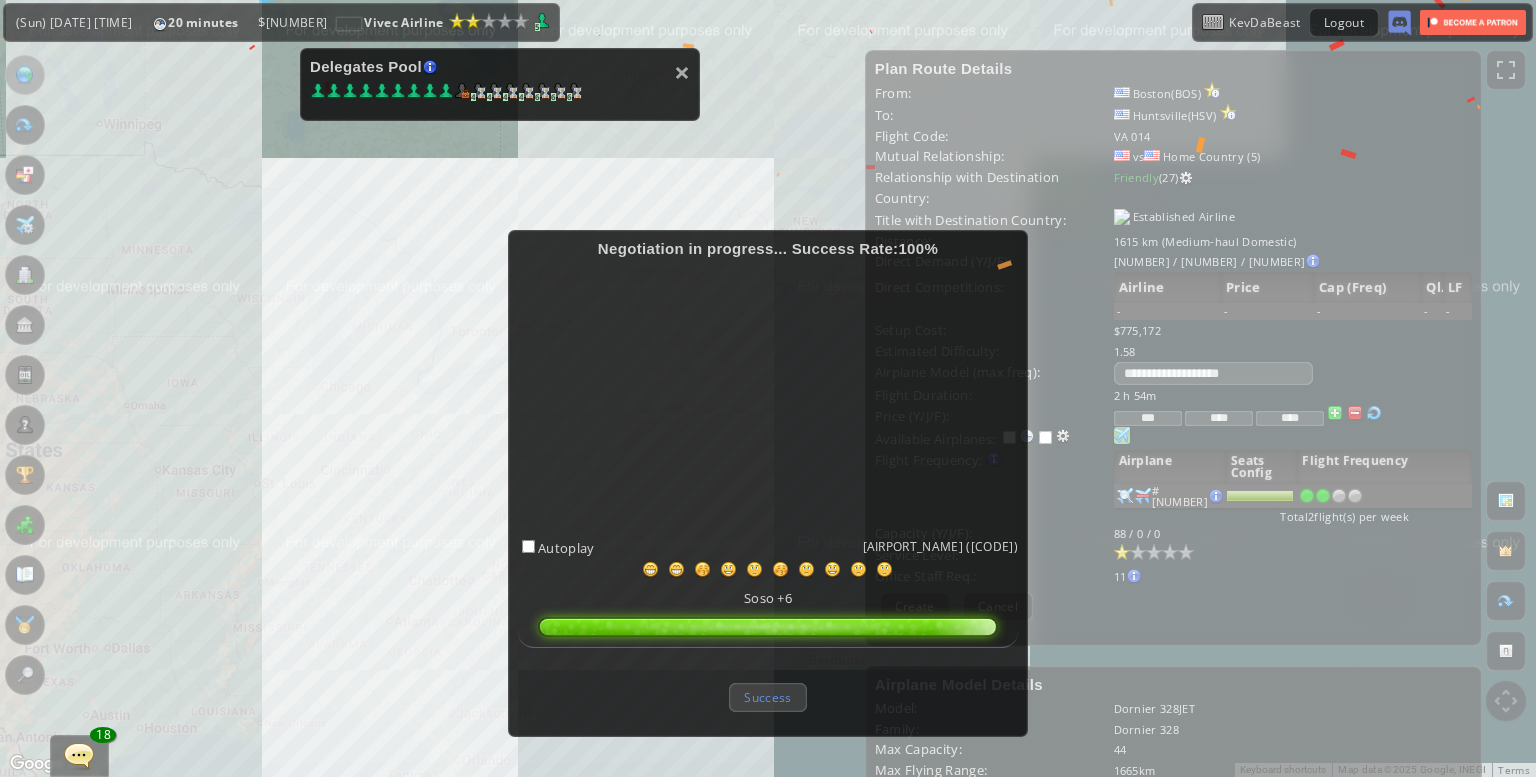 click on "Success" at bounding box center (767, 697) 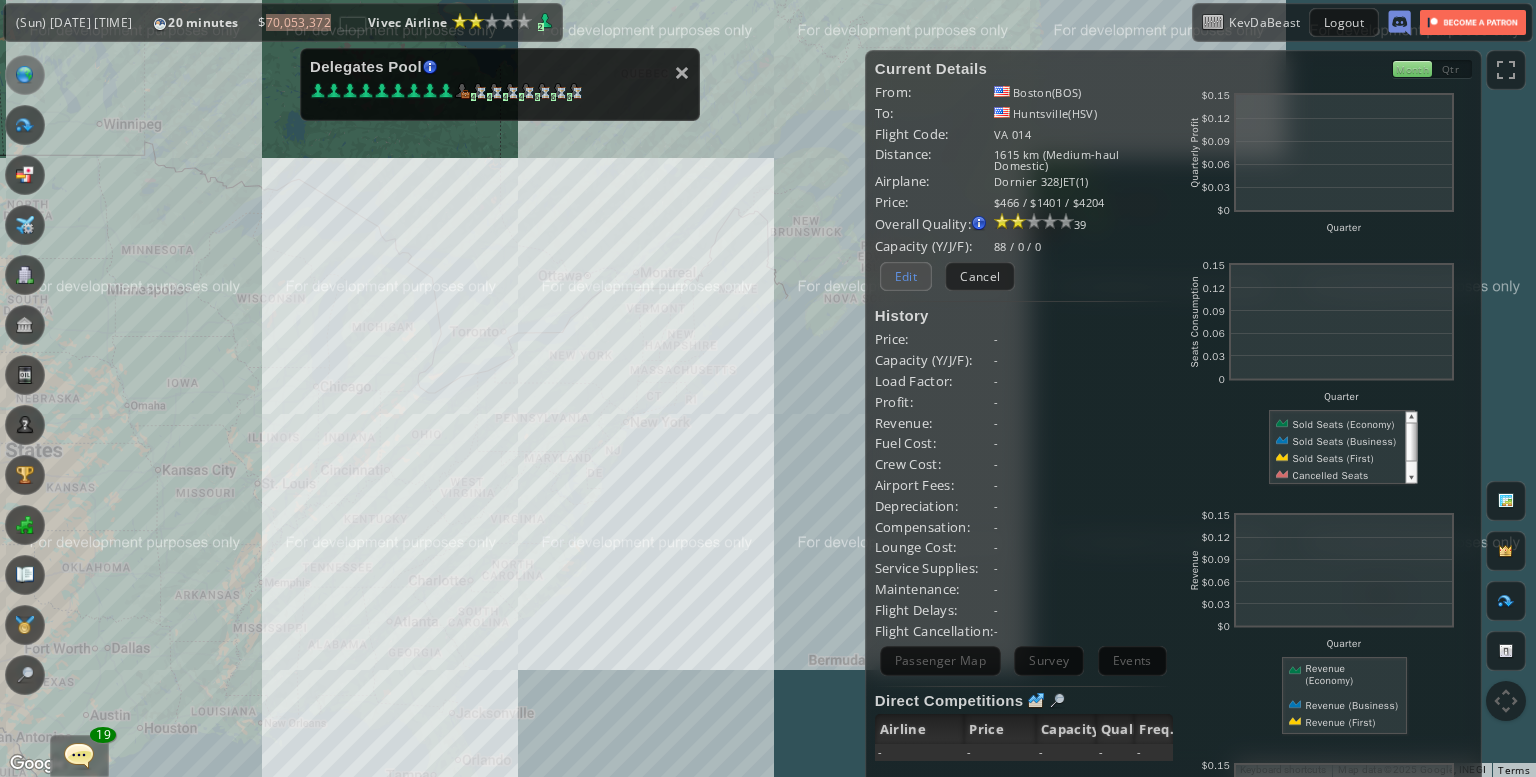 click on "Edit" at bounding box center [906, 276] 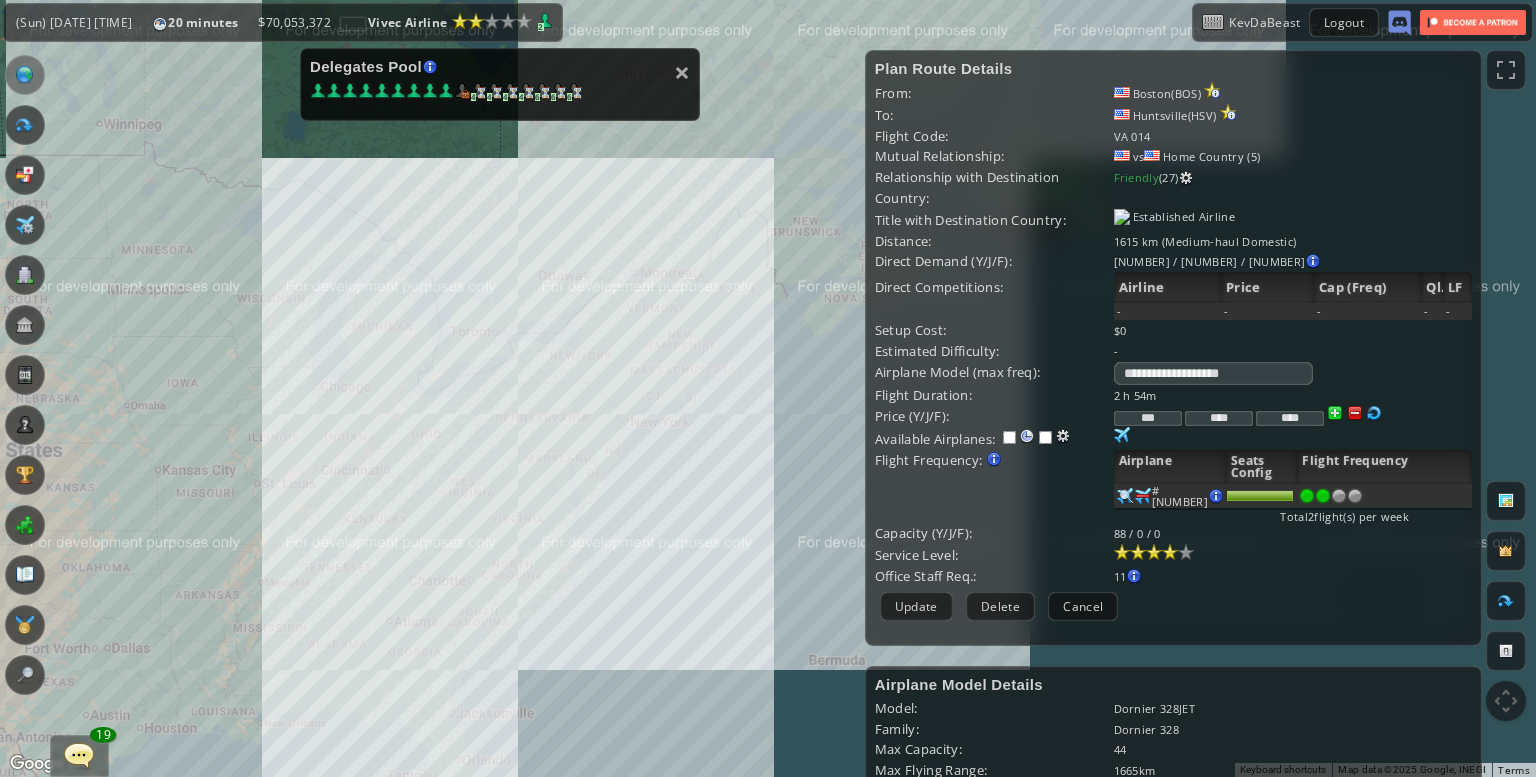 click at bounding box center [1170, 552] 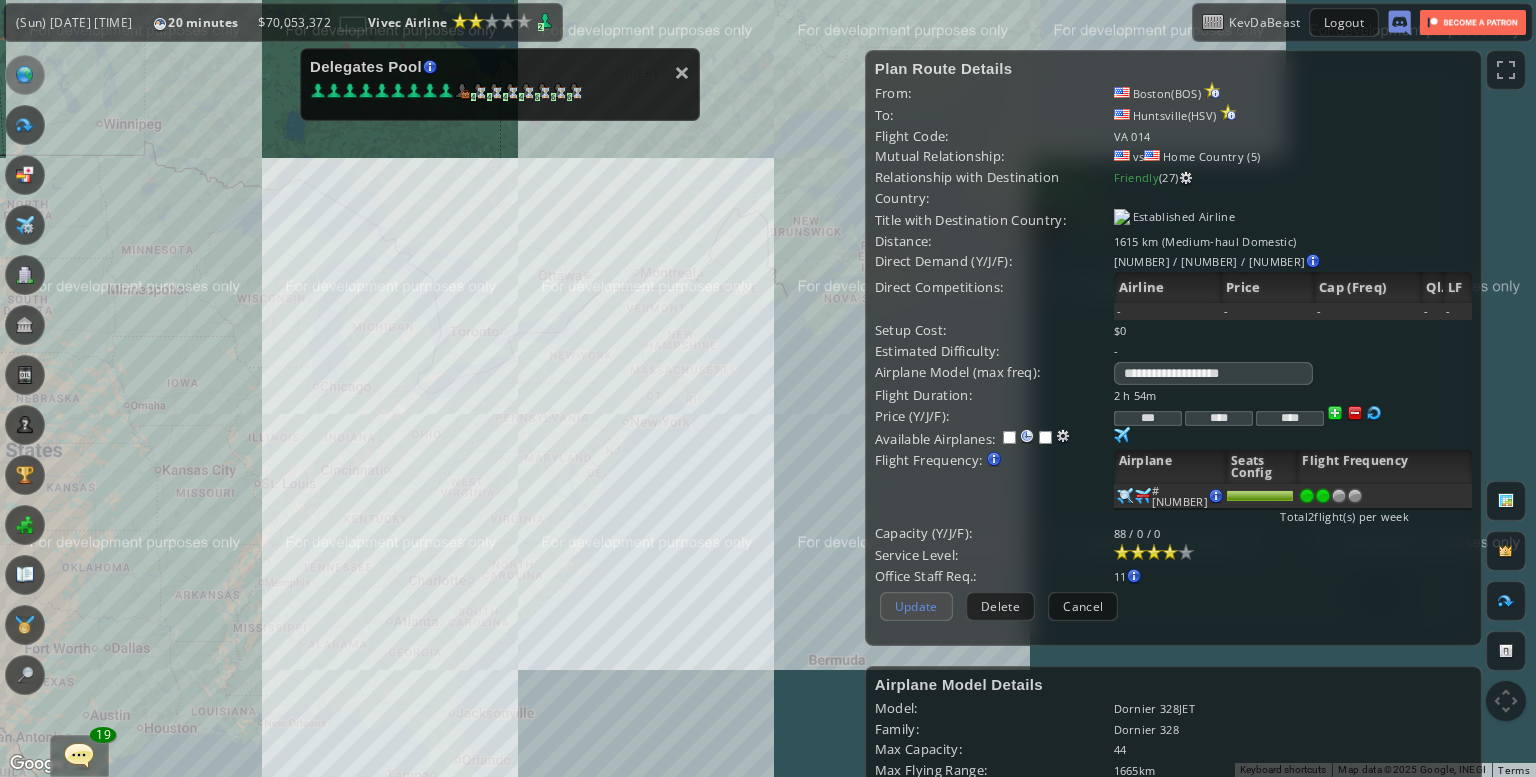 click on "Update" at bounding box center (916, 606) 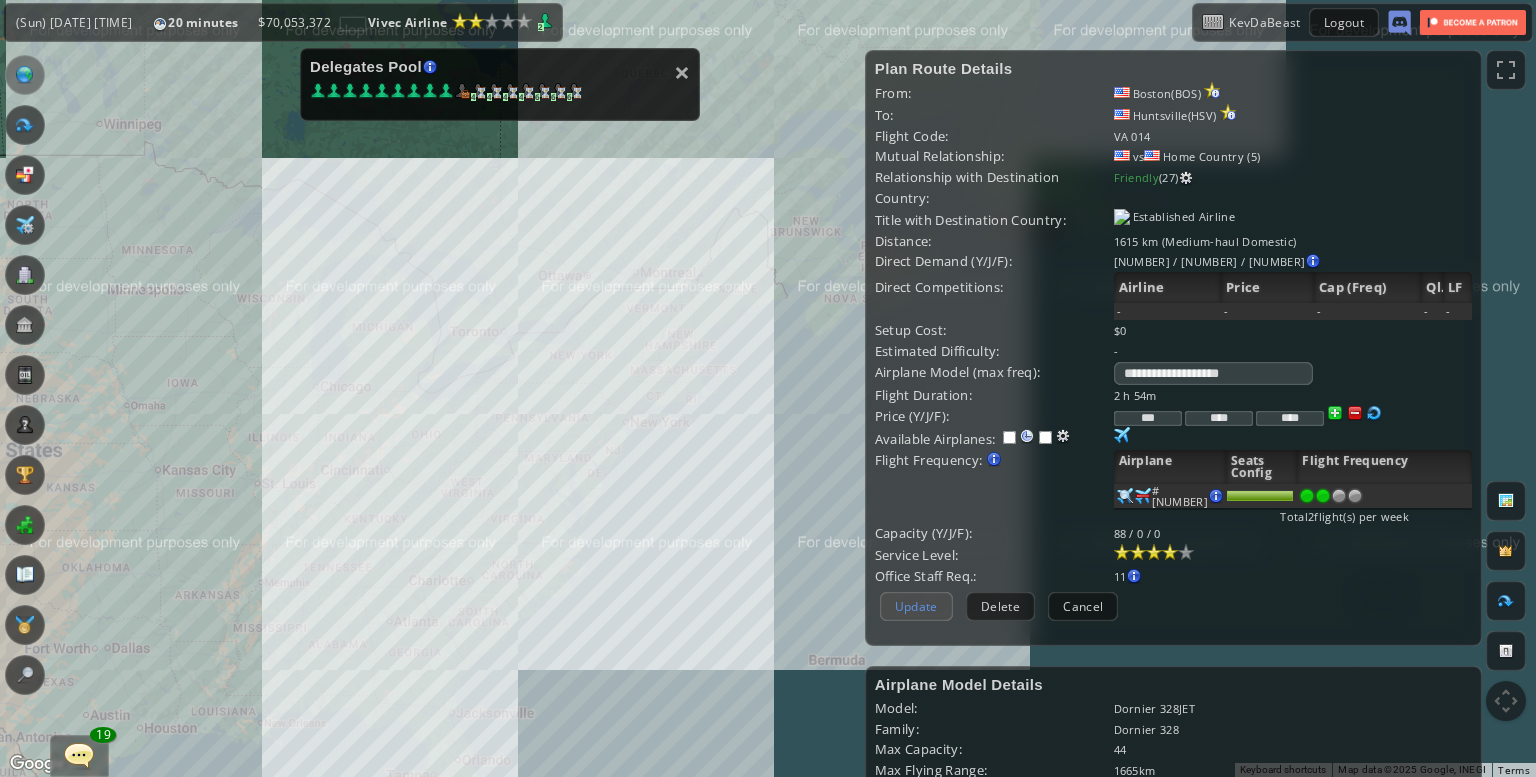 scroll, scrollTop: 112, scrollLeft: 0, axis: vertical 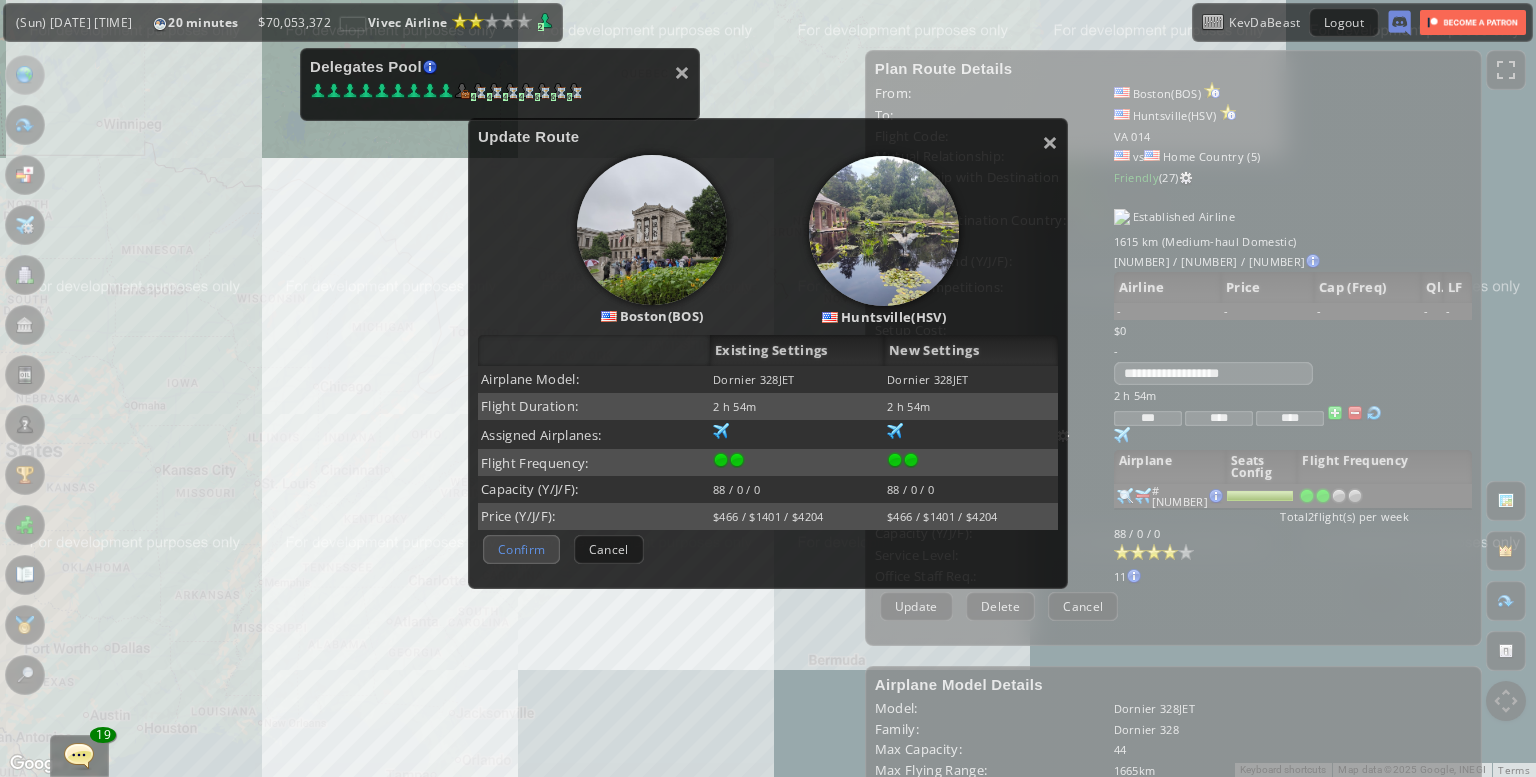click on "Confirm" at bounding box center [521, 549] 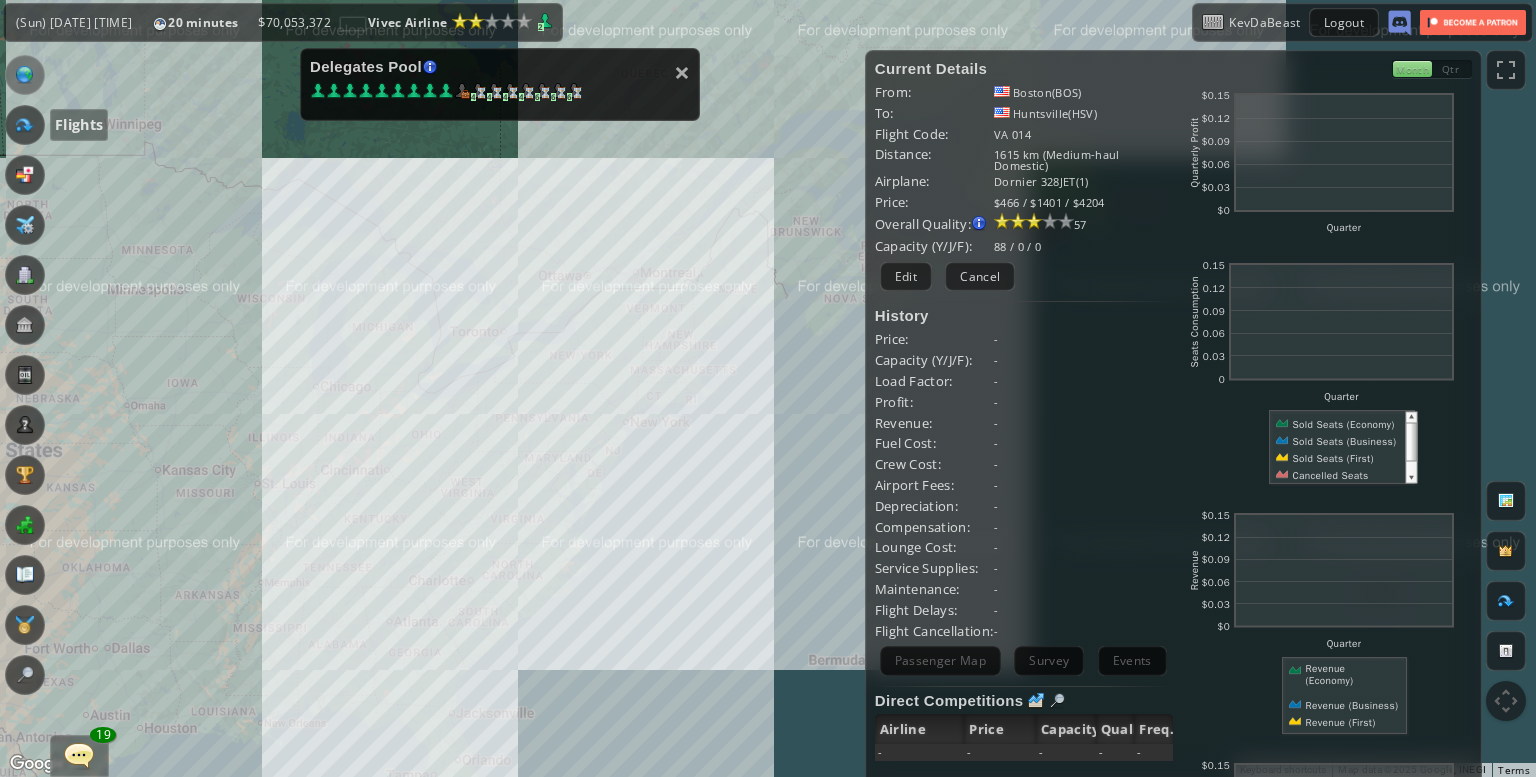 click at bounding box center [25, 125] 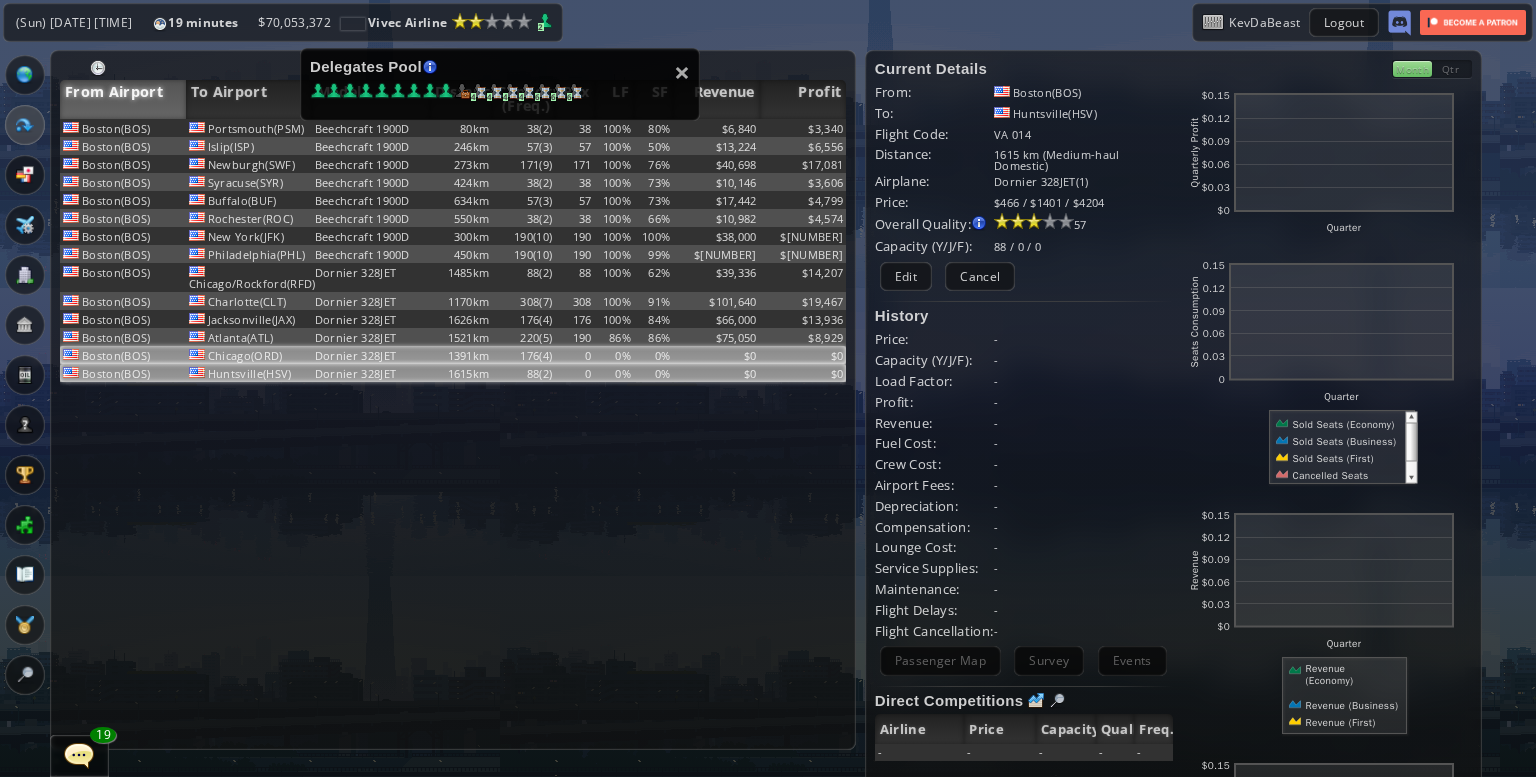 click on "Dornier 328JET" at bounding box center (371, 128) 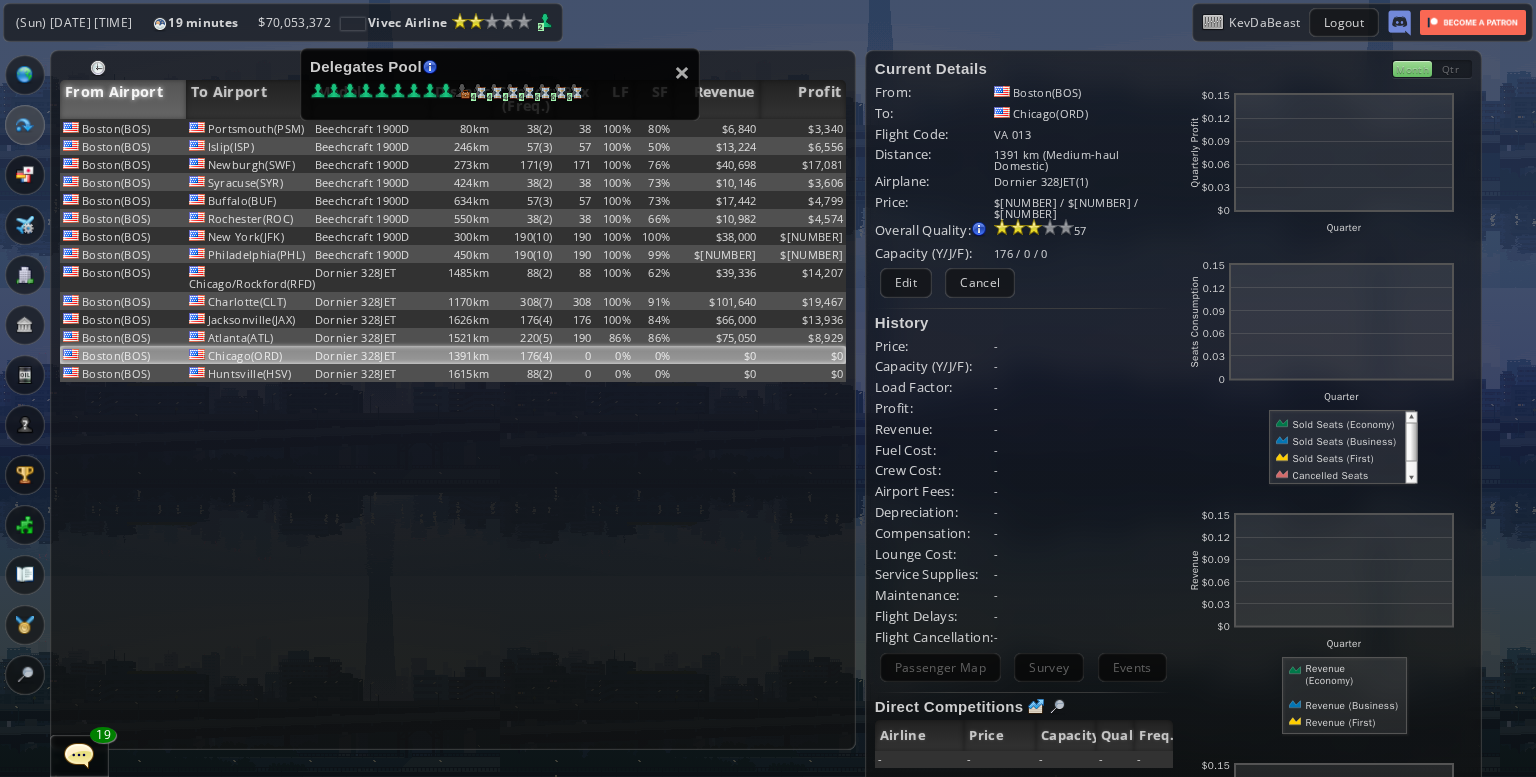 click on "Current Details
From:
[CITY]([CODE])
To:
[CITY]([CODE])
Flight Code:
[CODE]
Distance:
[NUMBER] km ([CATEGORY])
Airplane:
[AIRPLANE]([NUMBER])
Price:
$[NUMBER] / $[NUMBER] / $[NUMBER]
Overall Quality:
Overall quality is determined by:
- Fleet Age per Route
- Service Star level per route
- Company wide Service Quality
[NUMBER]
-" at bounding box center (1024, 494) 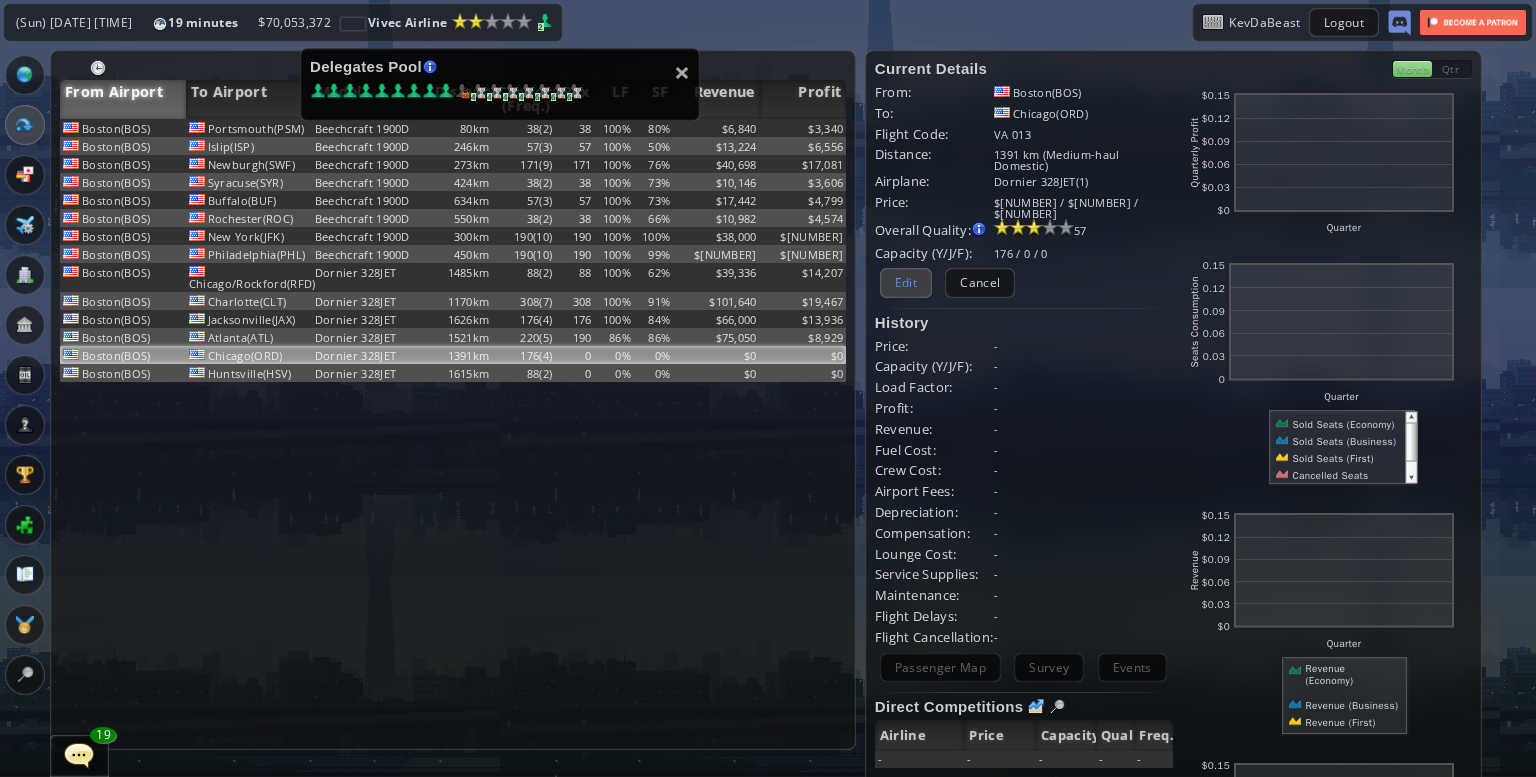 click on "Edit" at bounding box center [906, 282] 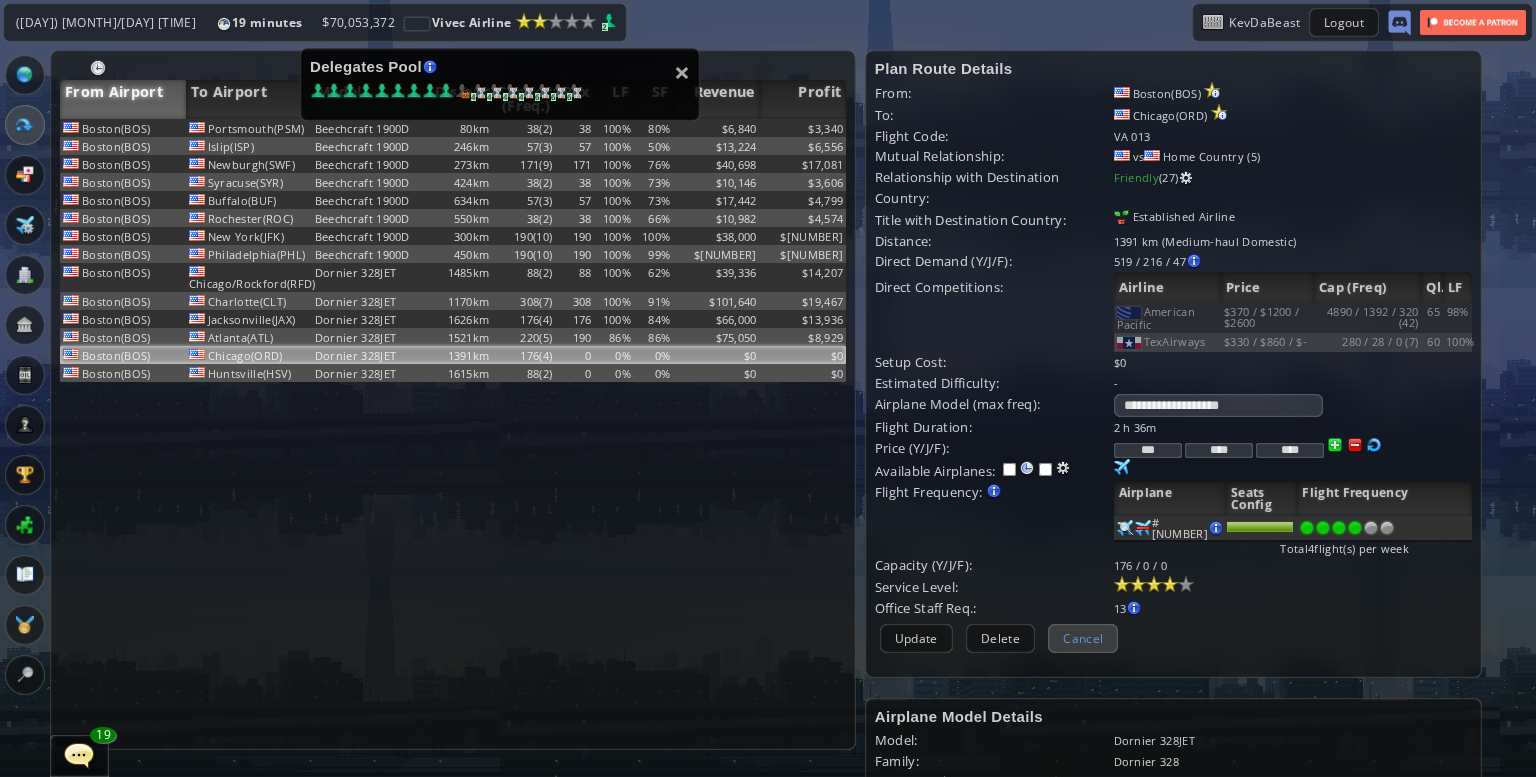 click on "Cancel" at bounding box center (1083, 638) 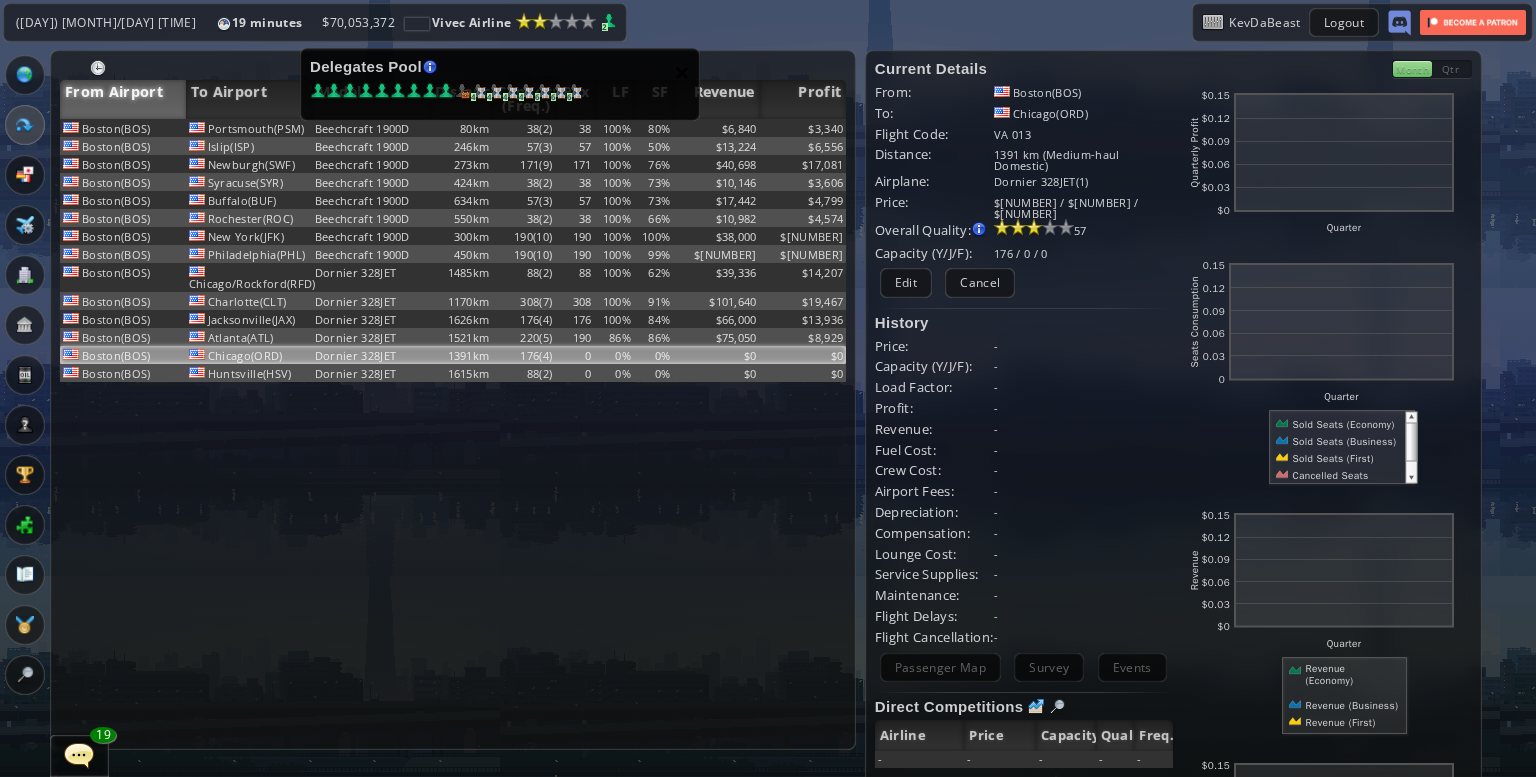 click on "×" at bounding box center [682, 72] 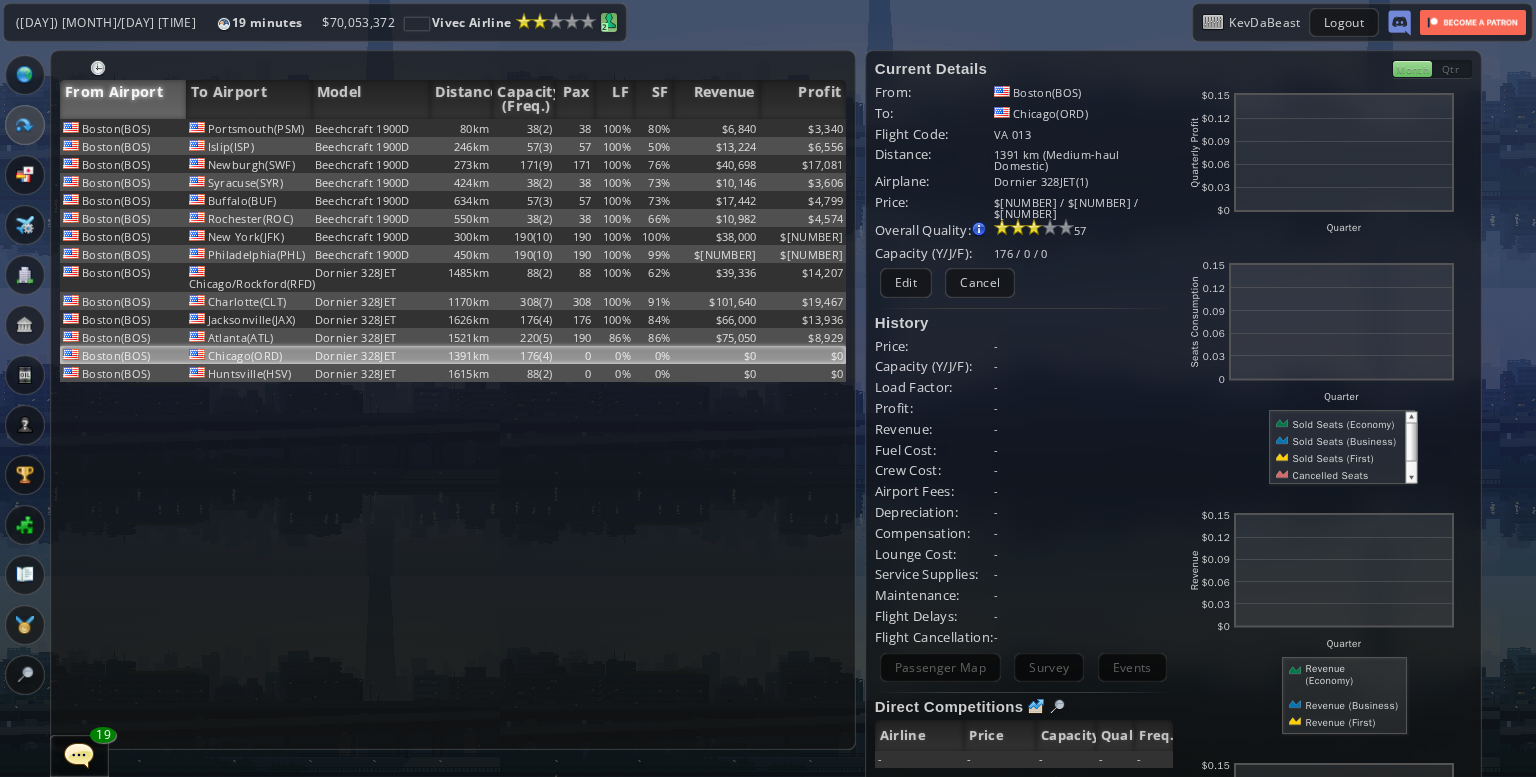 click at bounding box center [609, 21] 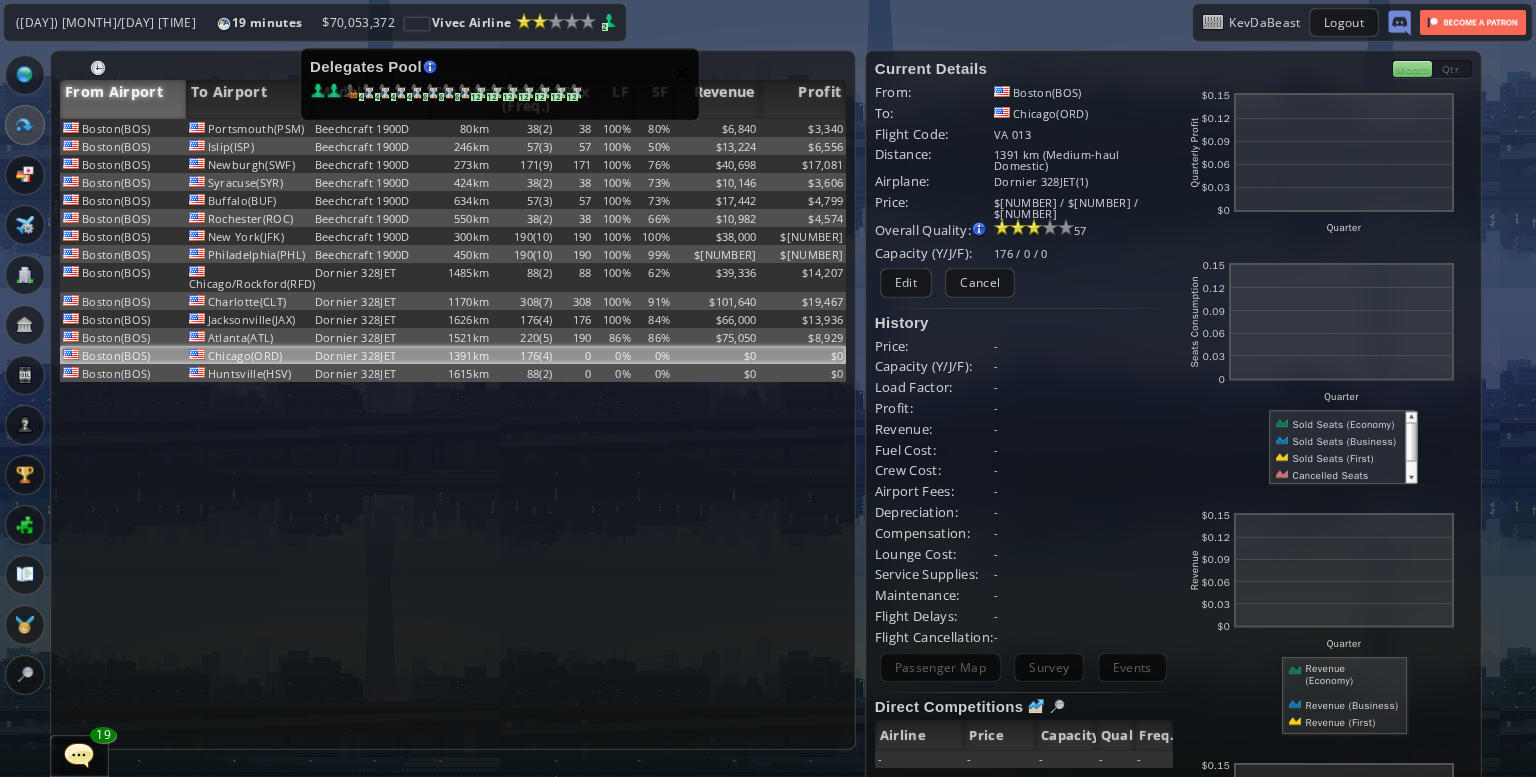 click on "Delegates Pool Gained by leveling up your airline. Airline grade is determined by reputation points. Delegates conduct various tasks, such as Flight negotiations, Country relationship improvements, Advertisement campaigns etc.
[NUMBER] [NUMBER] [NUMBER] [NUMBER] [NUMBER] [NUMBER] [NUMBER] [NUMBER] [NUMBER] [NUMBER] [NUMBER] [NUMBER] [NUMBER]" at bounding box center (500, 84) 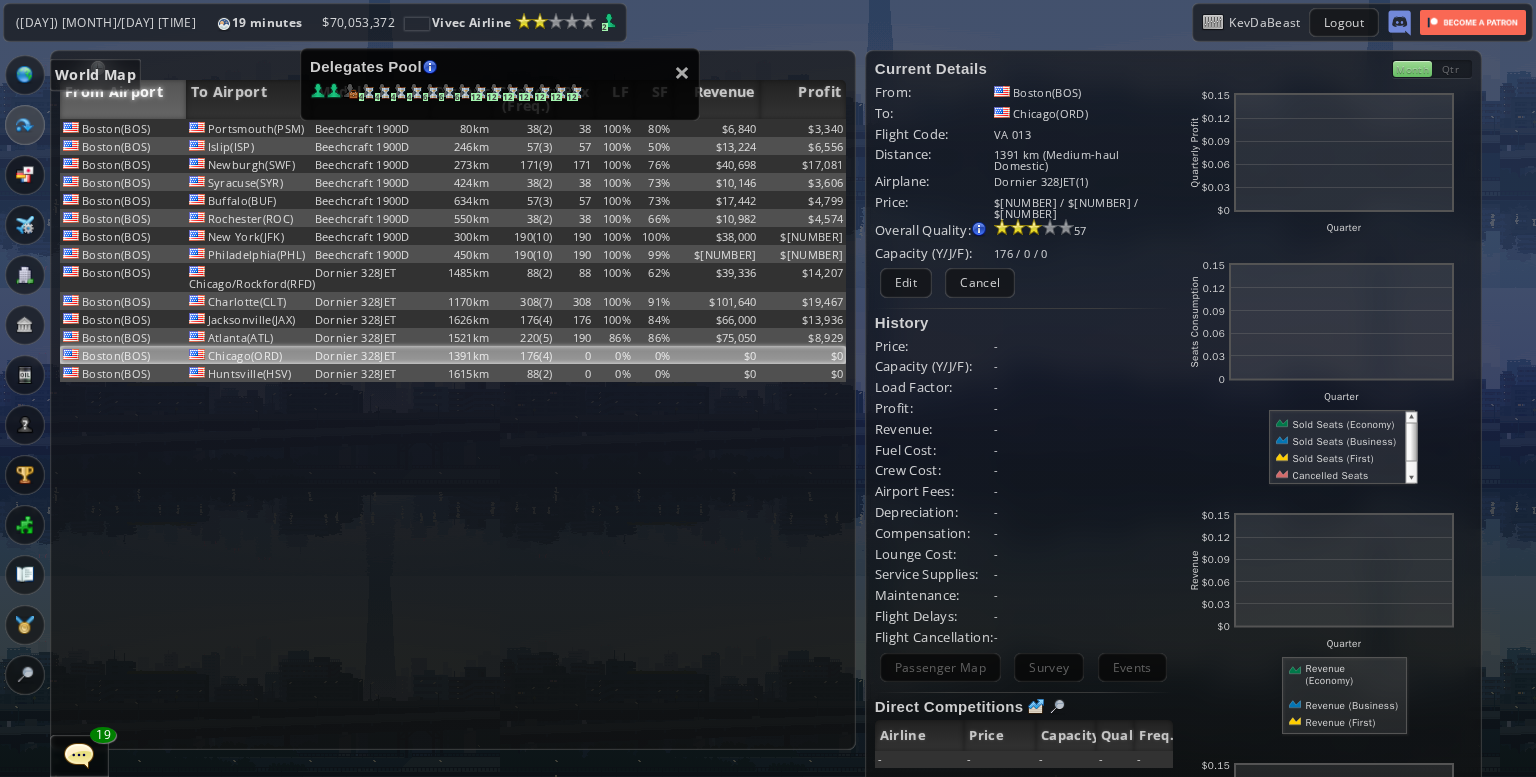 click at bounding box center (25, 75) 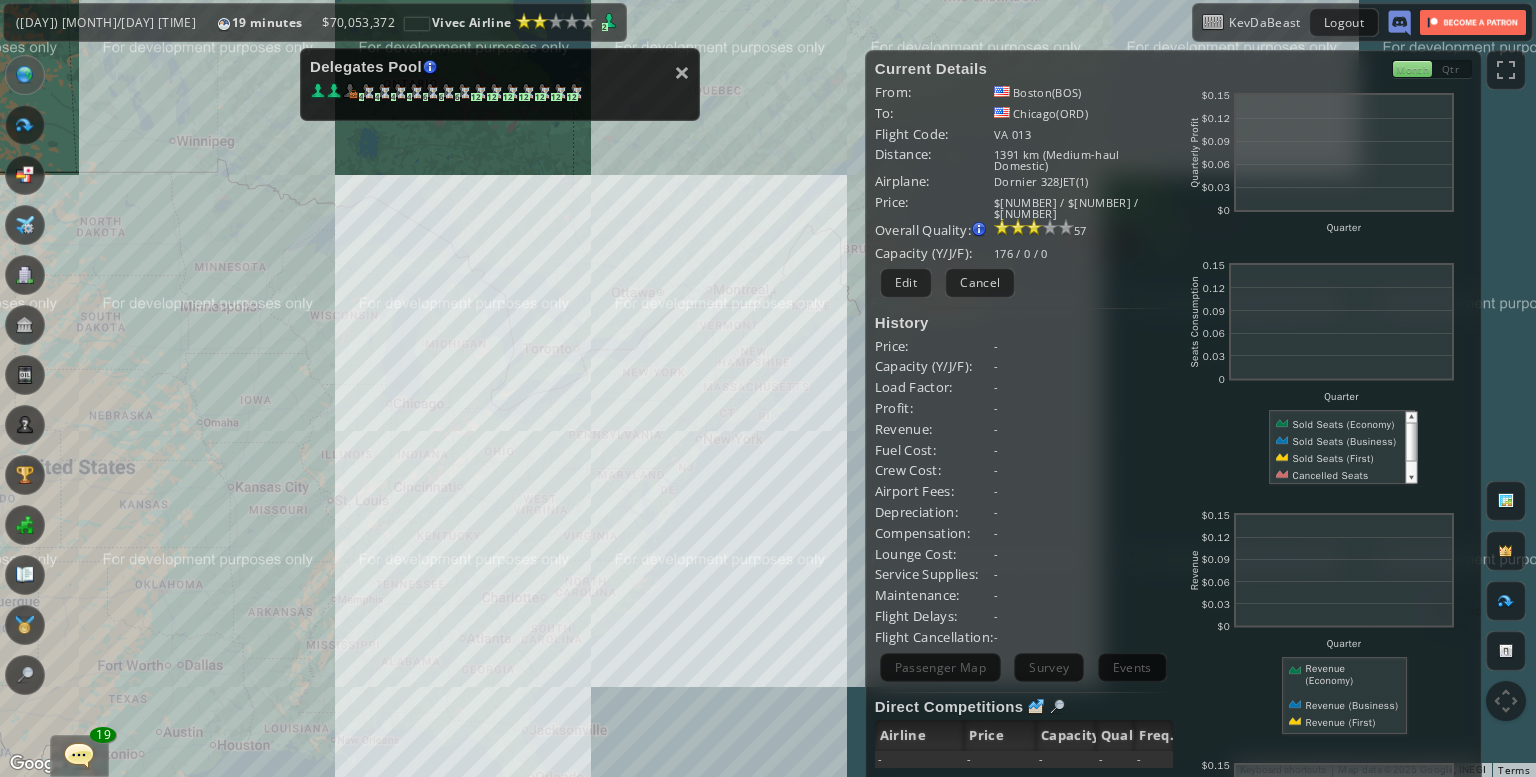 click on "To navigate, press the arrow keys." at bounding box center [768, 388] 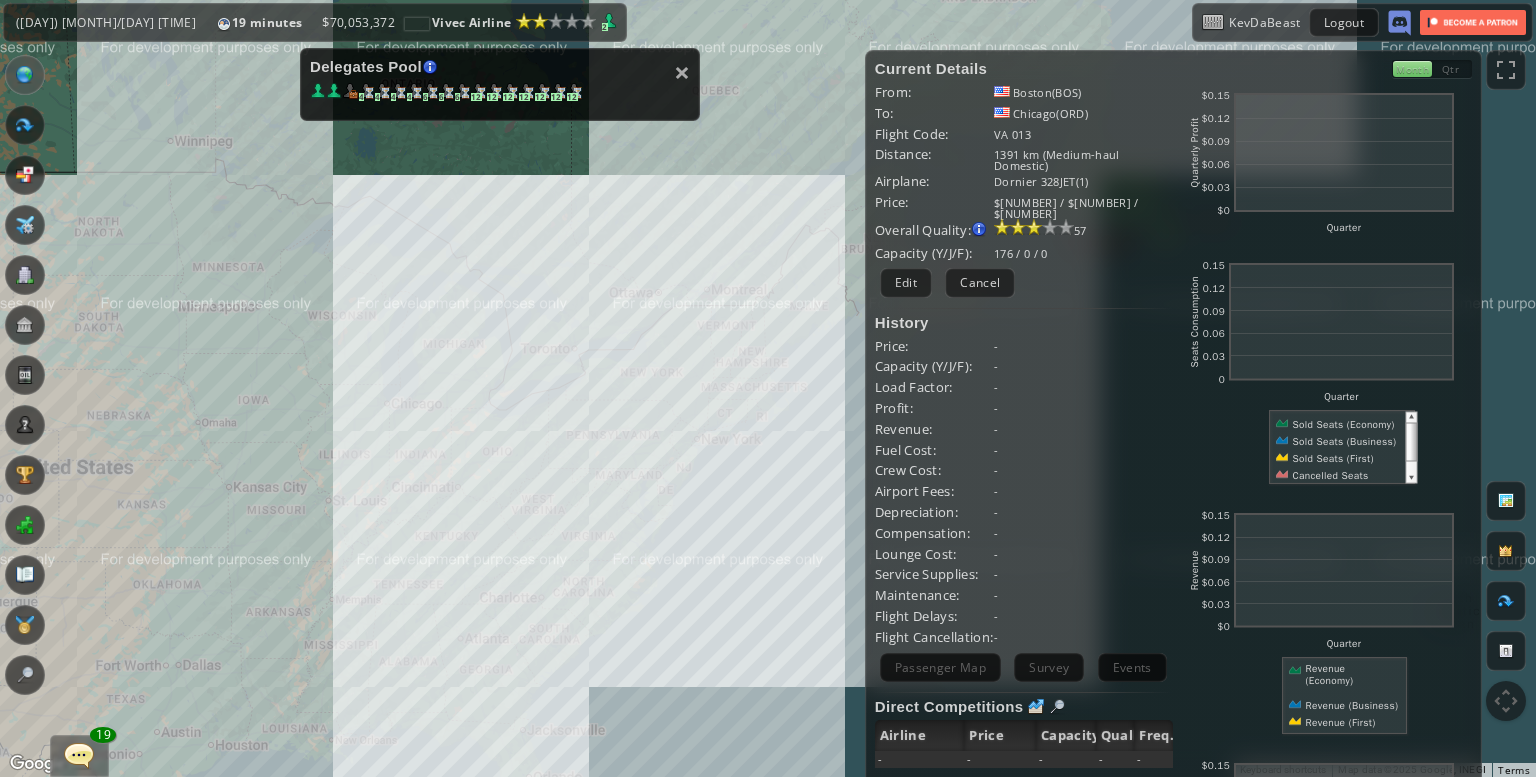 click on "To navigate, press the arrow keys." at bounding box center [768, 388] 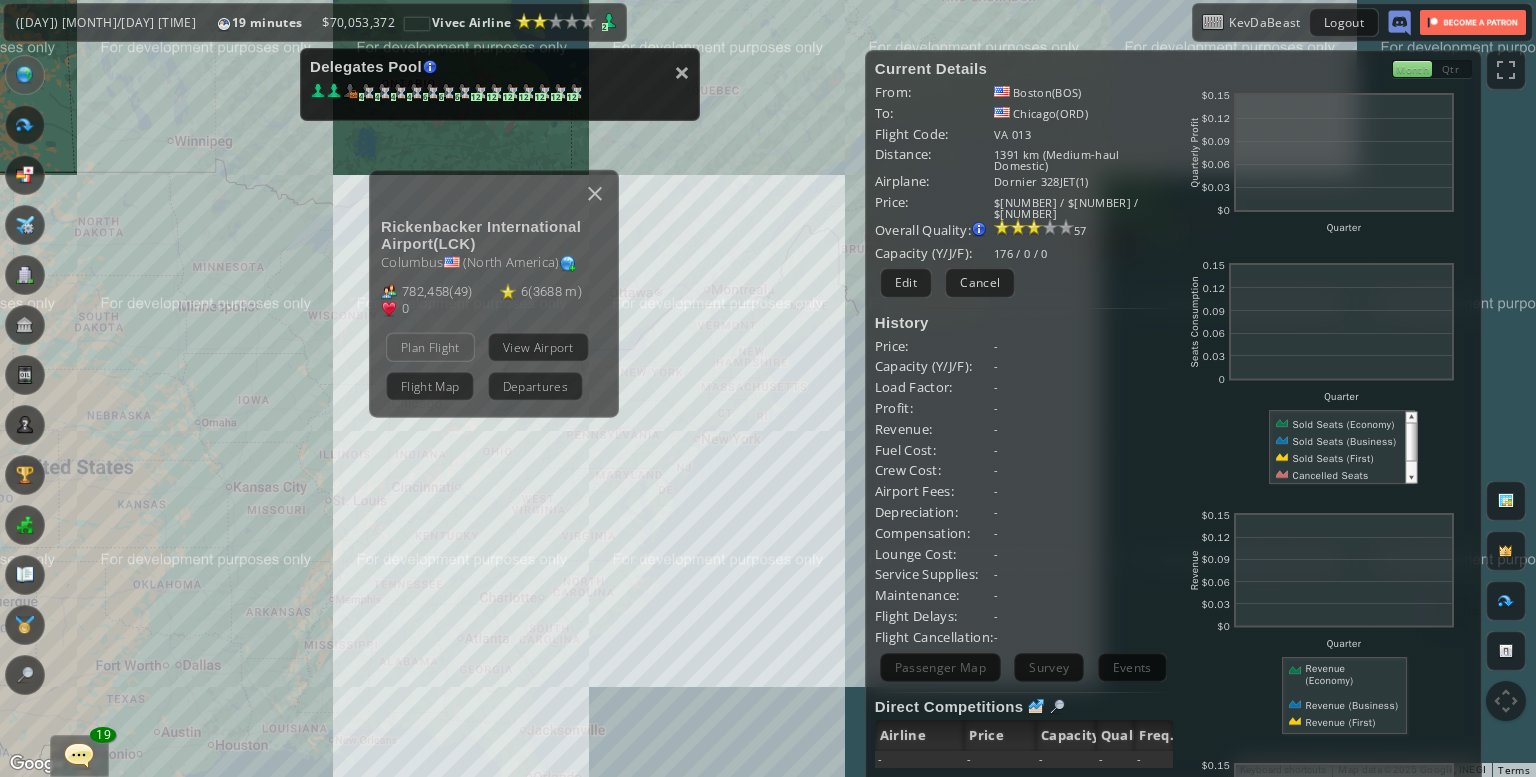 click on "Plan Flight" at bounding box center [430, 346] 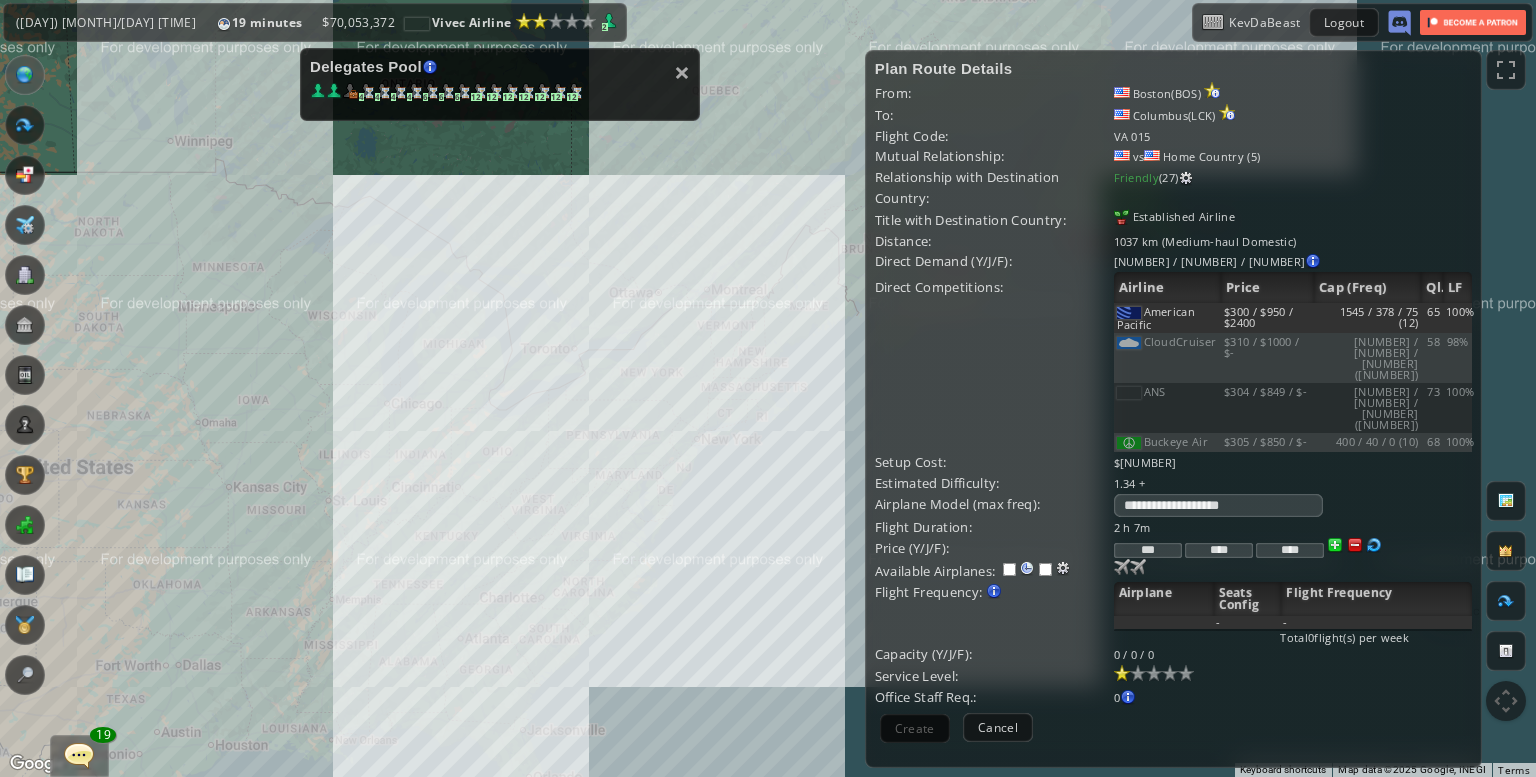 click on "To navigate, press the arrow keys." at bounding box center (768, 388) 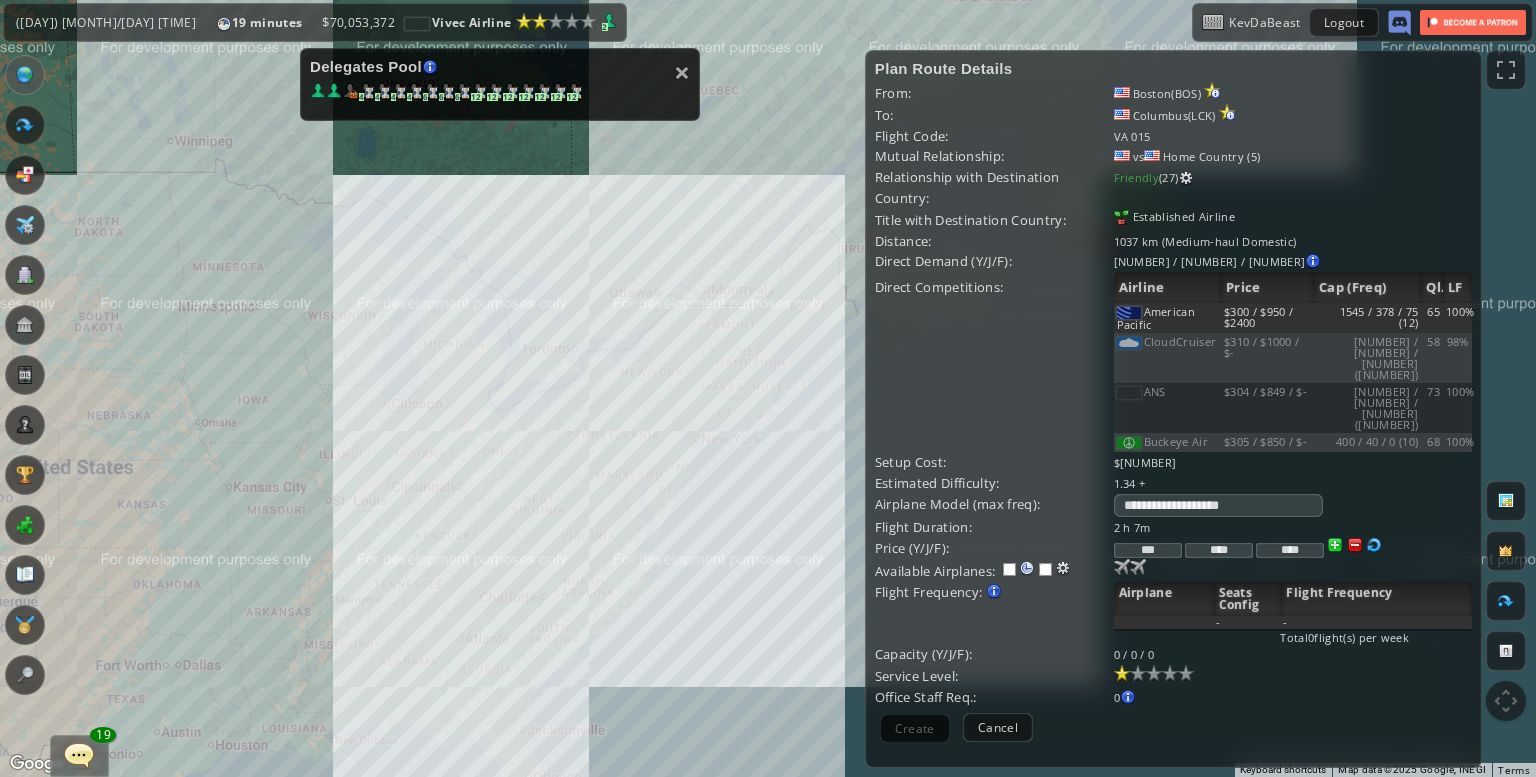 click on "To navigate, press the arrow keys." at bounding box center (768, 388) 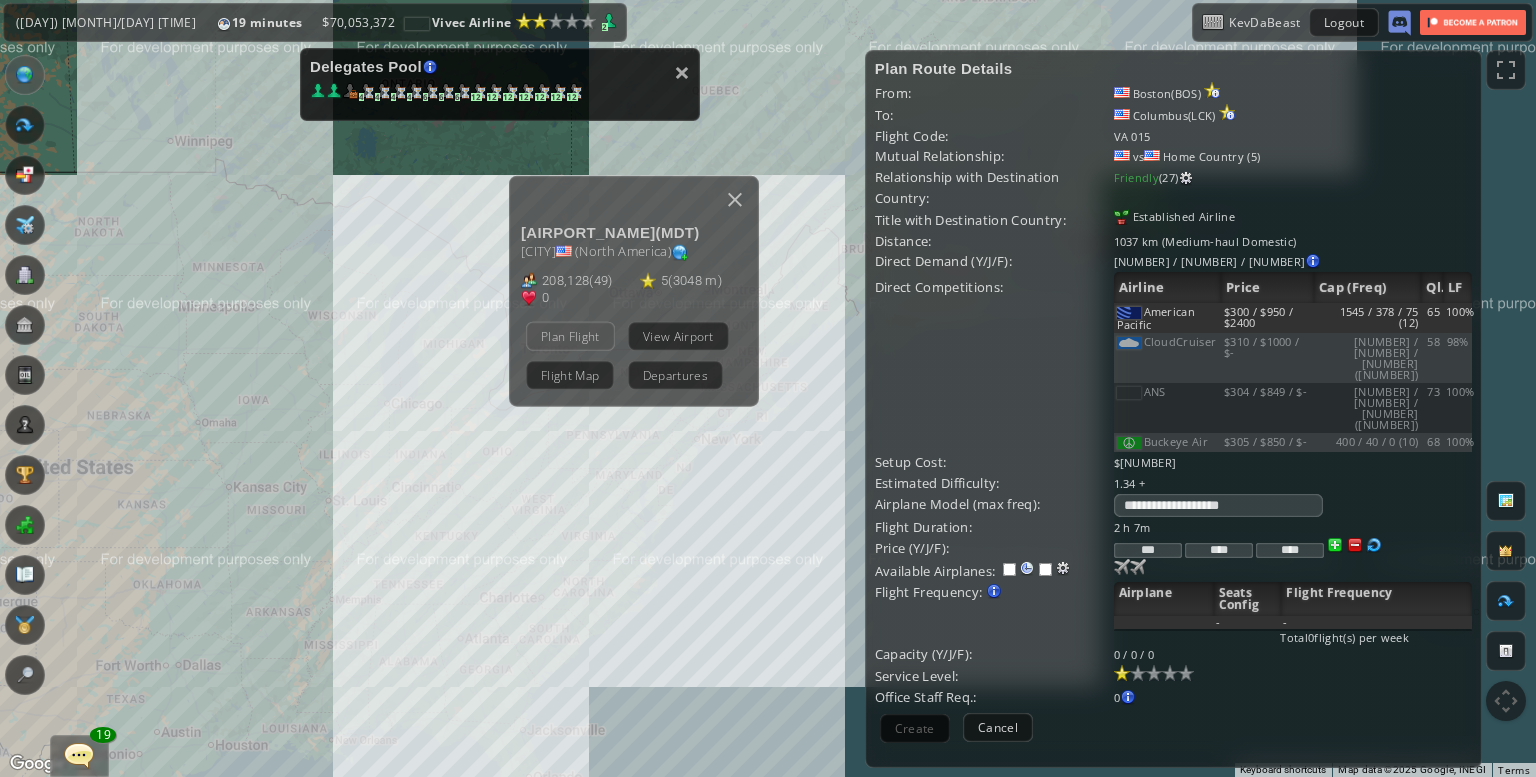 click on "Plan Flight" at bounding box center [570, 335] 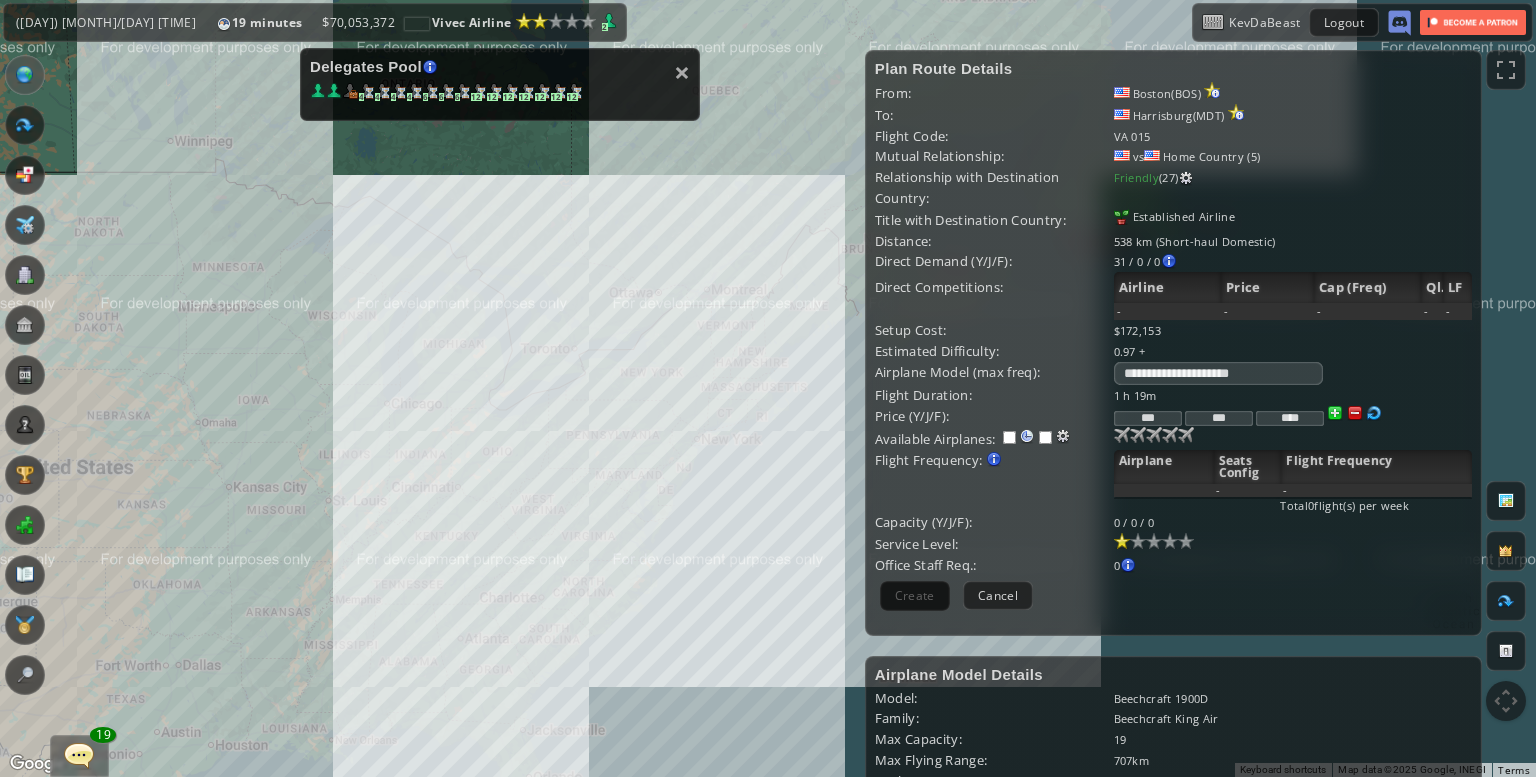 click on "To navigate, press the arrow keys." at bounding box center (768, 388) 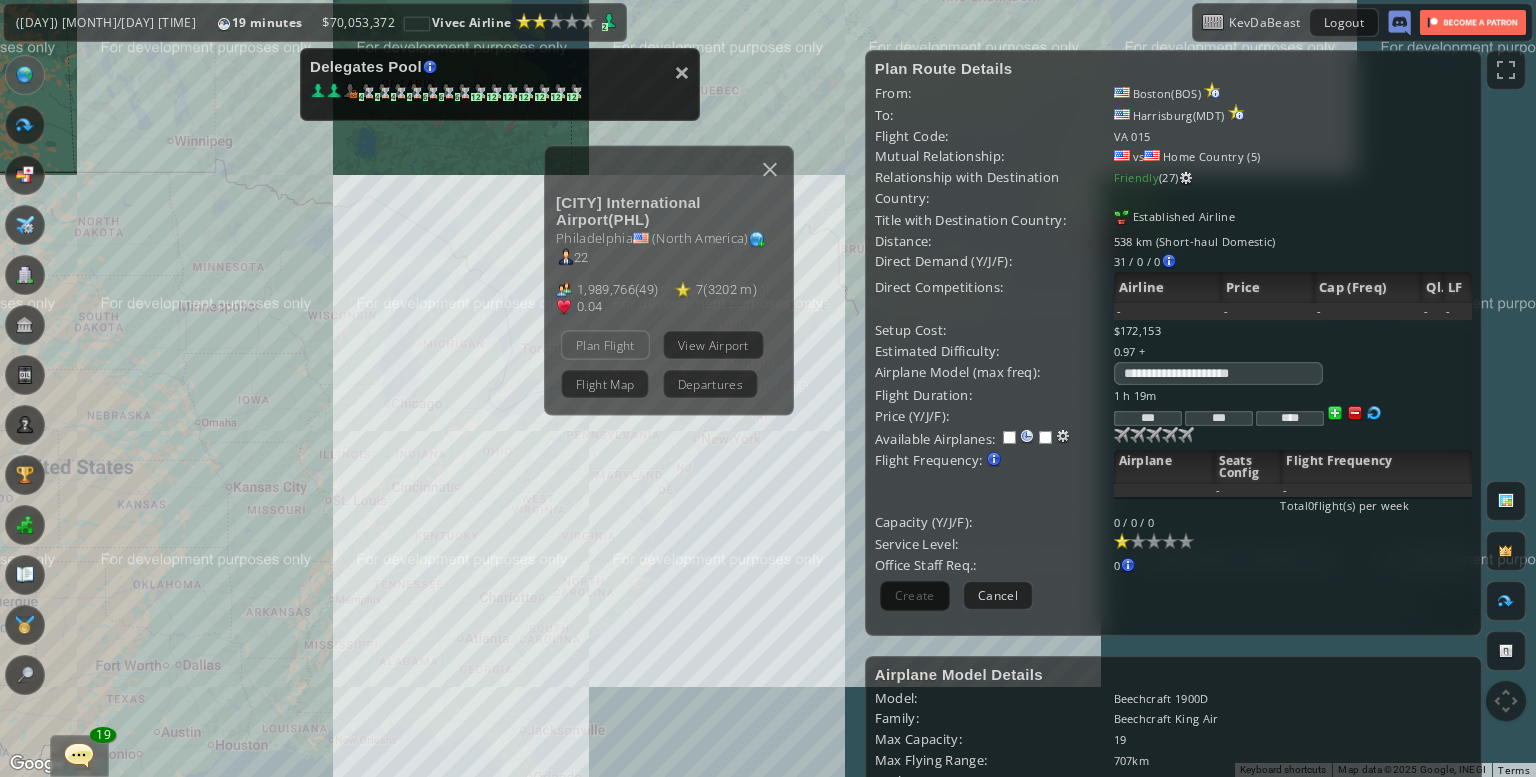 click on "Plan Flight" at bounding box center [605, 344] 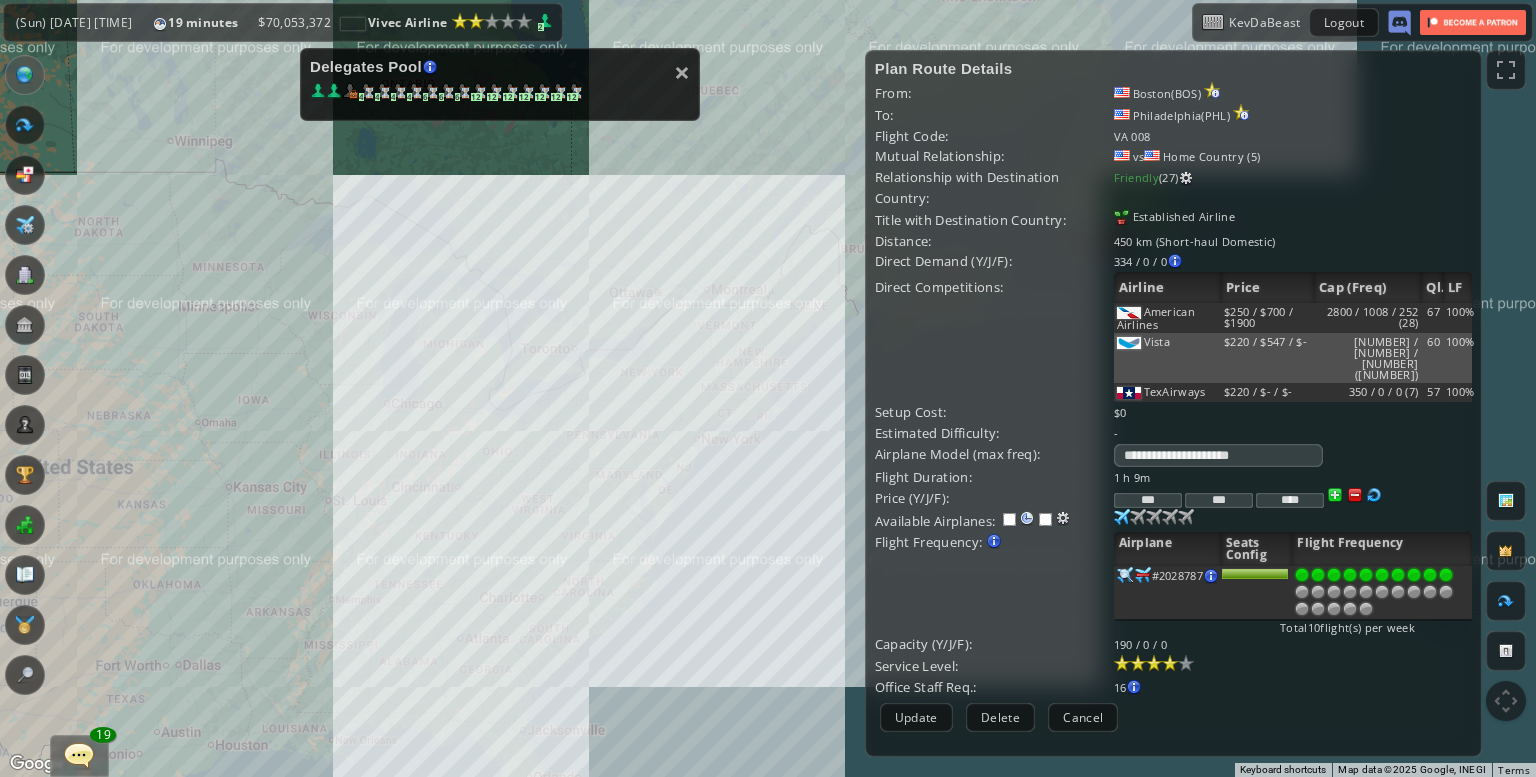 click on "To navigate, press the arrow keys." at bounding box center (768, 388) 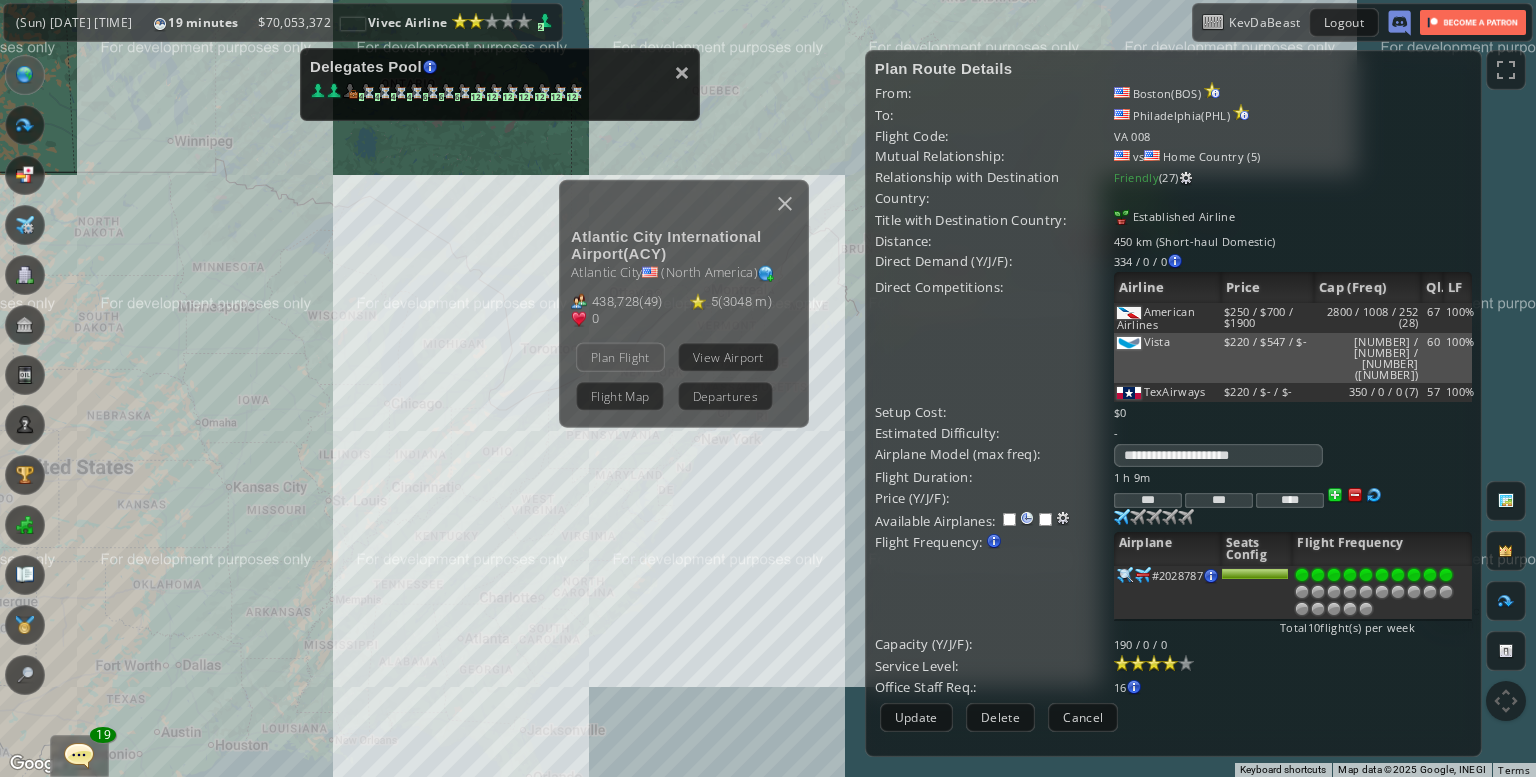 click on "Plan Flight" at bounding box center [620, 356] 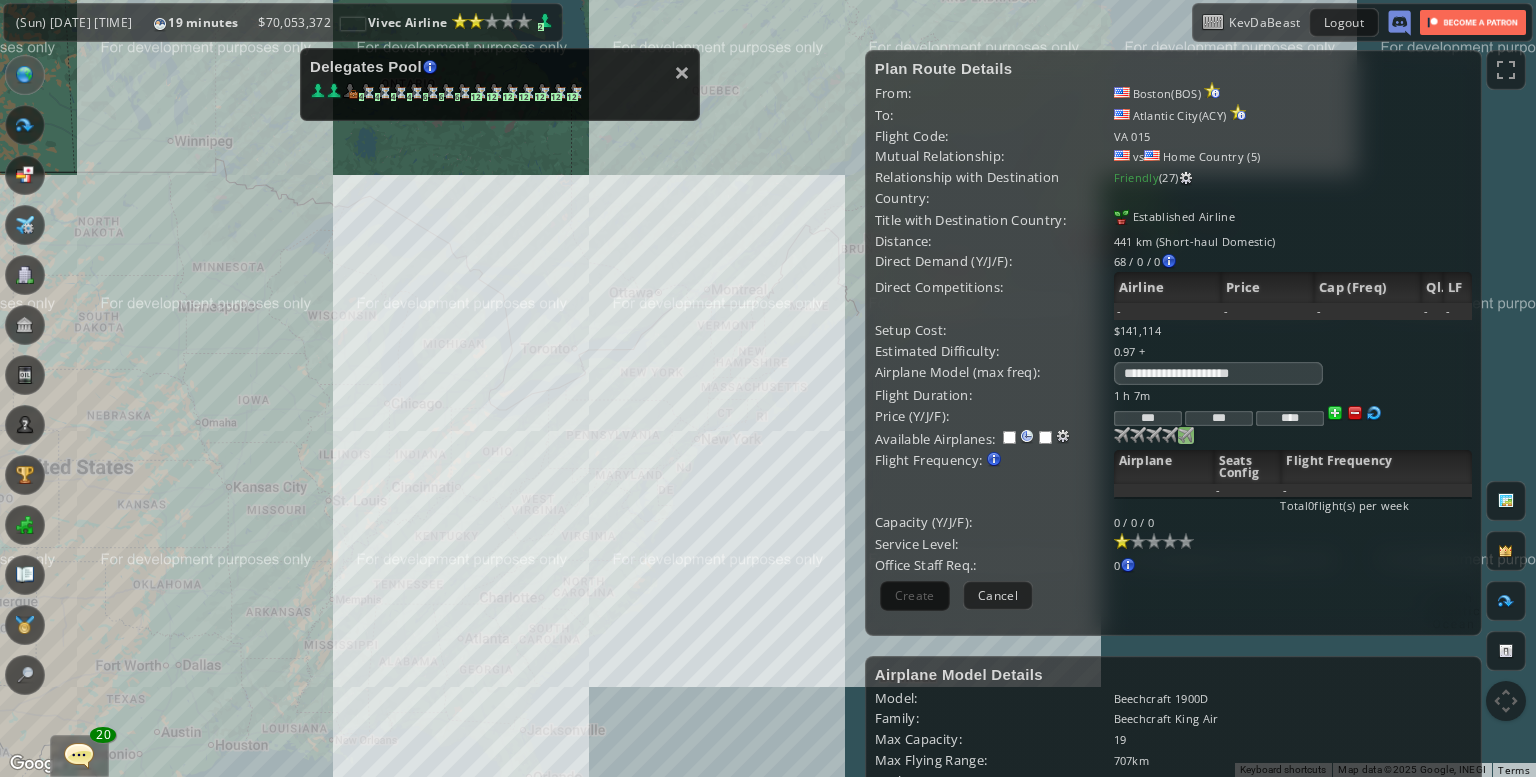 click at bounding box center [1122, 435] 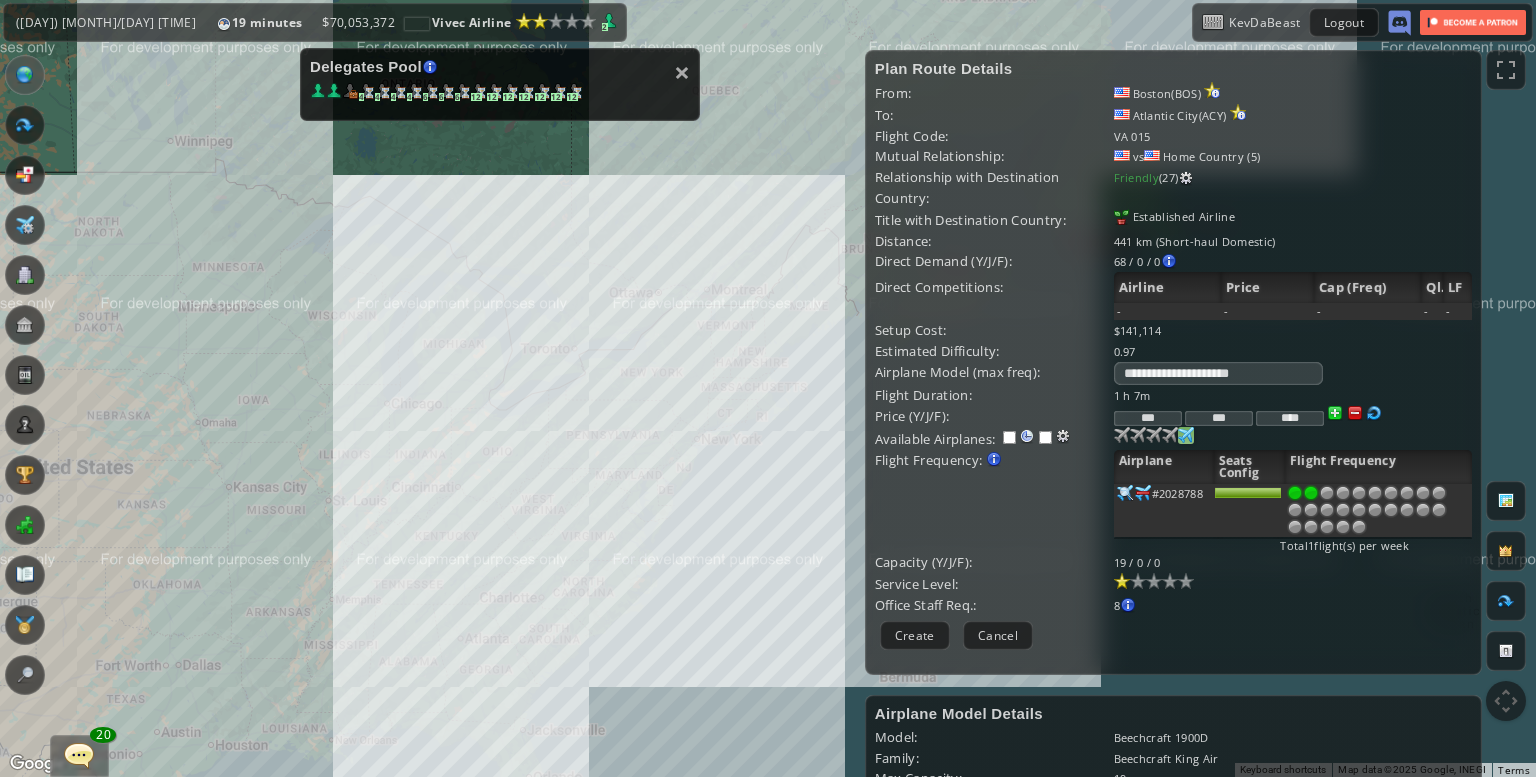 click at bounding box center [1311, 493] 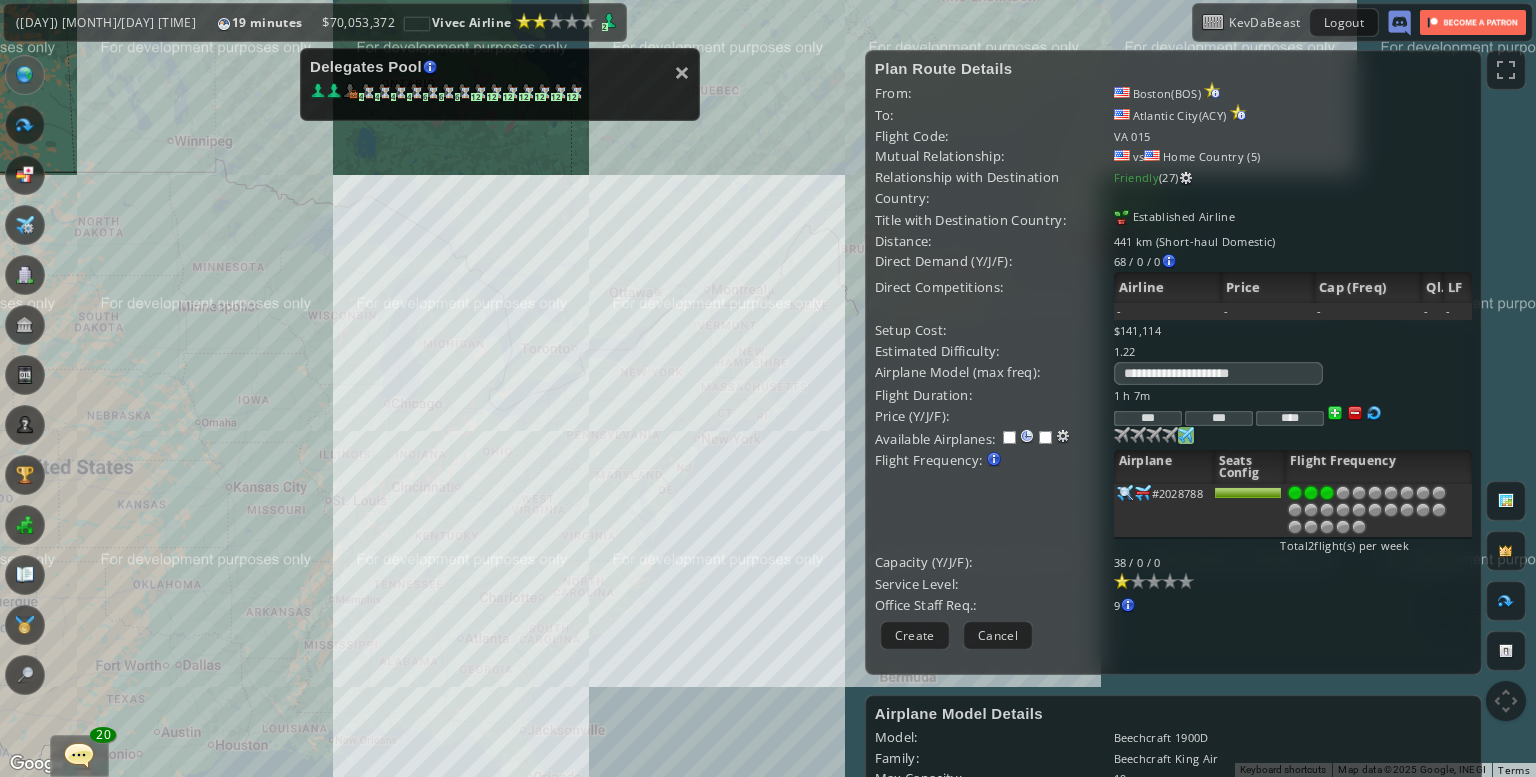 click at bounding box center (1327, 493) 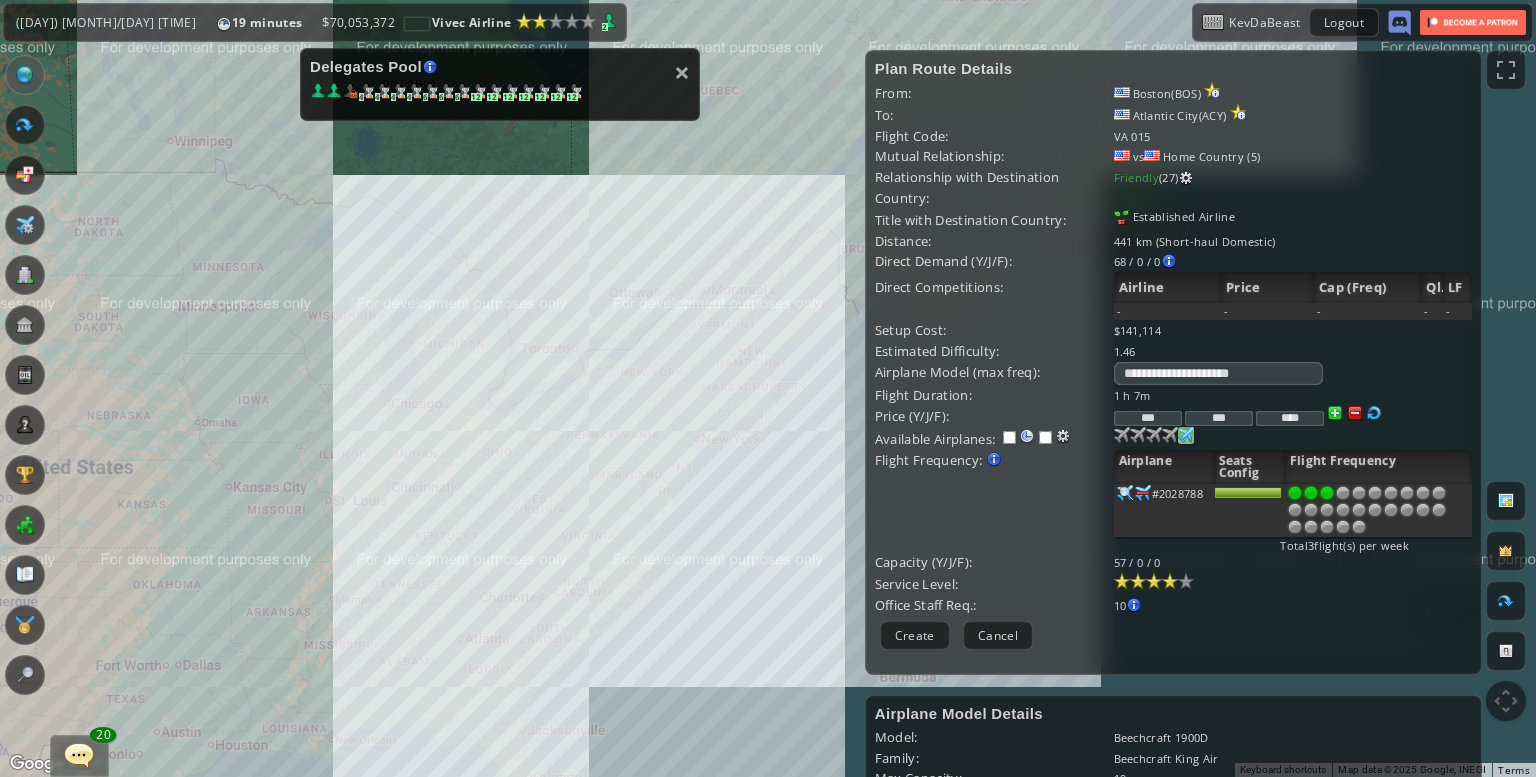 click at bounding box center [1170, 581] 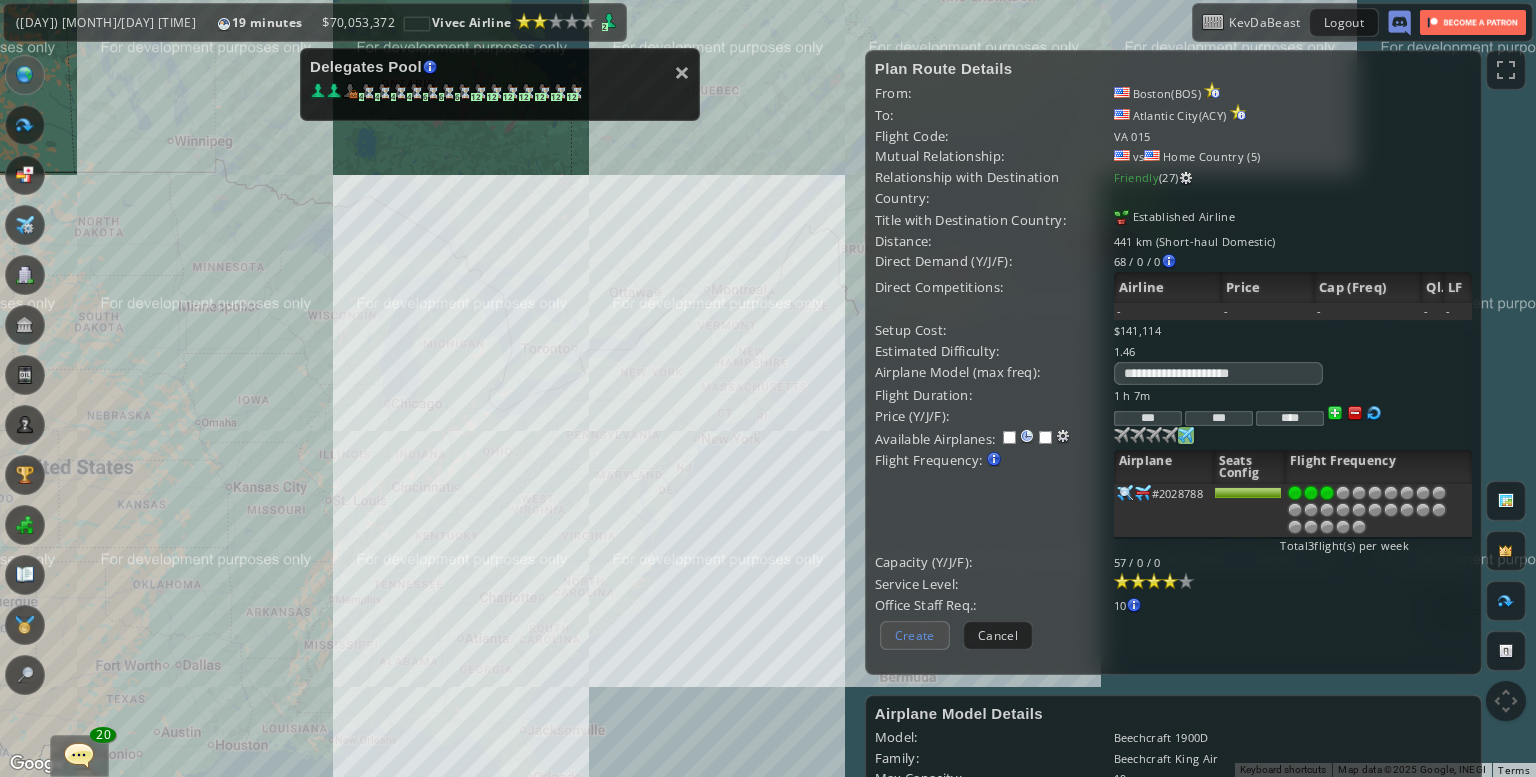 click on "Create" at bounding box center (915, 635) 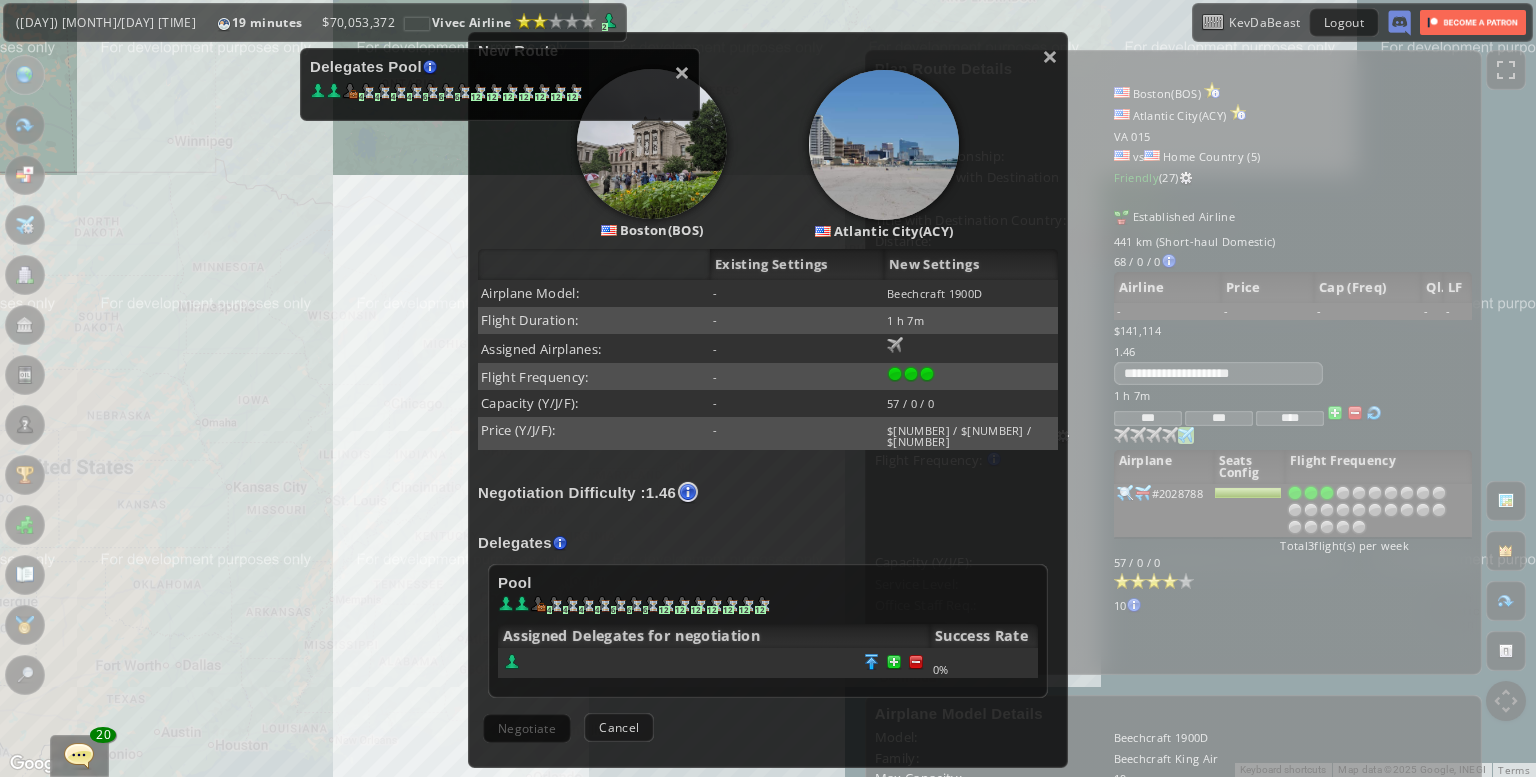 scroll, scrollTop: 212, scrollLeft: 0, axis: vertical 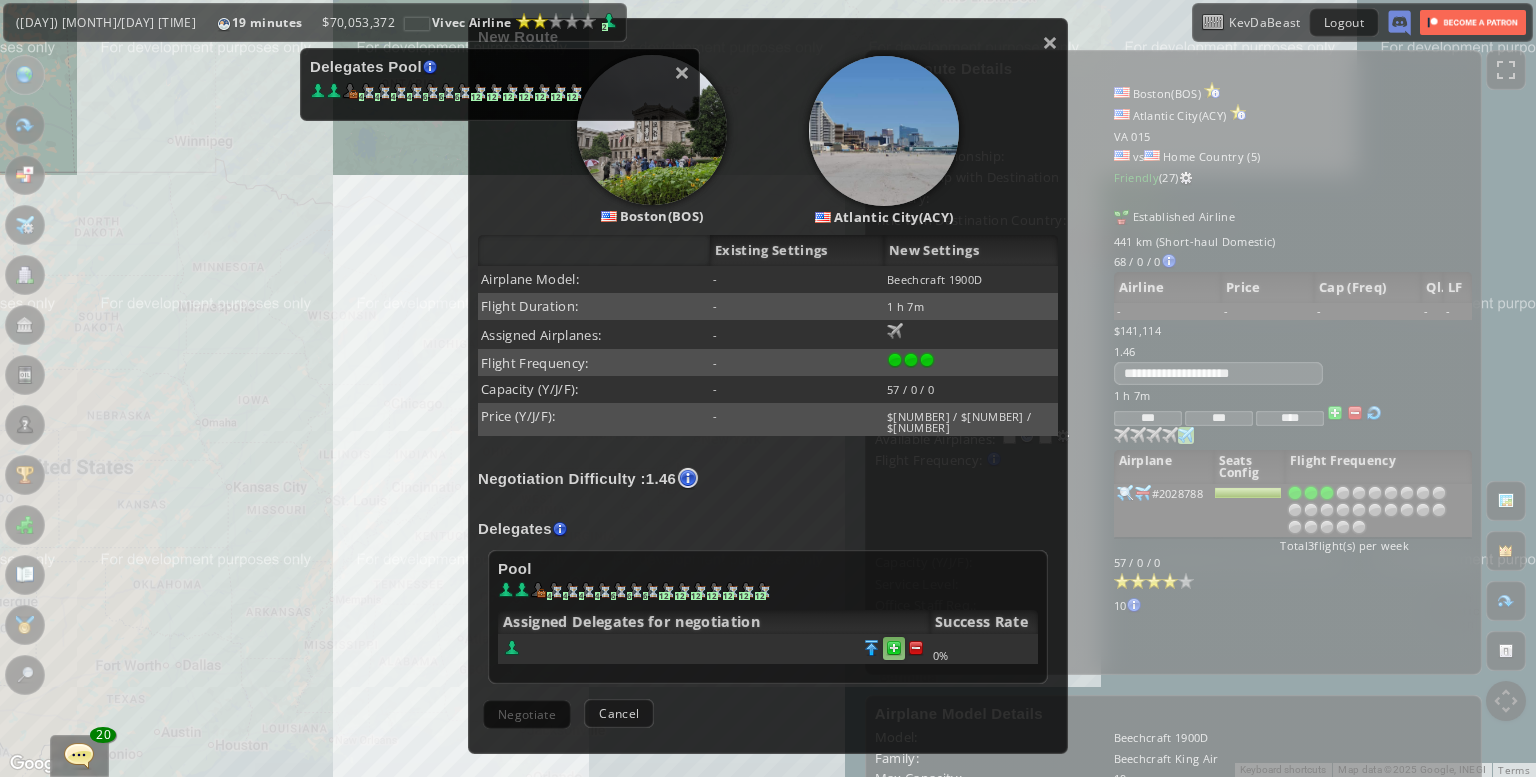 click at bounding box center [916, 648] 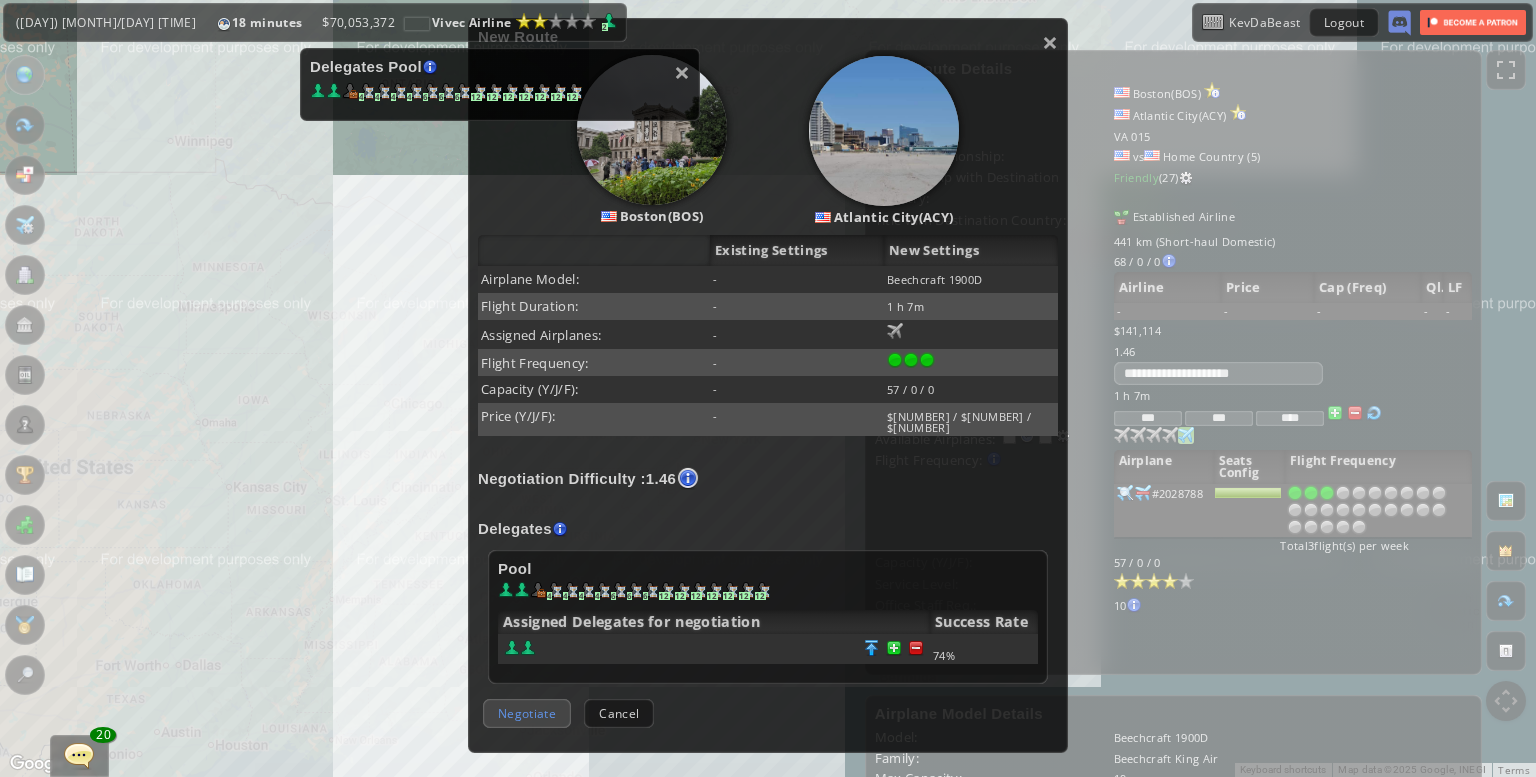 click on "Negotiate" at bounding box center [527, 713] 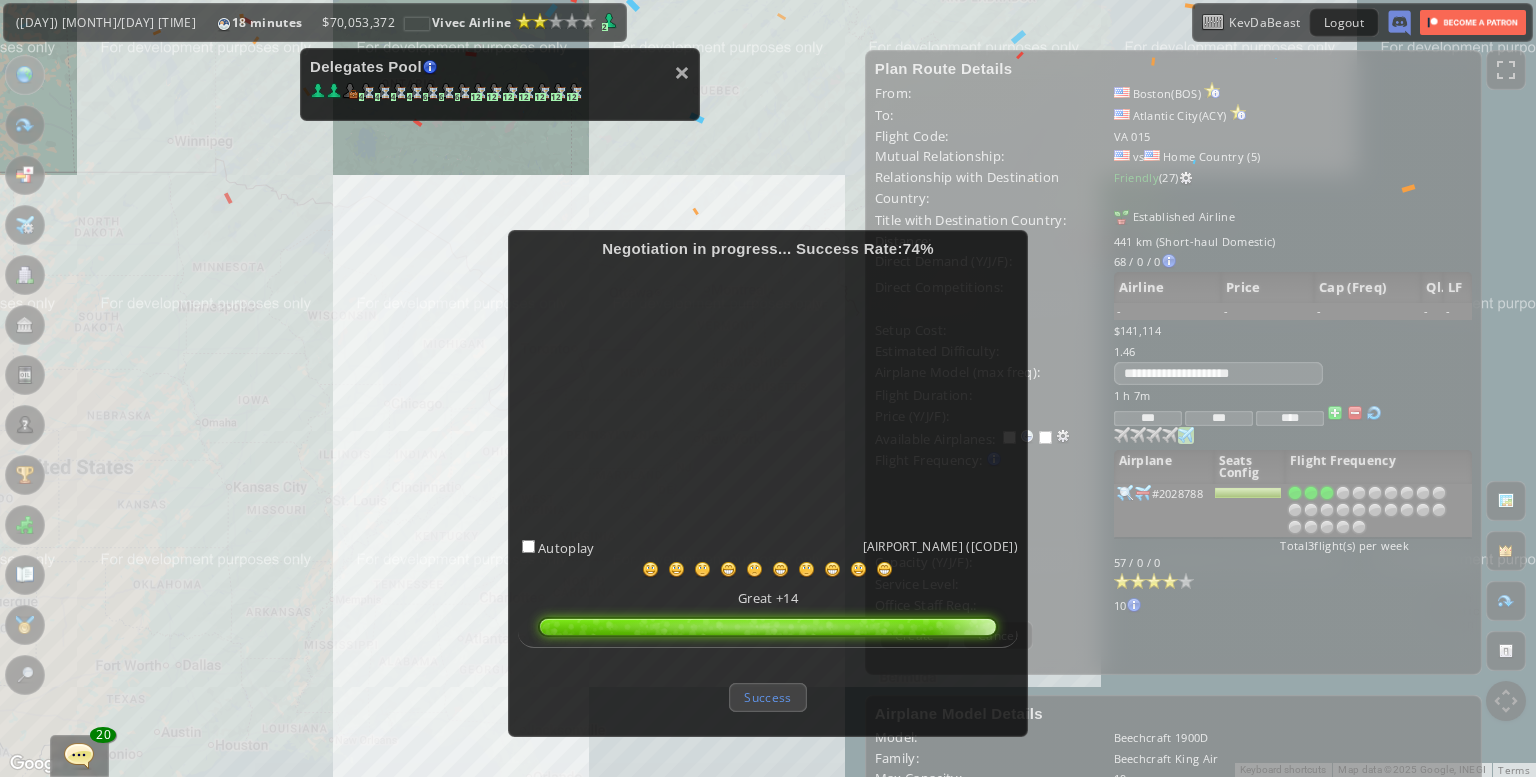 click on "Success" at bounding box center [767, 697] 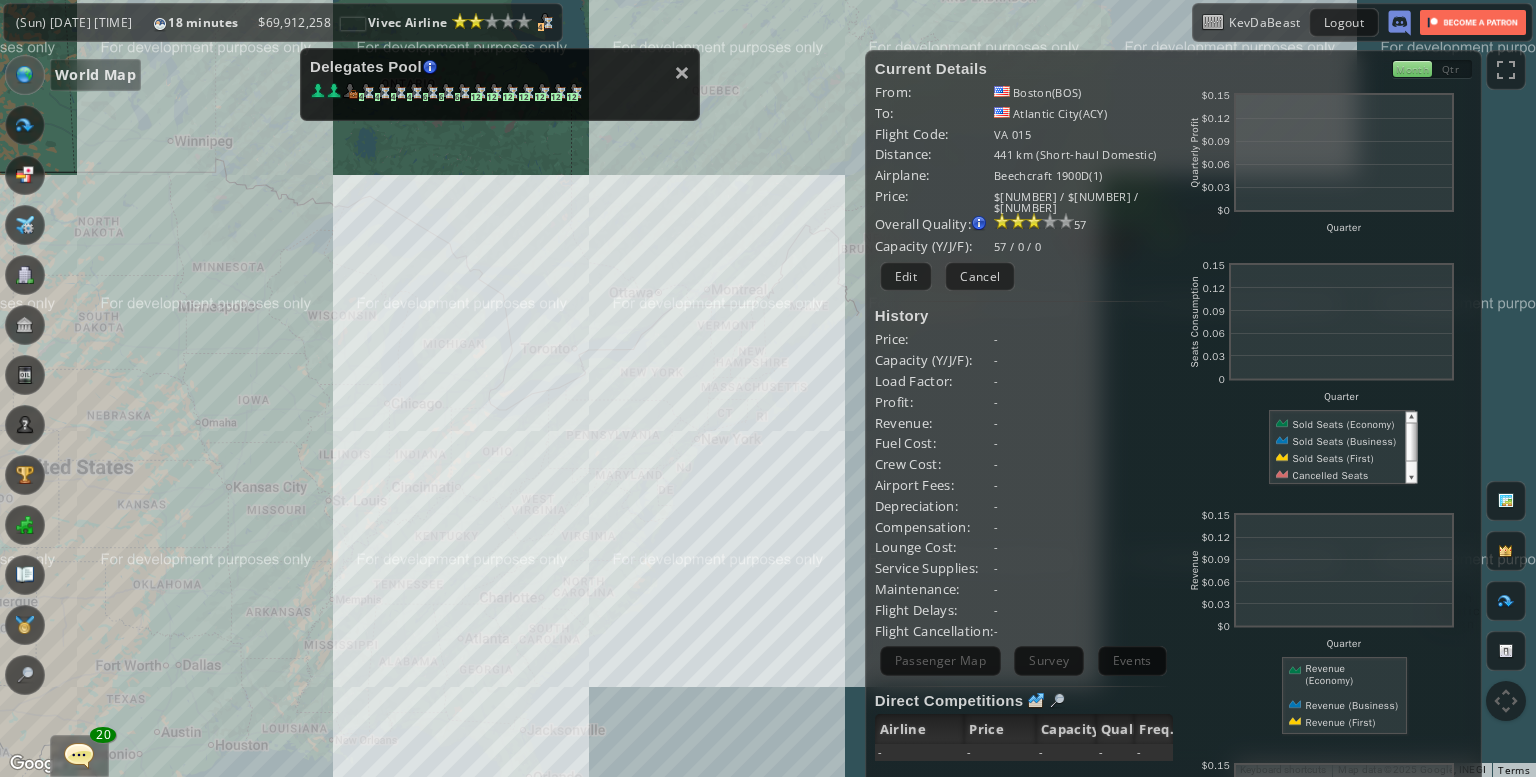 click at bounding box center (25, 75) 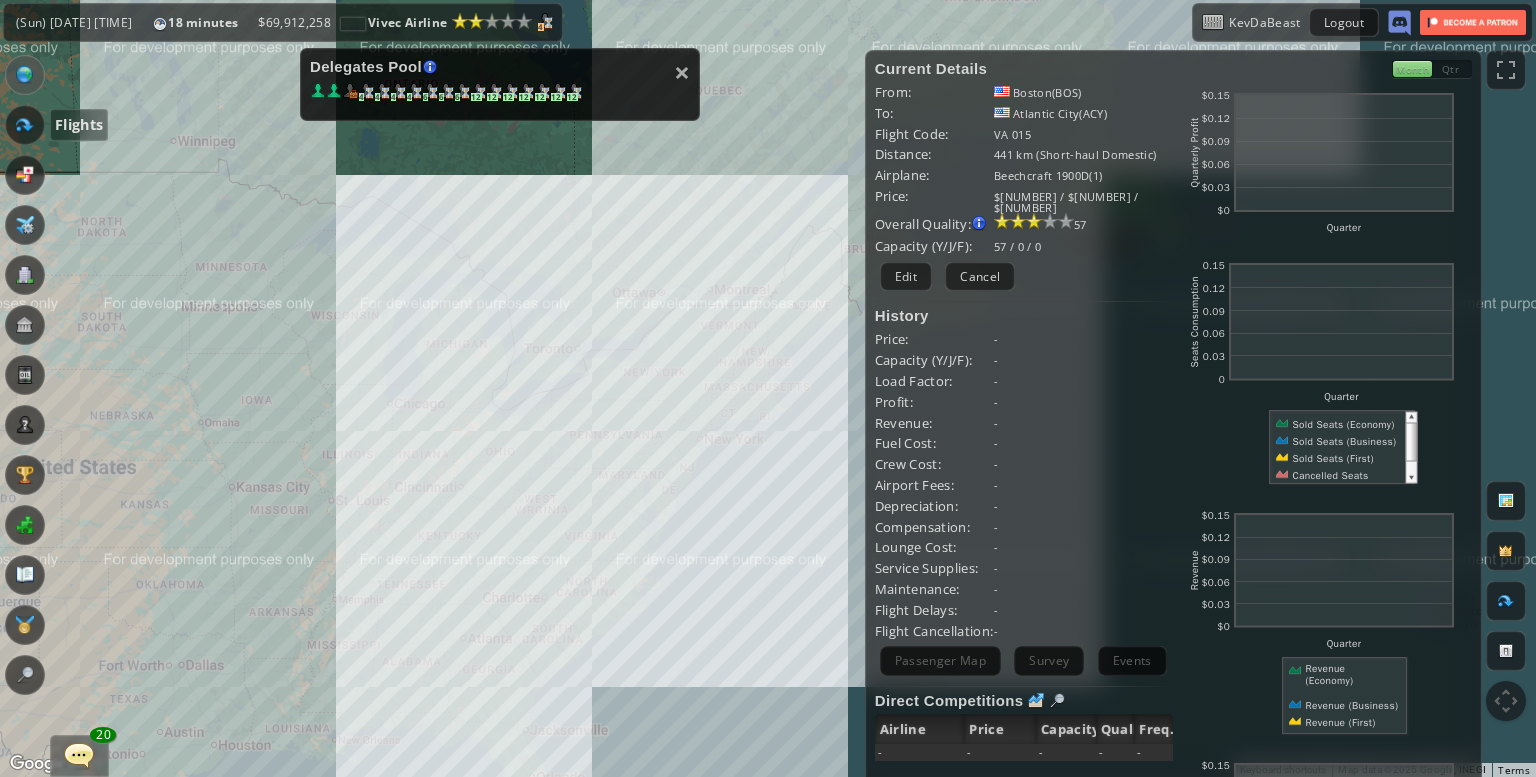 click at bounding box center [25, 125] 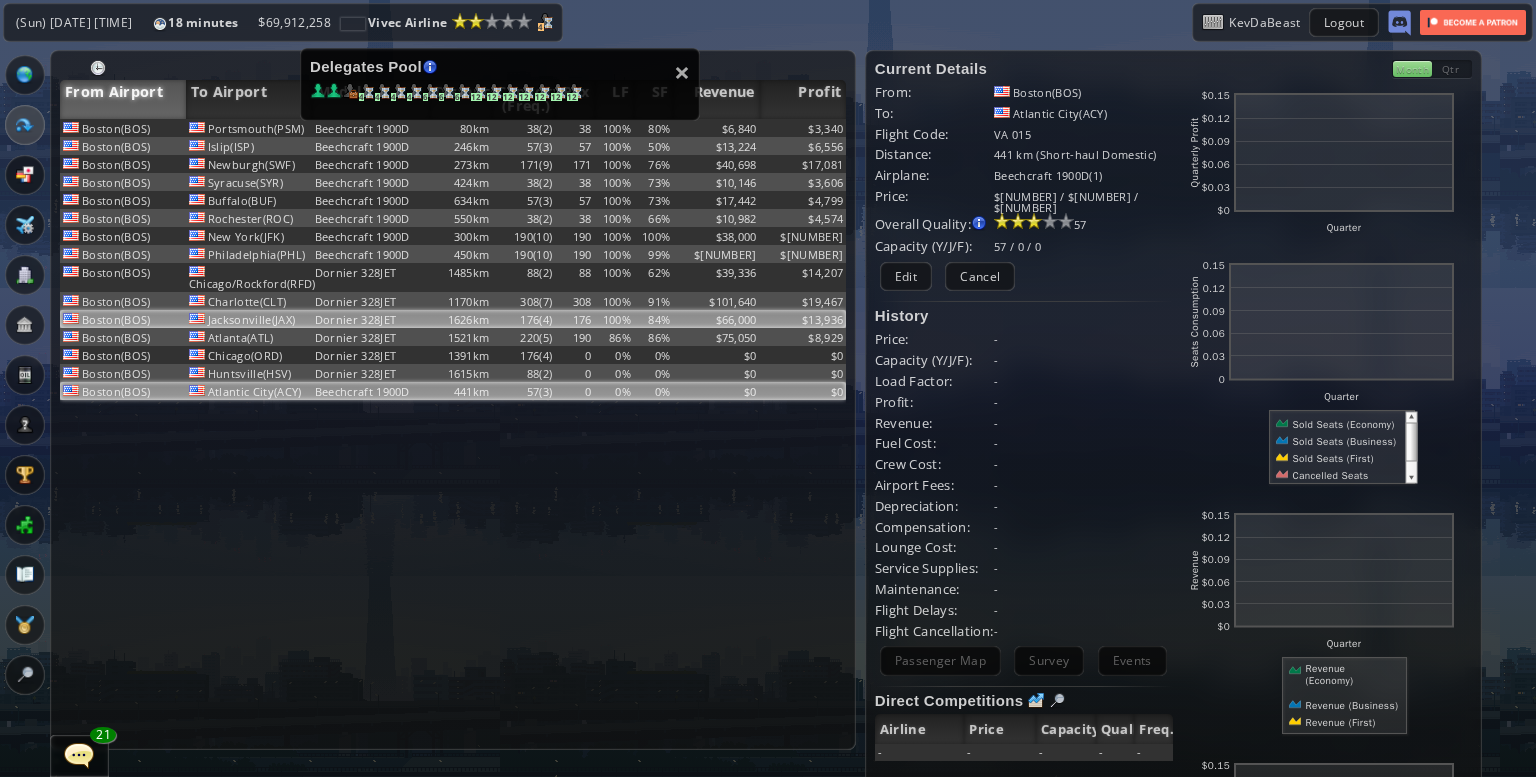 click on "$13,936" at bounding box center (803, 128) 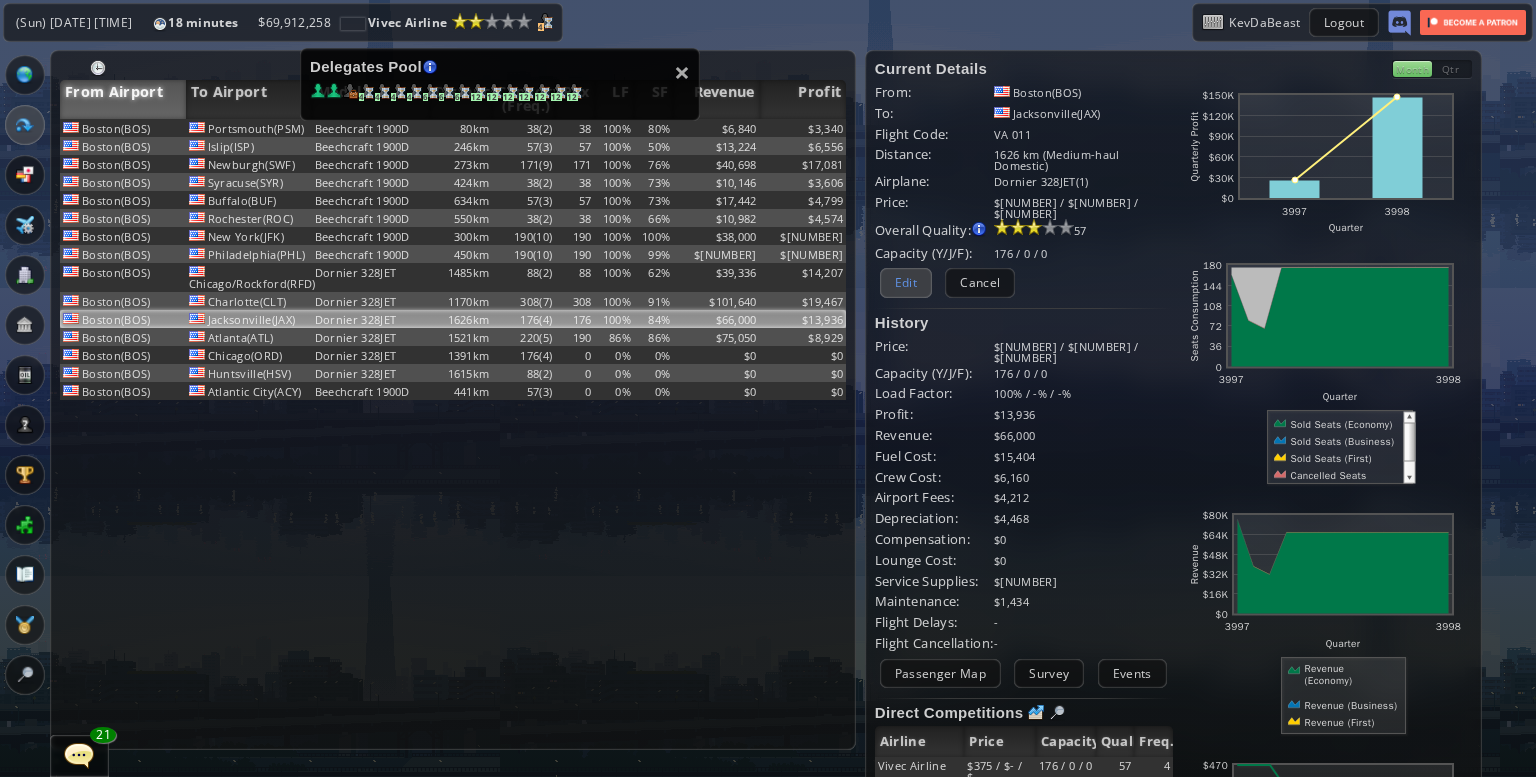 click on "Edit" at bounding box center (906, 282) 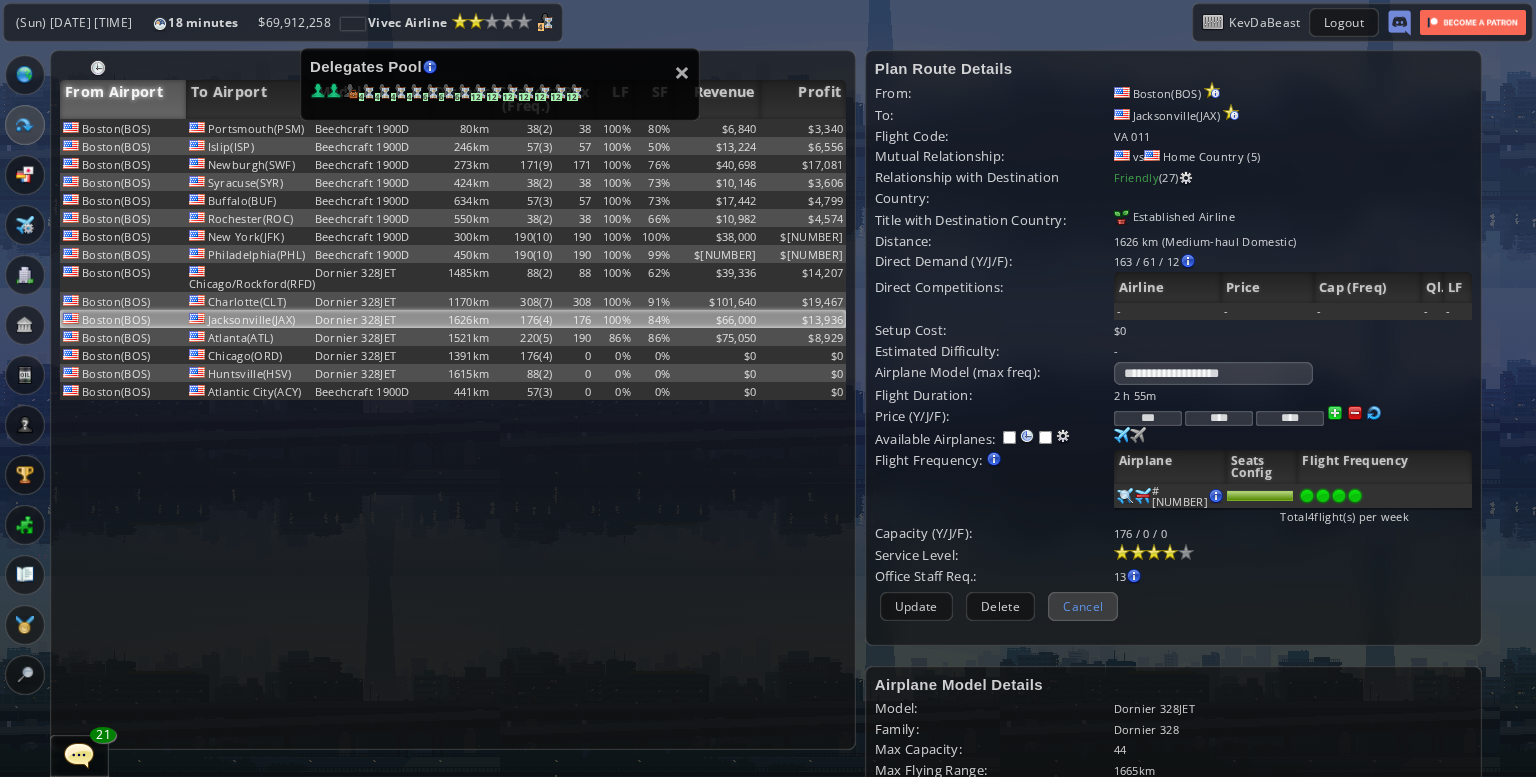 click on "Cancel" at bounding box center (1083, 606) 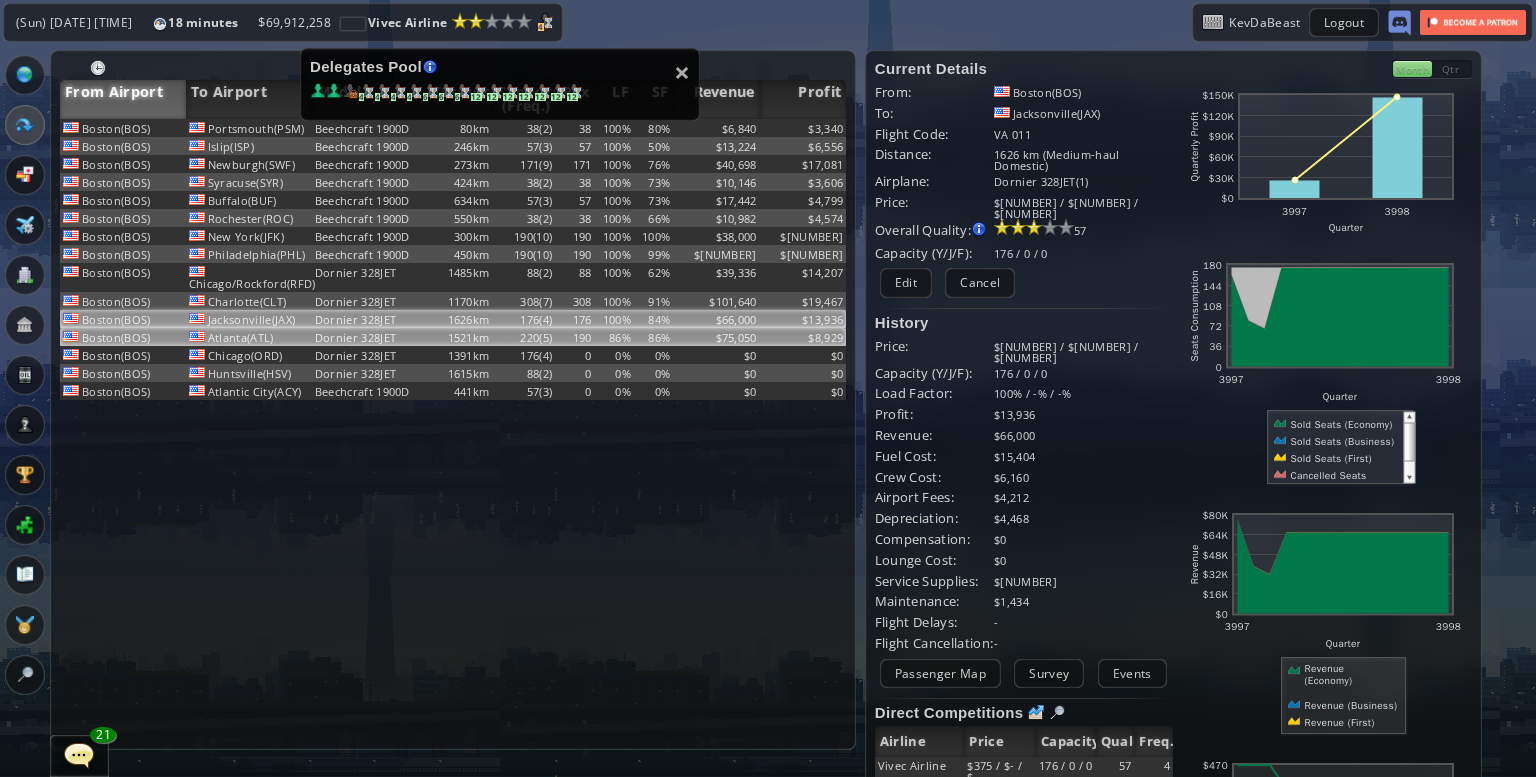 click on "86%" at bounding box center (614, 128) 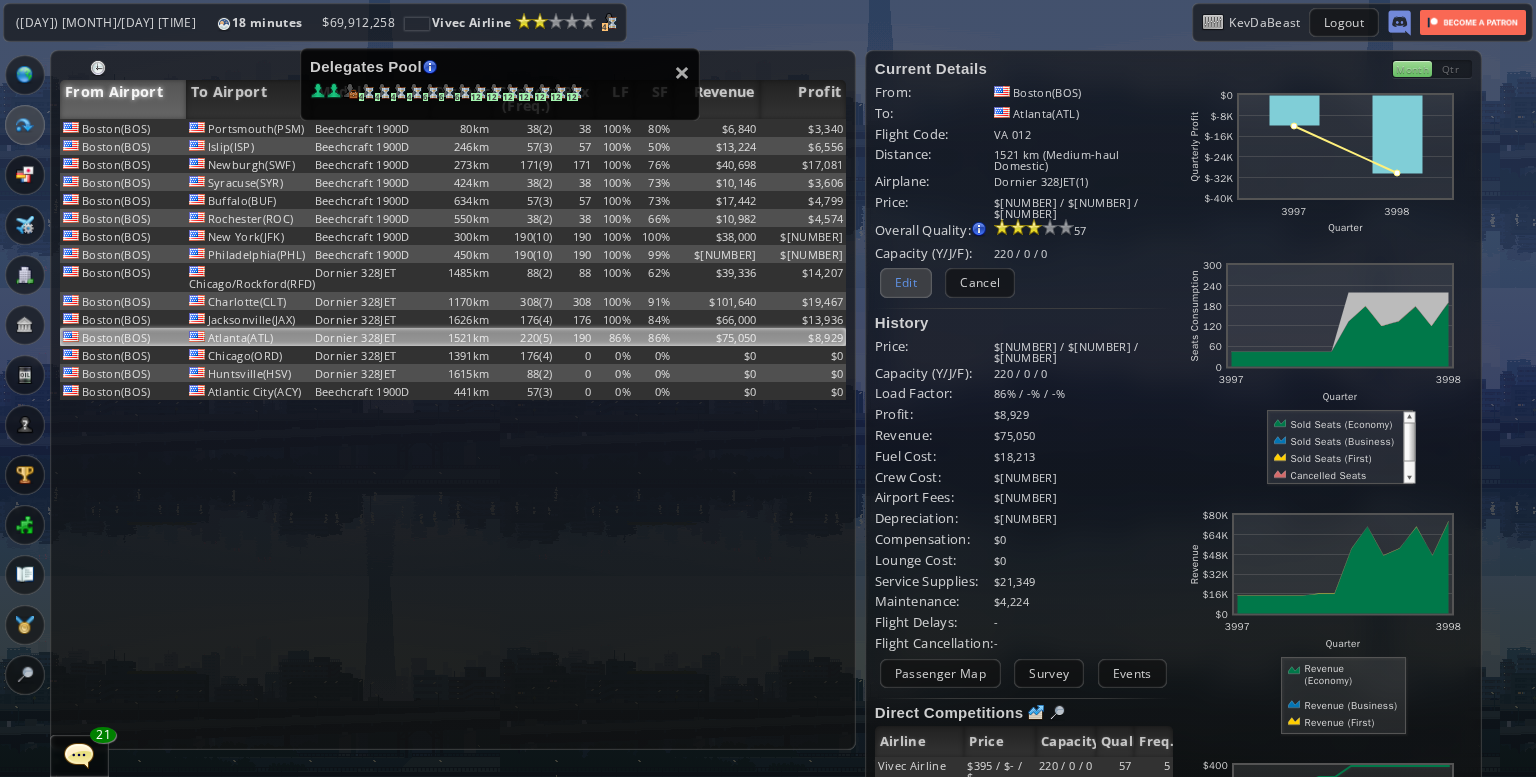 click on "Edit" at bounding box center [906, 282] 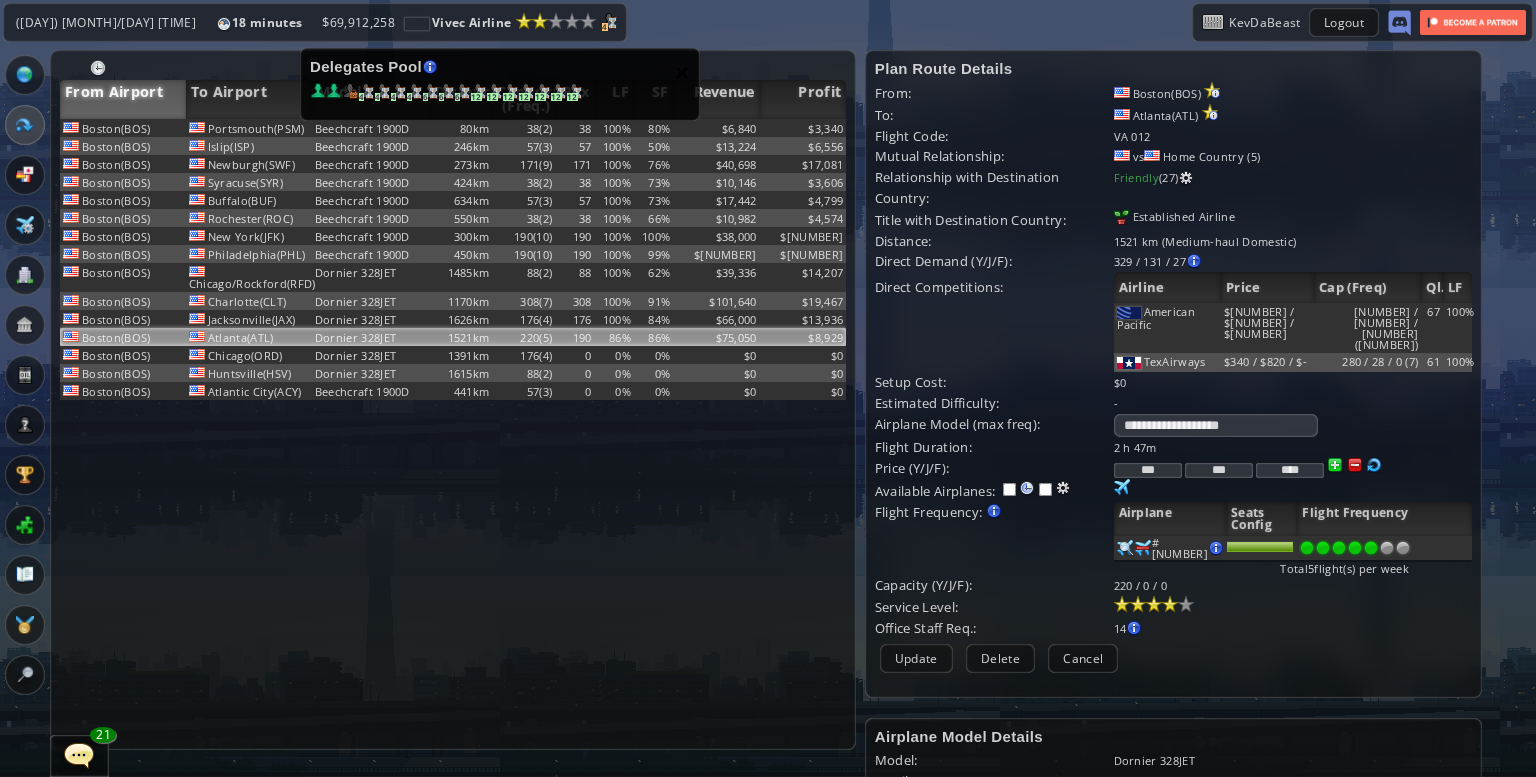 click on "×" at bounding box center [682, 72] 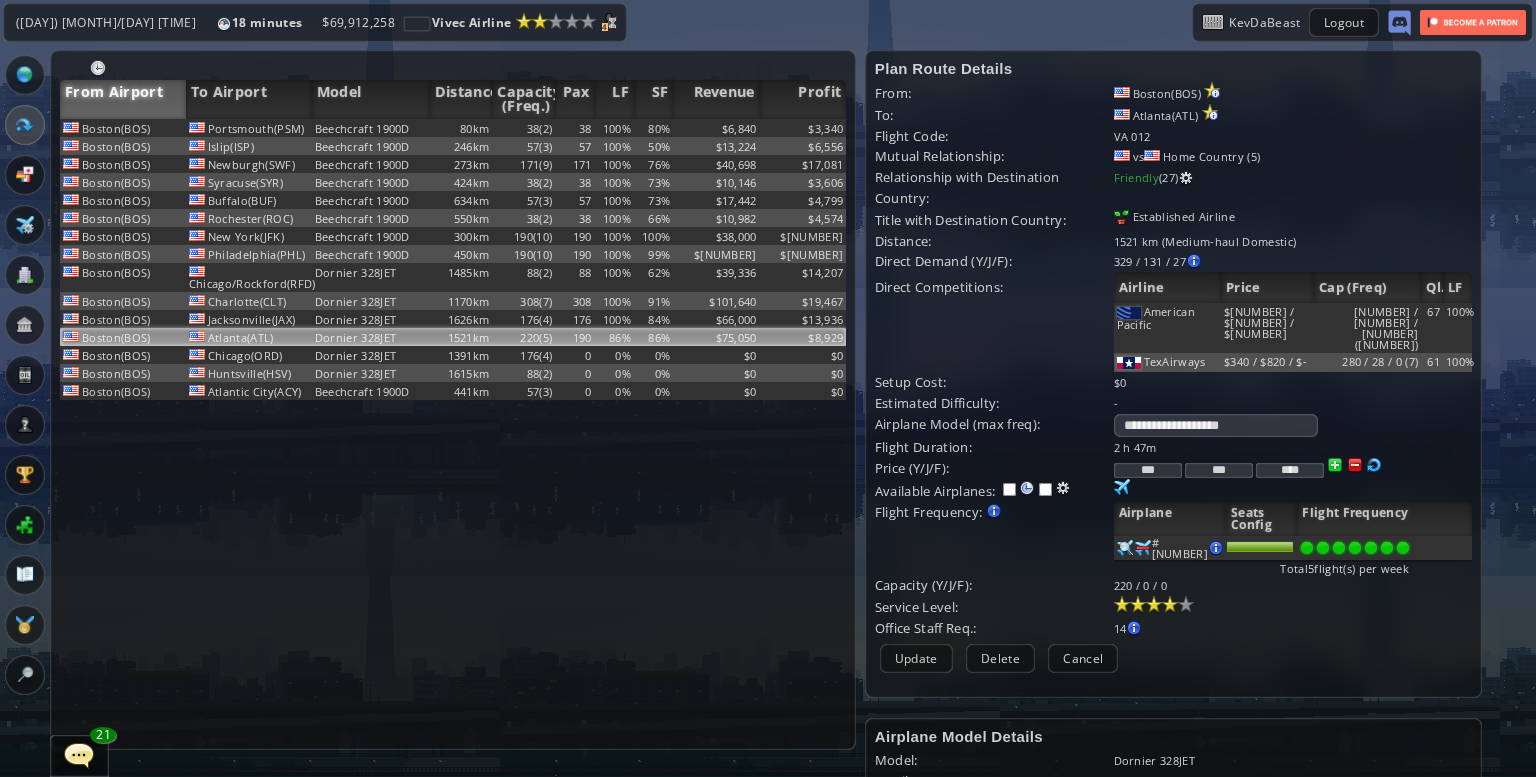 click at bounding box center [1403, 548] 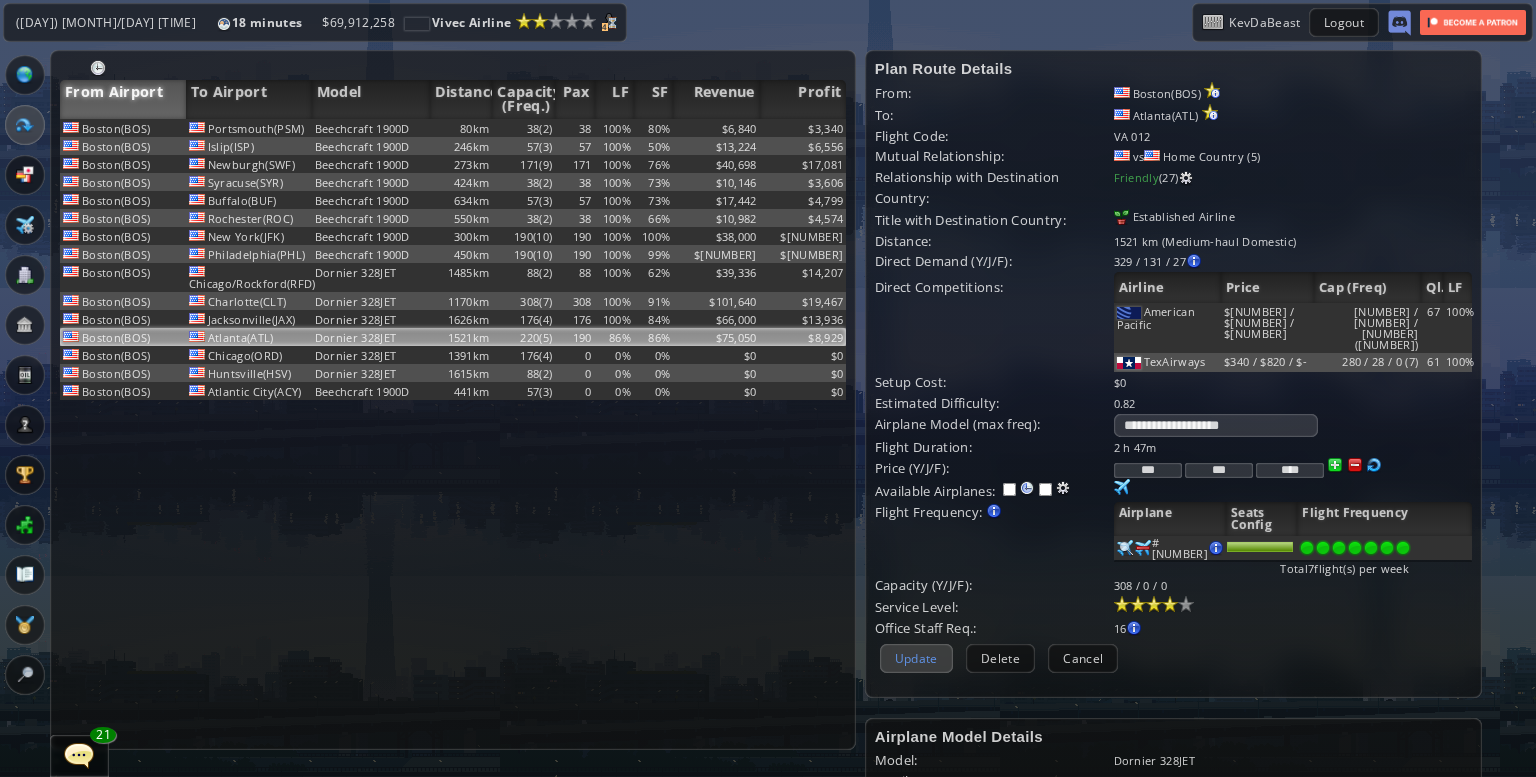 click on "Update" at bounding box center [916, 658] 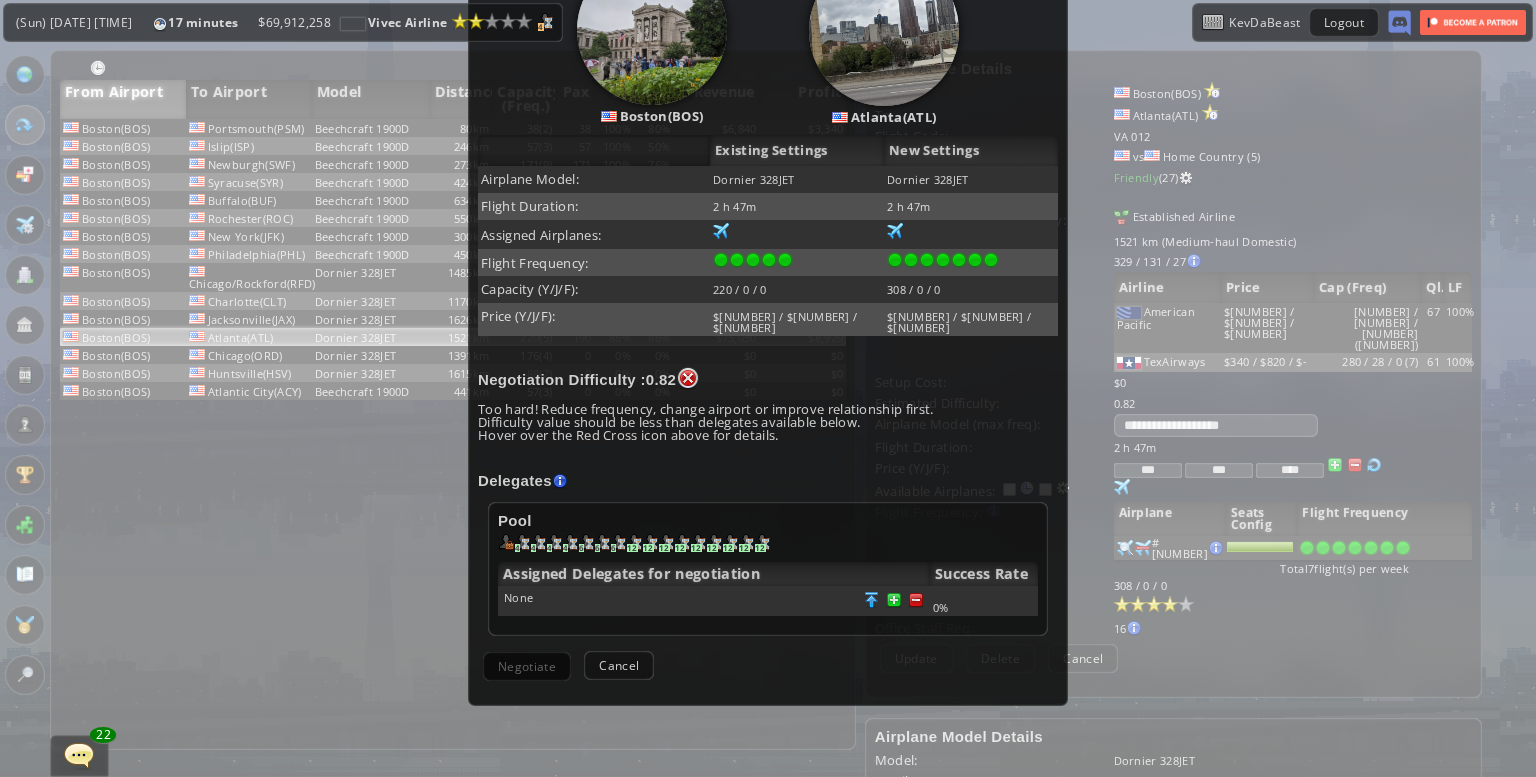 scroll, scrollTop: 312, scrollLeft: 0, axis: vertical 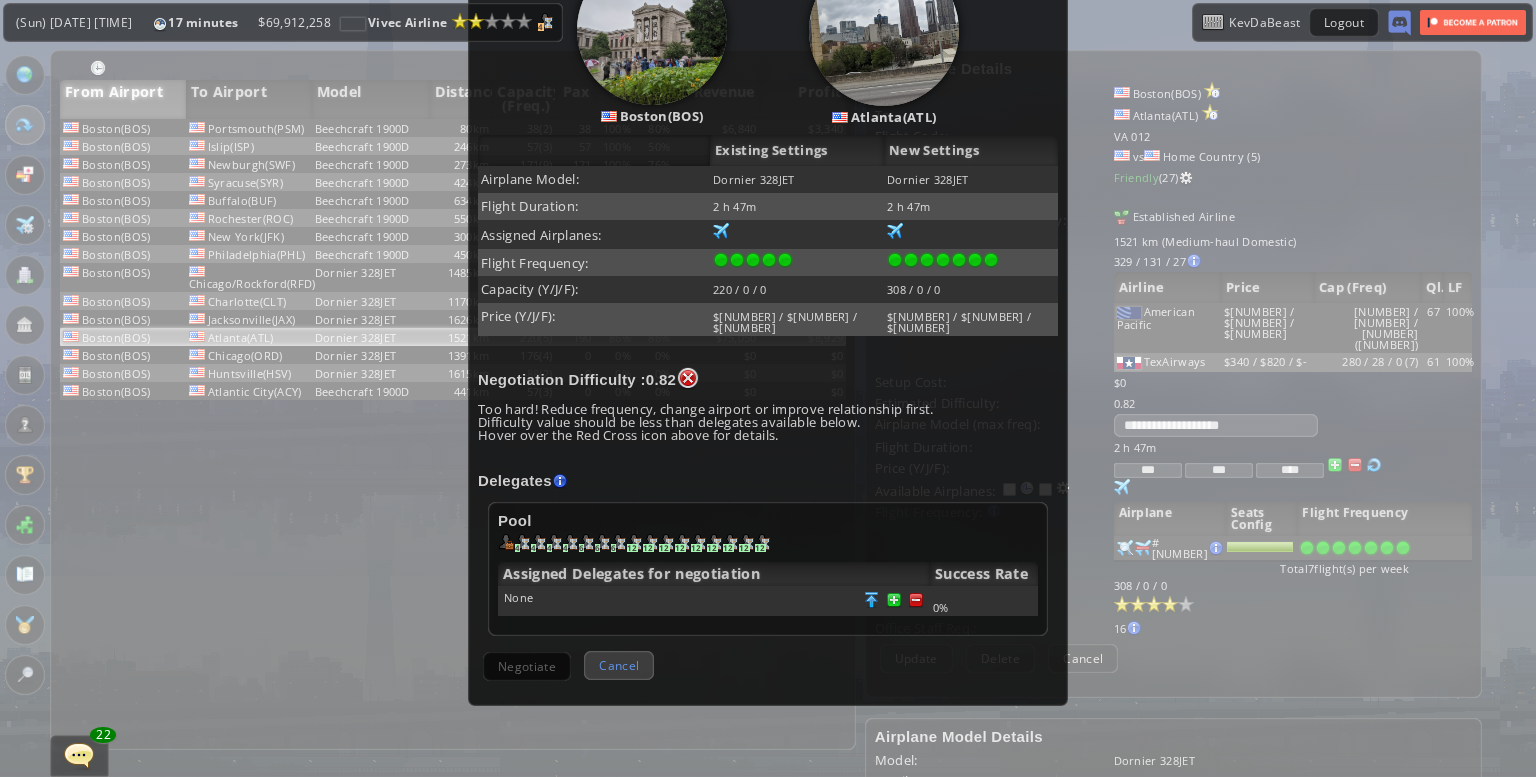 click on "Cancel" at bounding box center [619, 665] 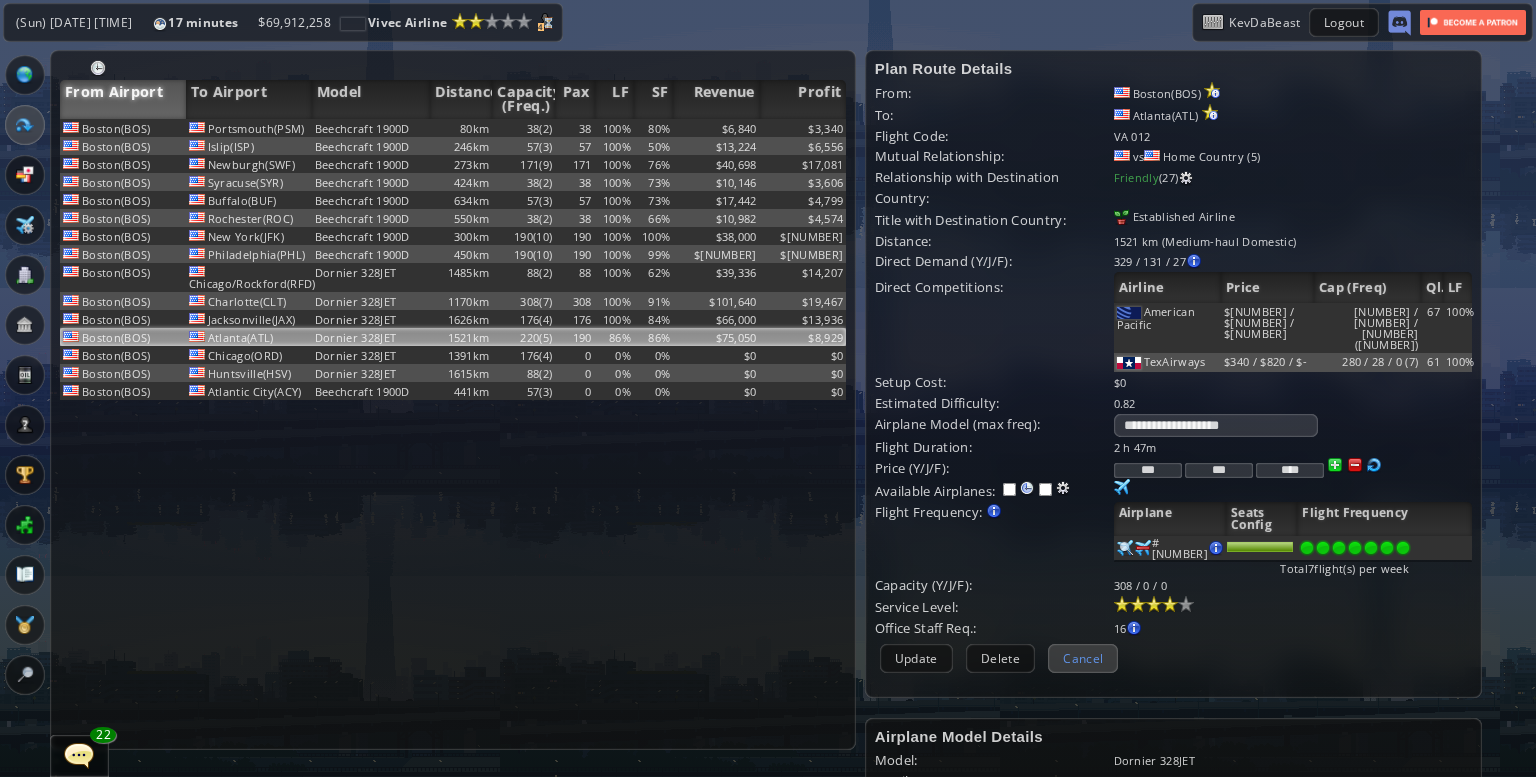click on "Cancel" at bounding box center [1083, 658] 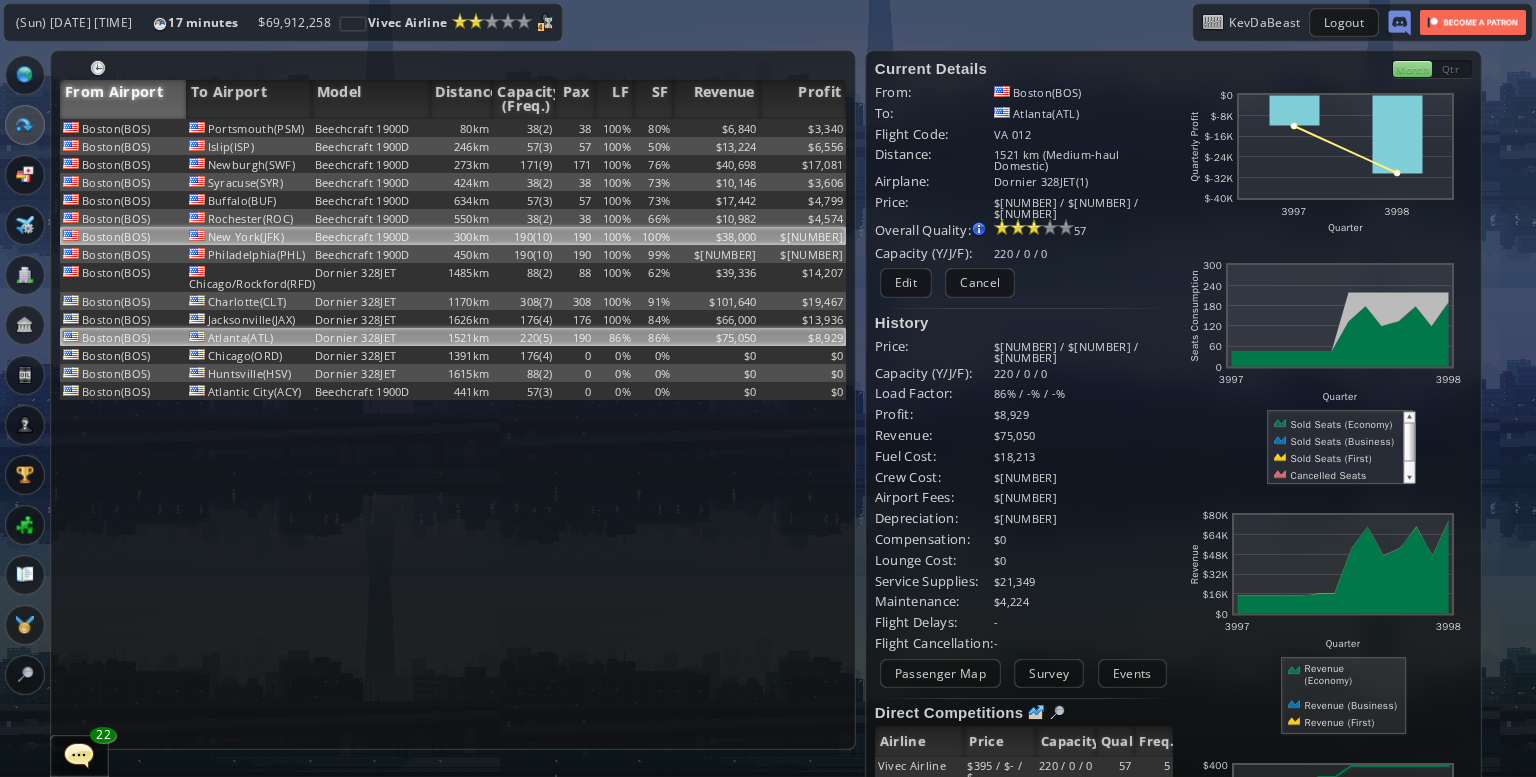 click on "Beechcraft 1900D" at bounding box center [371, 128] 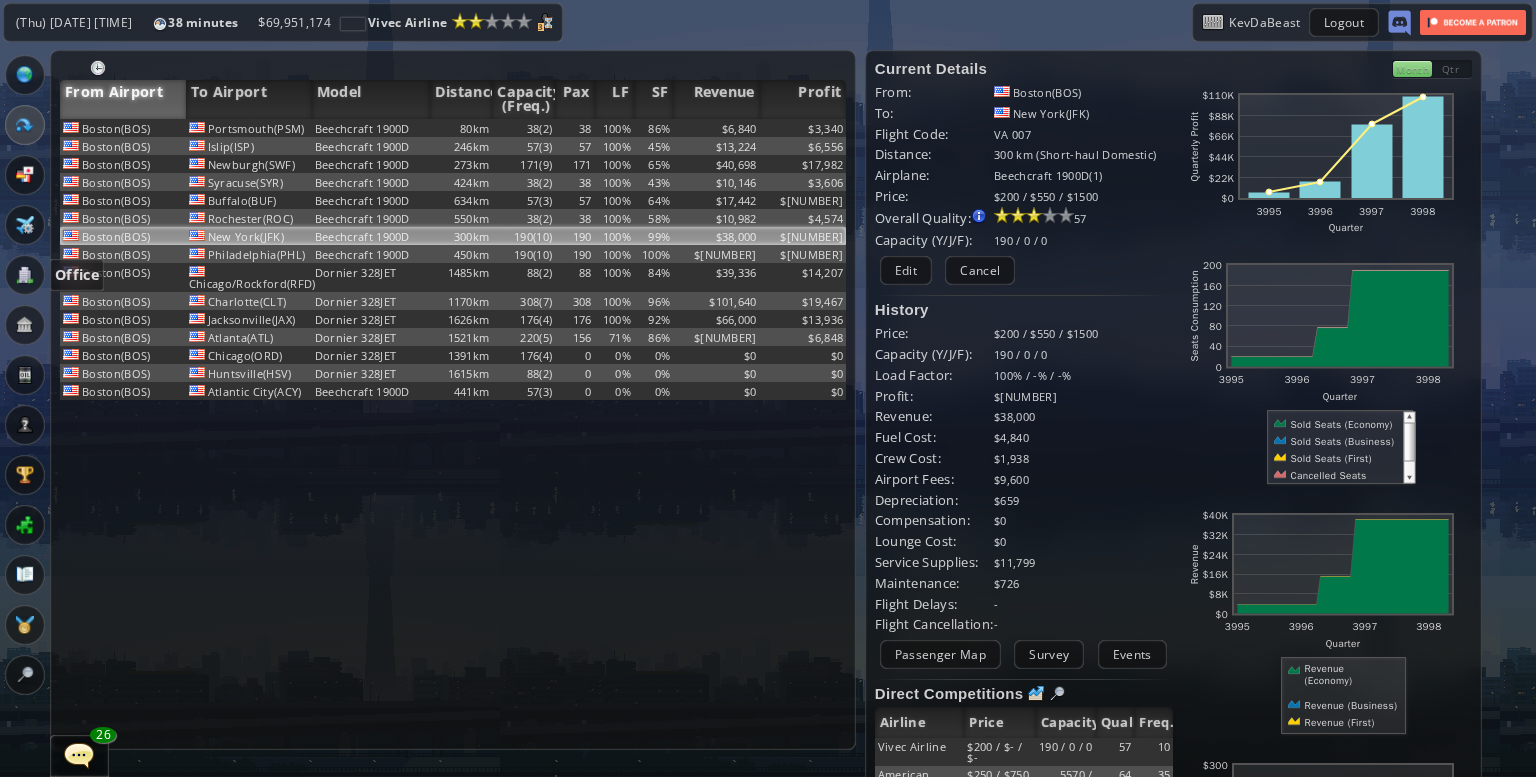 click at bounding box center (25, 275) 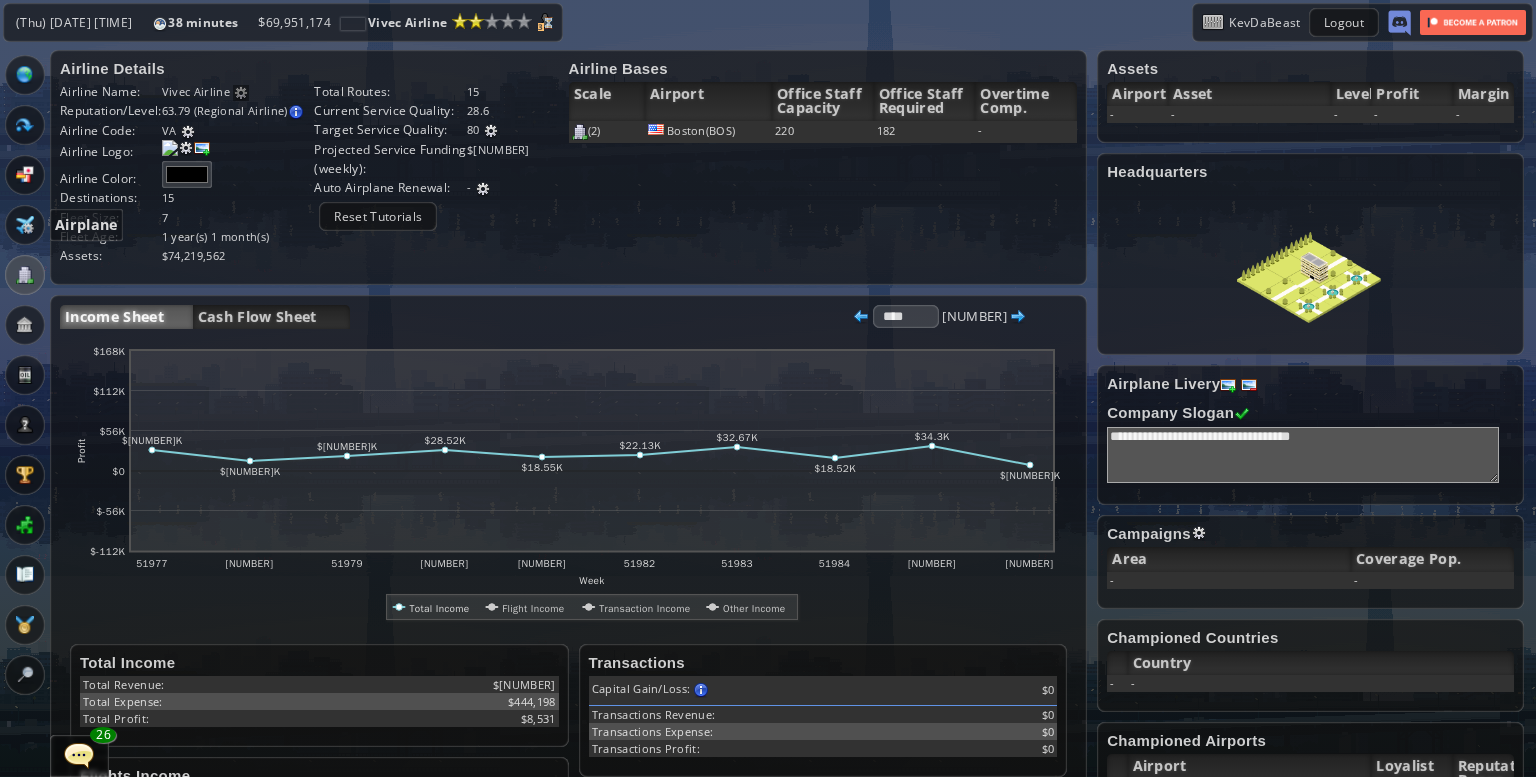 click at bounding box center [25, 225] 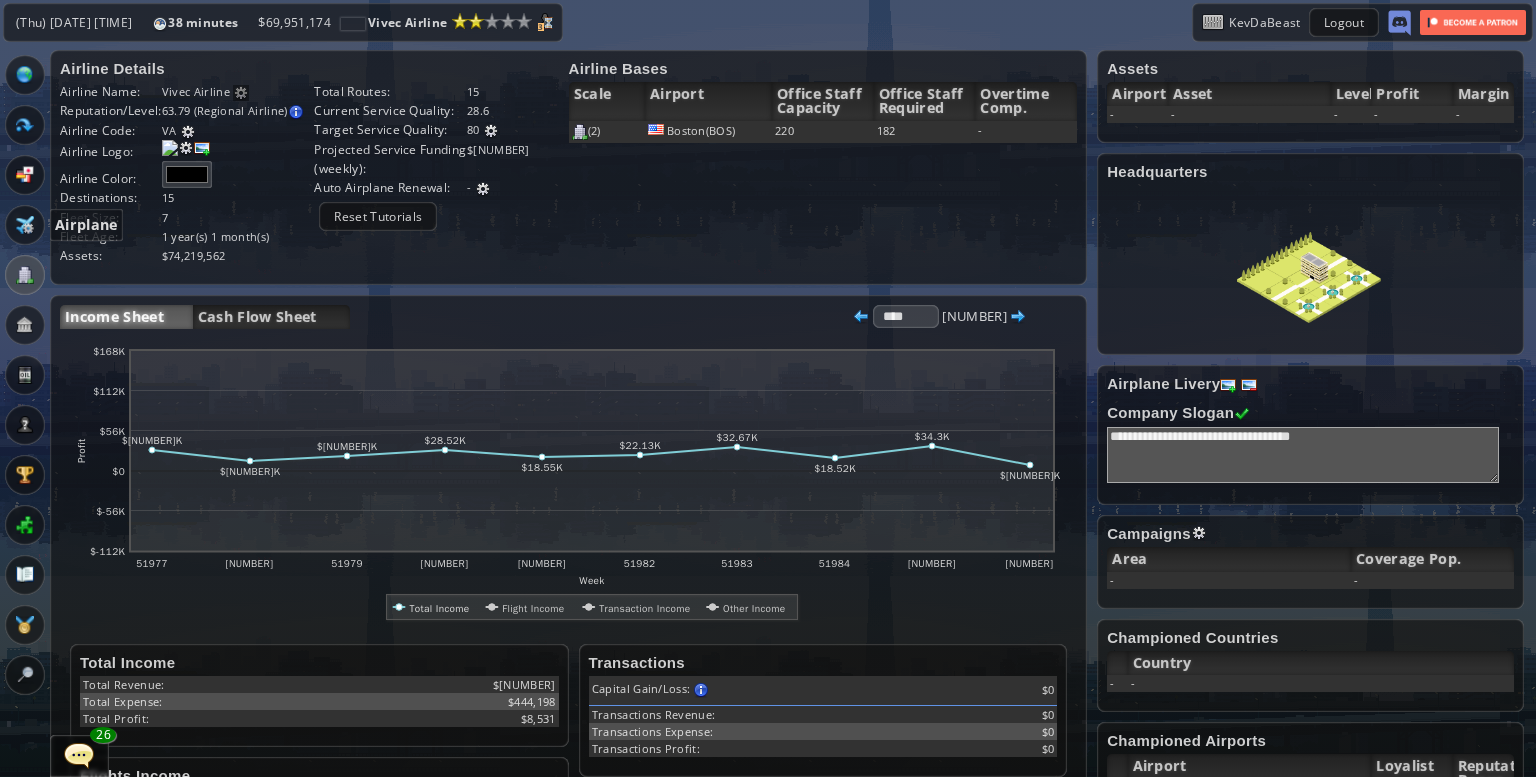 click at bounding box center (25, 225) 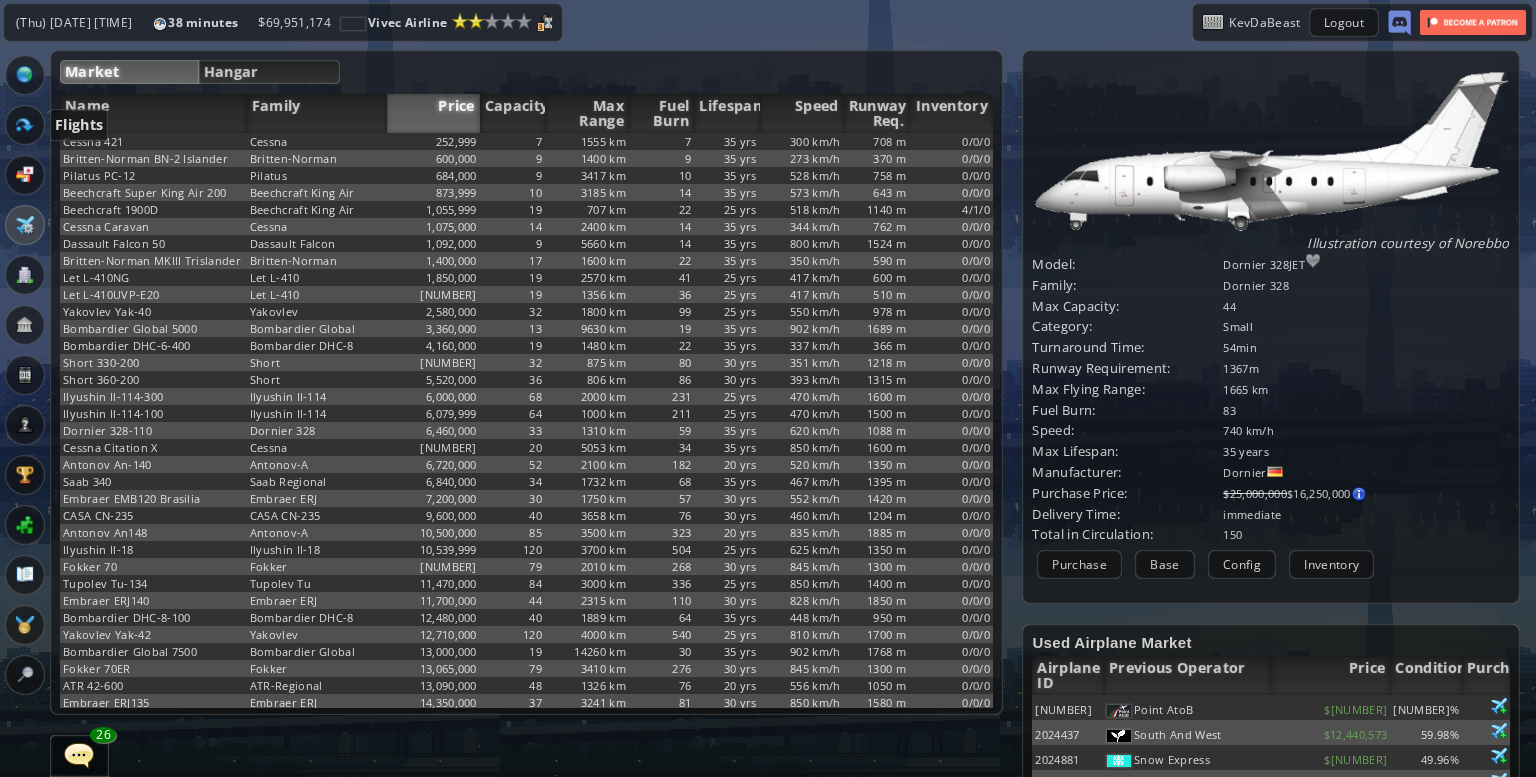 click at bounding box center [25, 125] 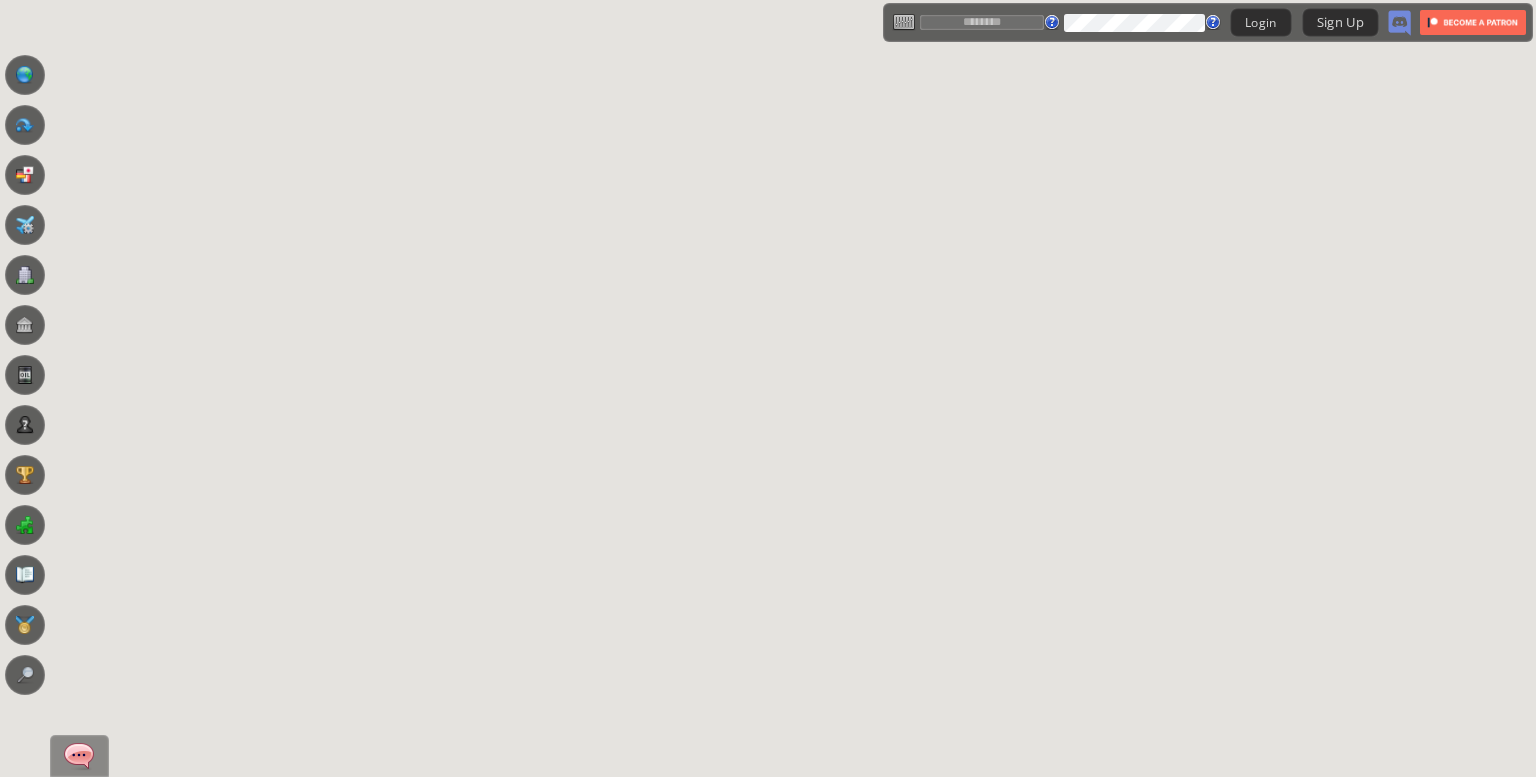 scroll, scrollTop: 0, scrollLeft: 0, axis: both 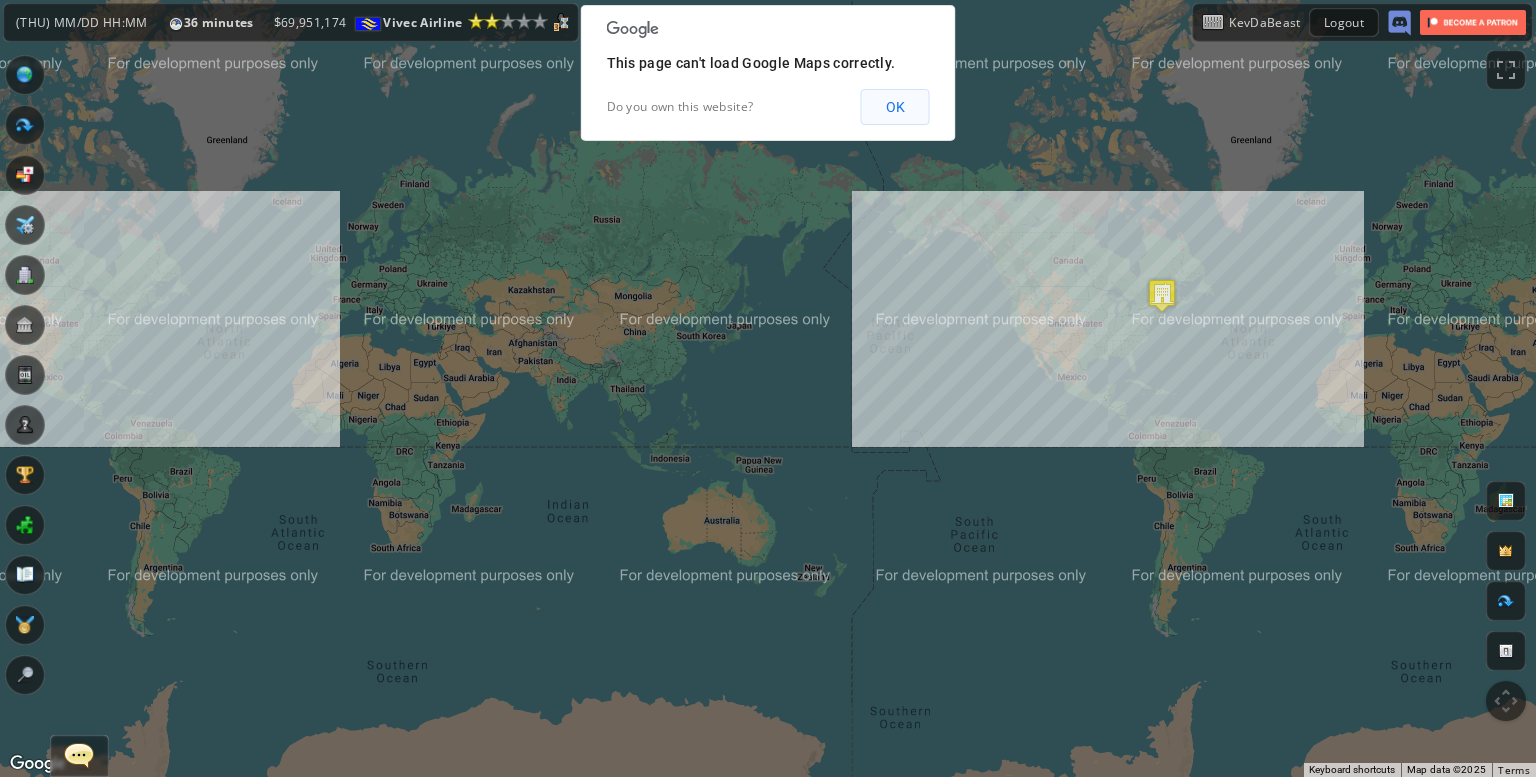 click on "OK" at bounding box center [895, 107] 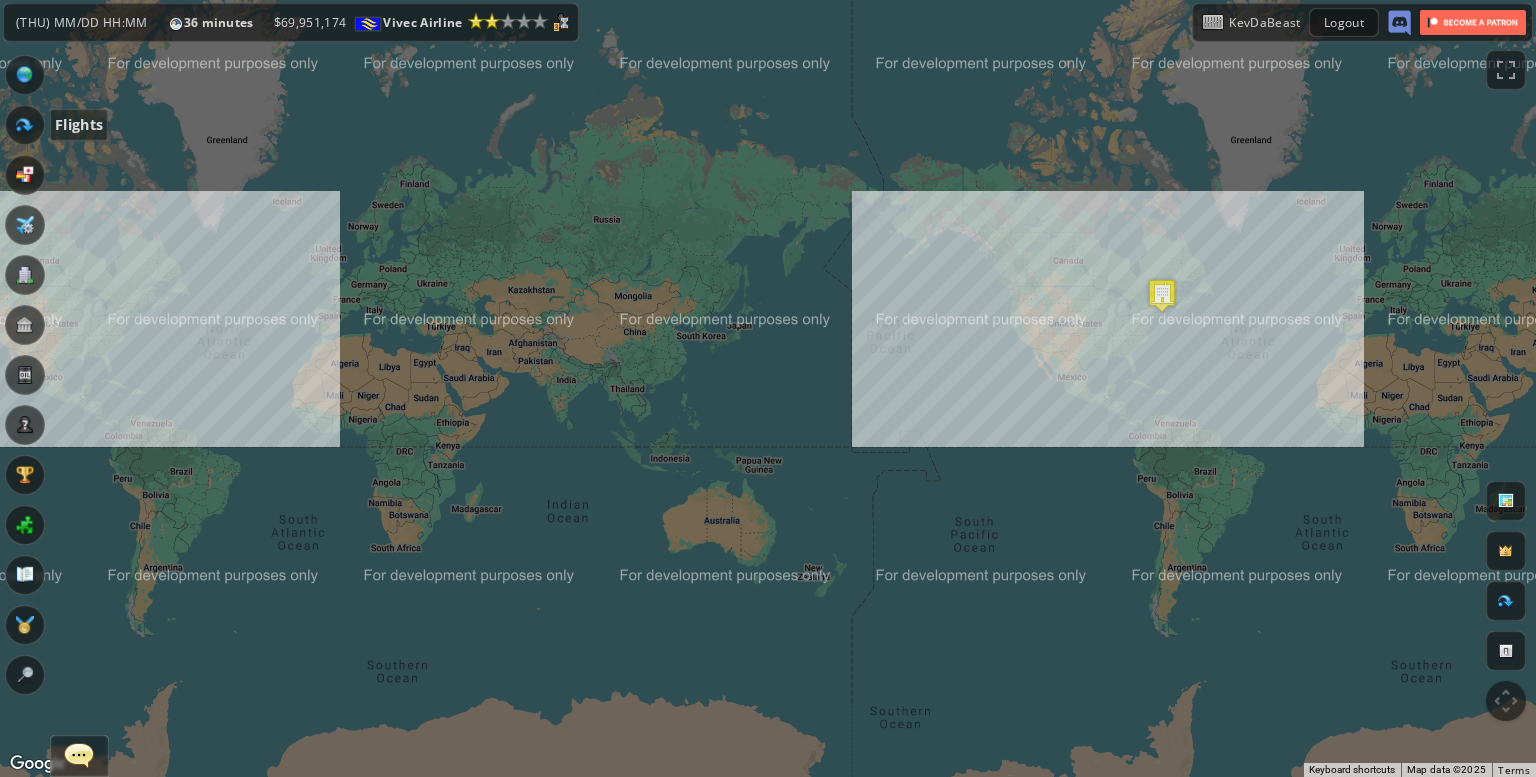 click at bounding box center [25, 125] 